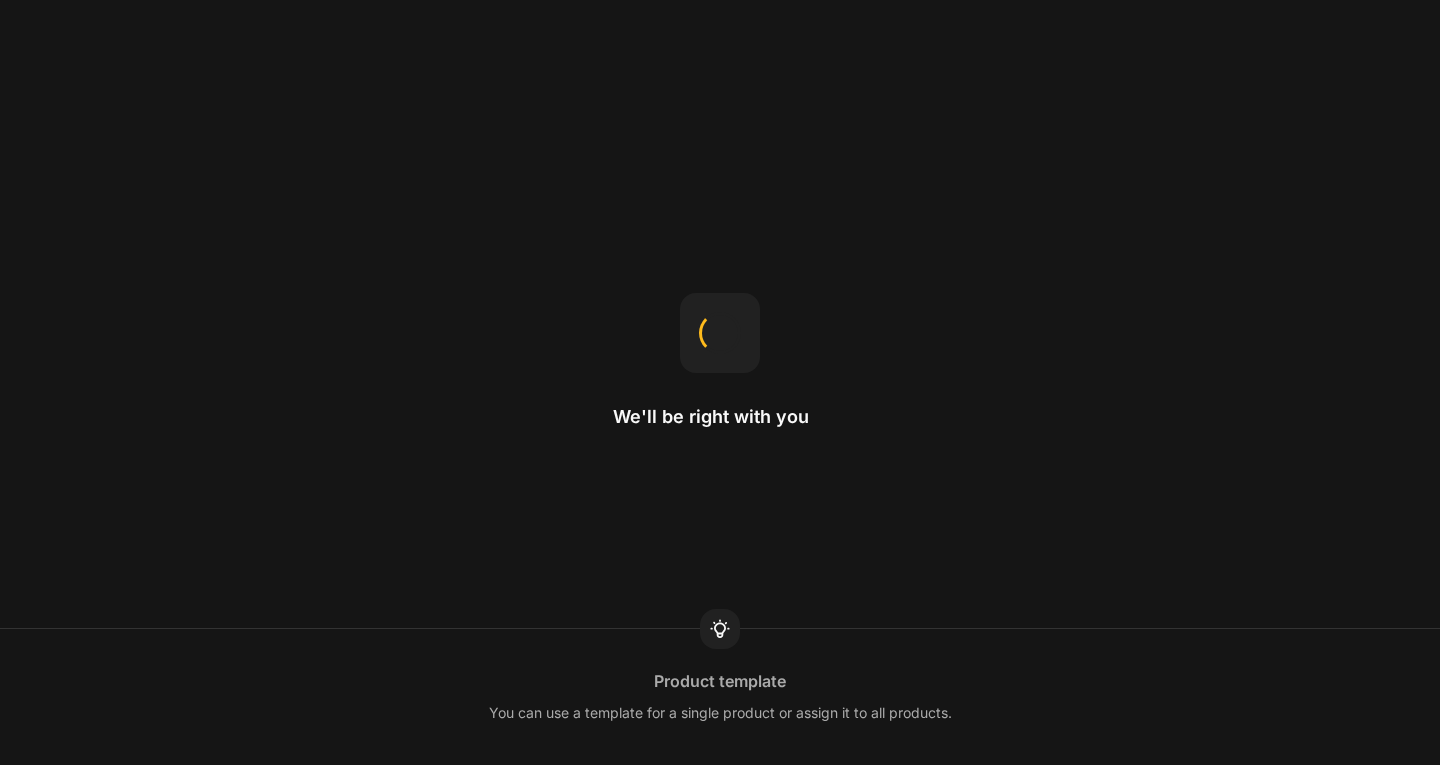 scroll, scrollTop: 0, scrollLeft: 0, axis: both 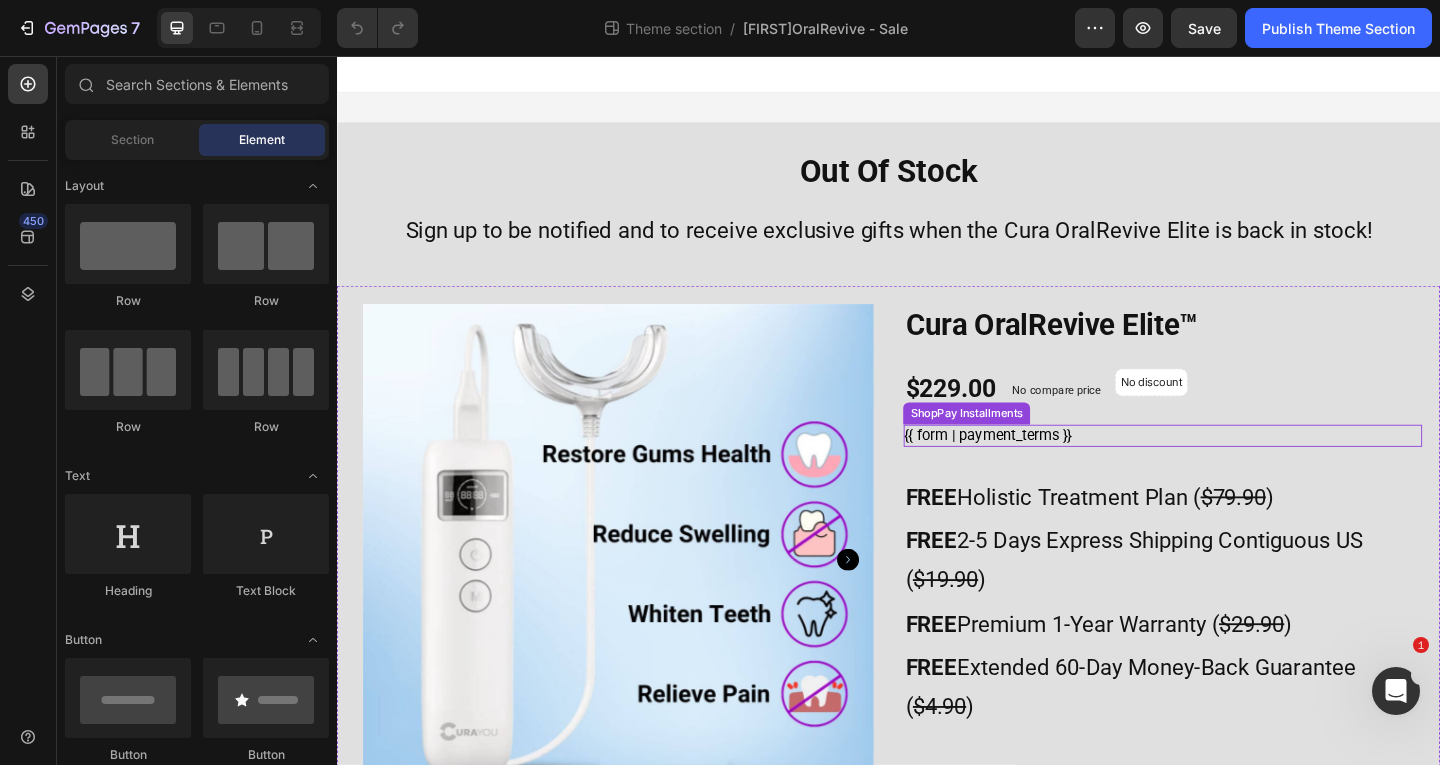 click on "ShopPay Installments" at bounding box center (1022, 445) 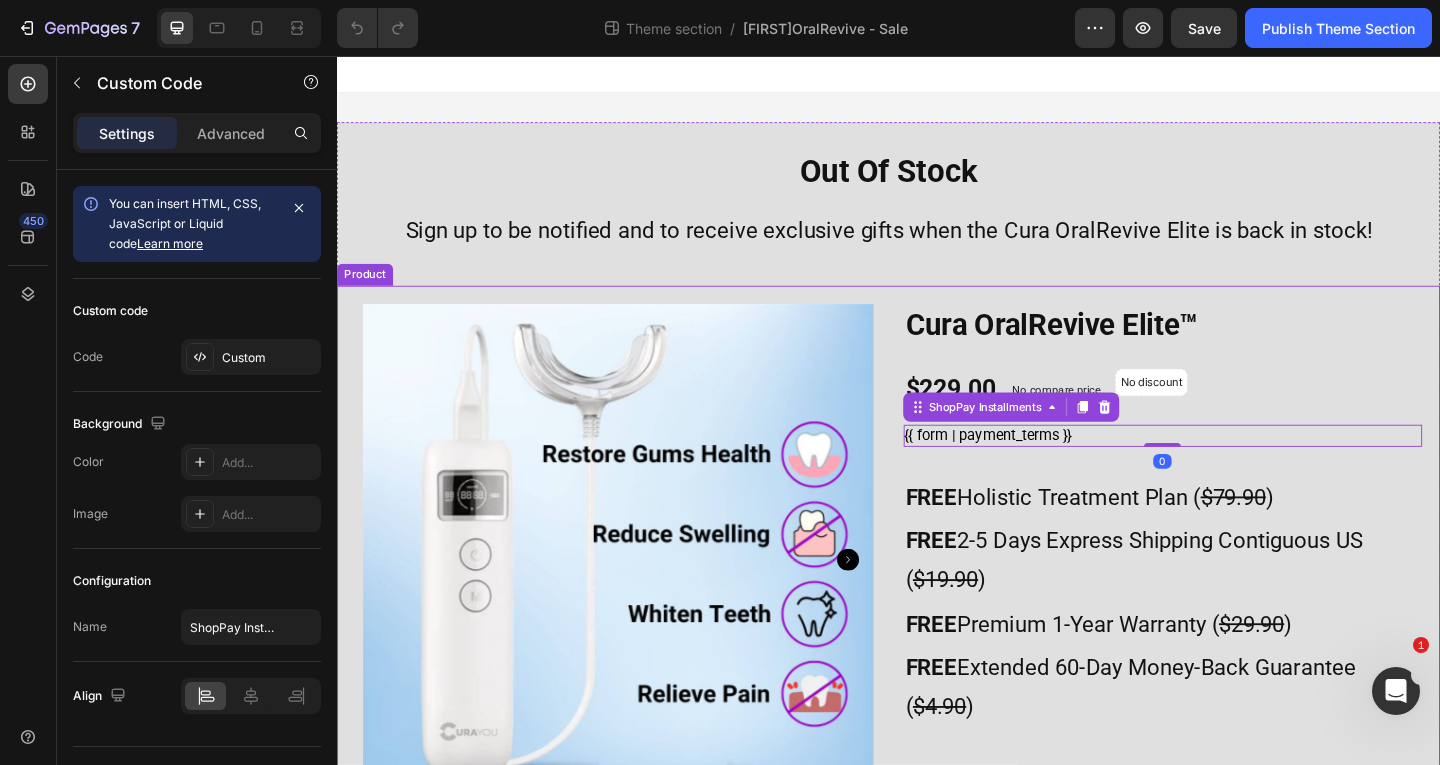 click on "Cura OralRevive Elite™ Product Title $229.00 Price Price No compare price Price No discount   Not be displayed when published Discount Tag Row
{{ form | payment_terms }}
ShopPay Installments   0 FREE  Holistic Treatment Plan ( $79.90 ) Text Block FREE  2-5 Days Express Shipping Contiguous US ( $19.90 ) Text Block FREE  Premium 1-Year Warranty ( $29.90 ) Text Block FREE  Extended 60-Day Money-Back Guarantee ( $4.90 ) Text Block Quantity Text block
1
Product Quantity Out of stock Product Cart Button
Publish the page to see the content.
Truemed Widget Klaviyo Klaviyo" at bounding box center (1235, 758) 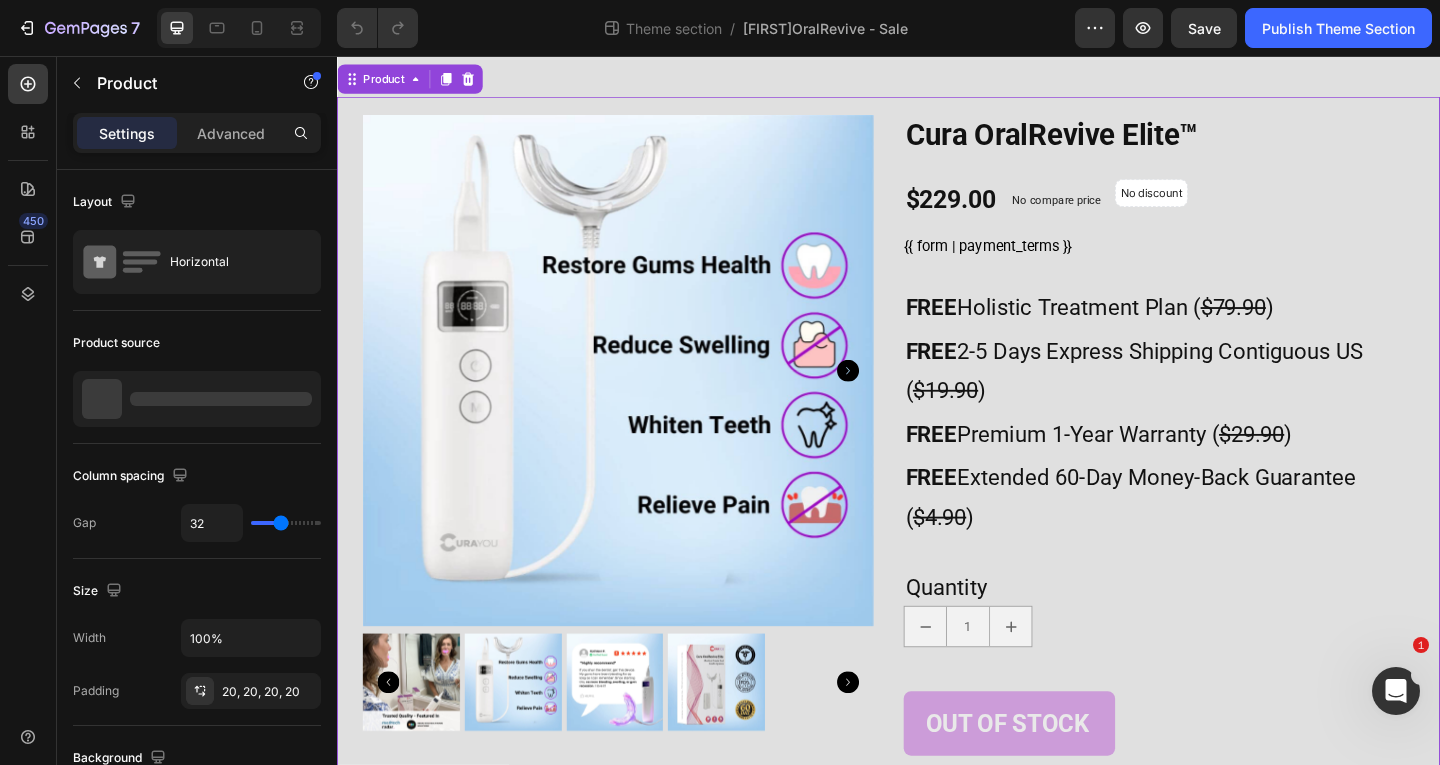 scroll, scrollTop: 300, scrollLeft: 0, axis: vertical 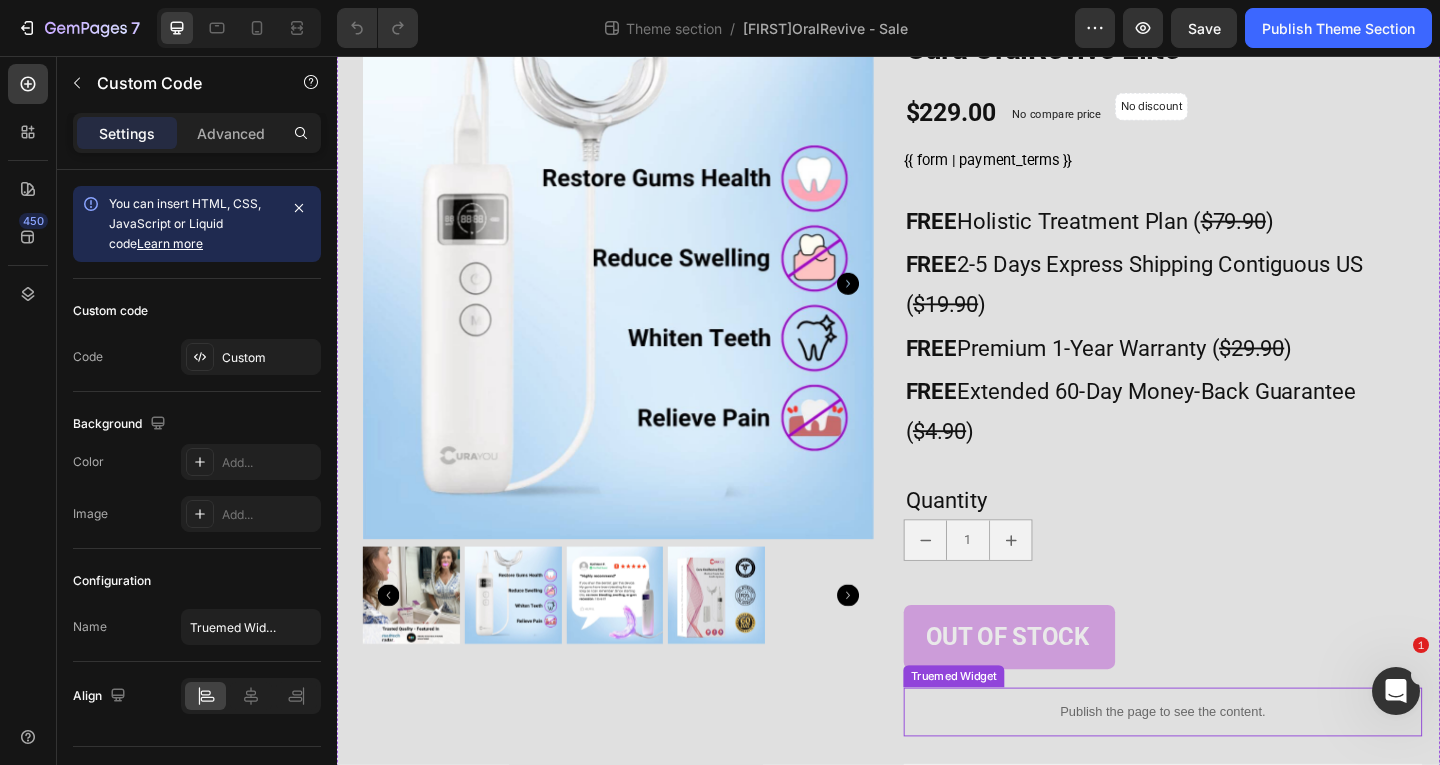 click on "Publish the page to see the content." at bounding box center (1235, 769) 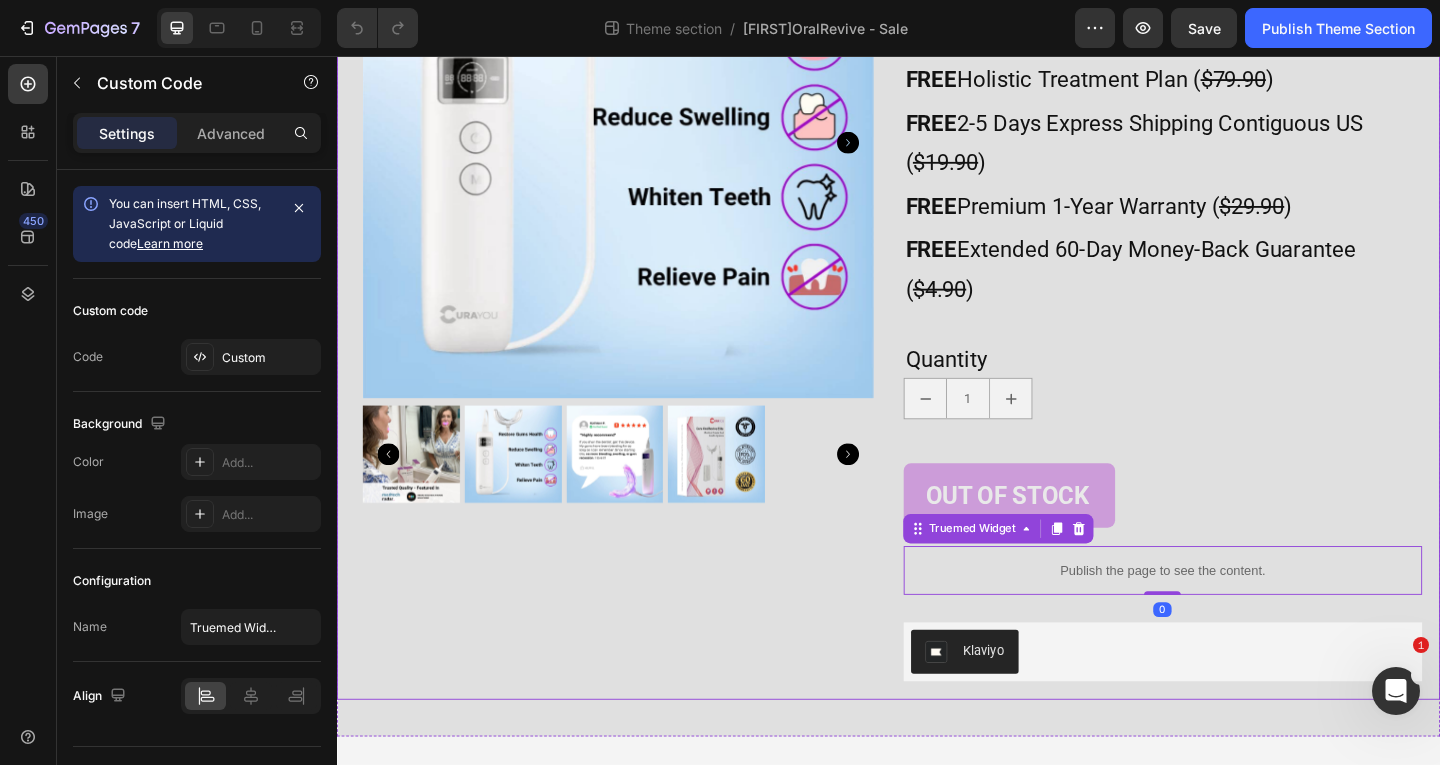 scroll, scrollTop: 454, scrollLeft: 0, axis: vertical 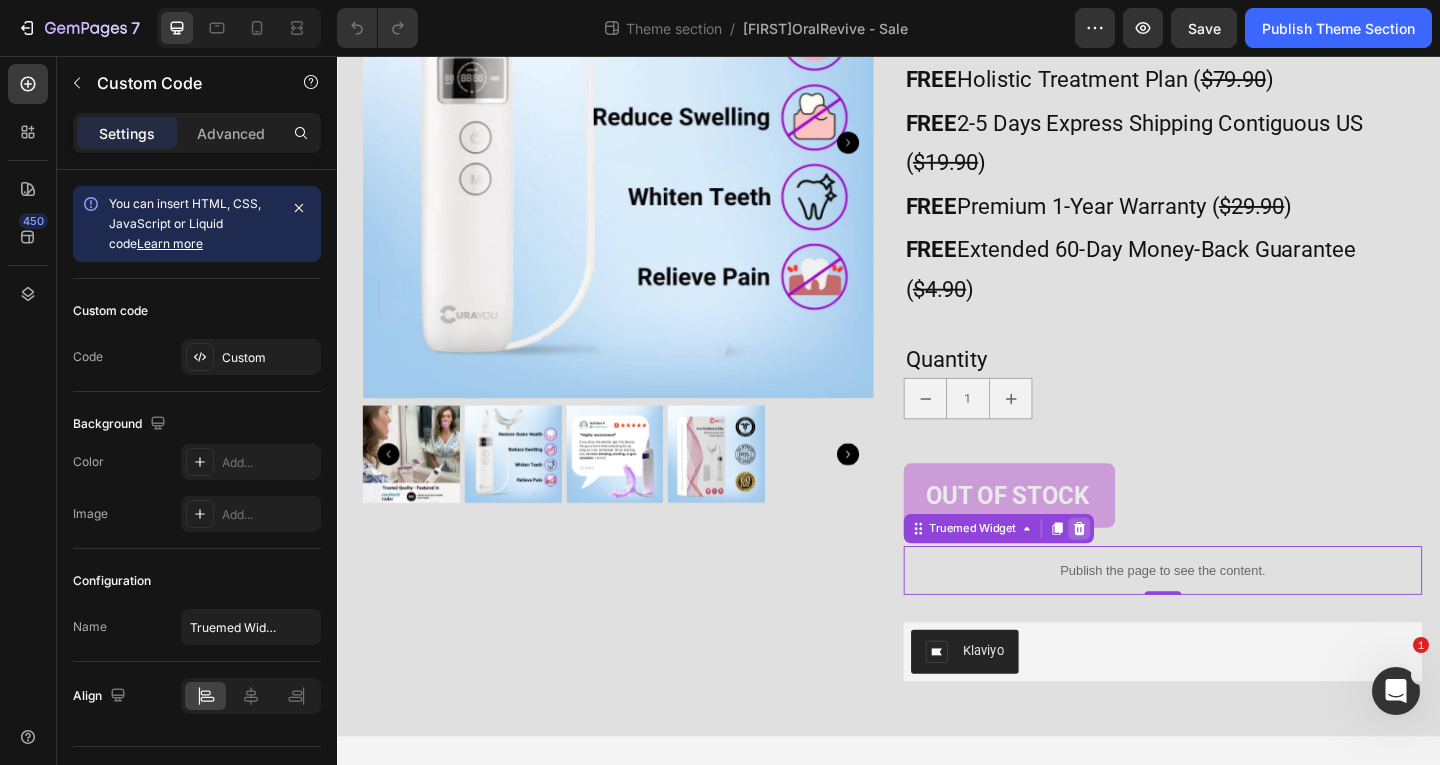 click 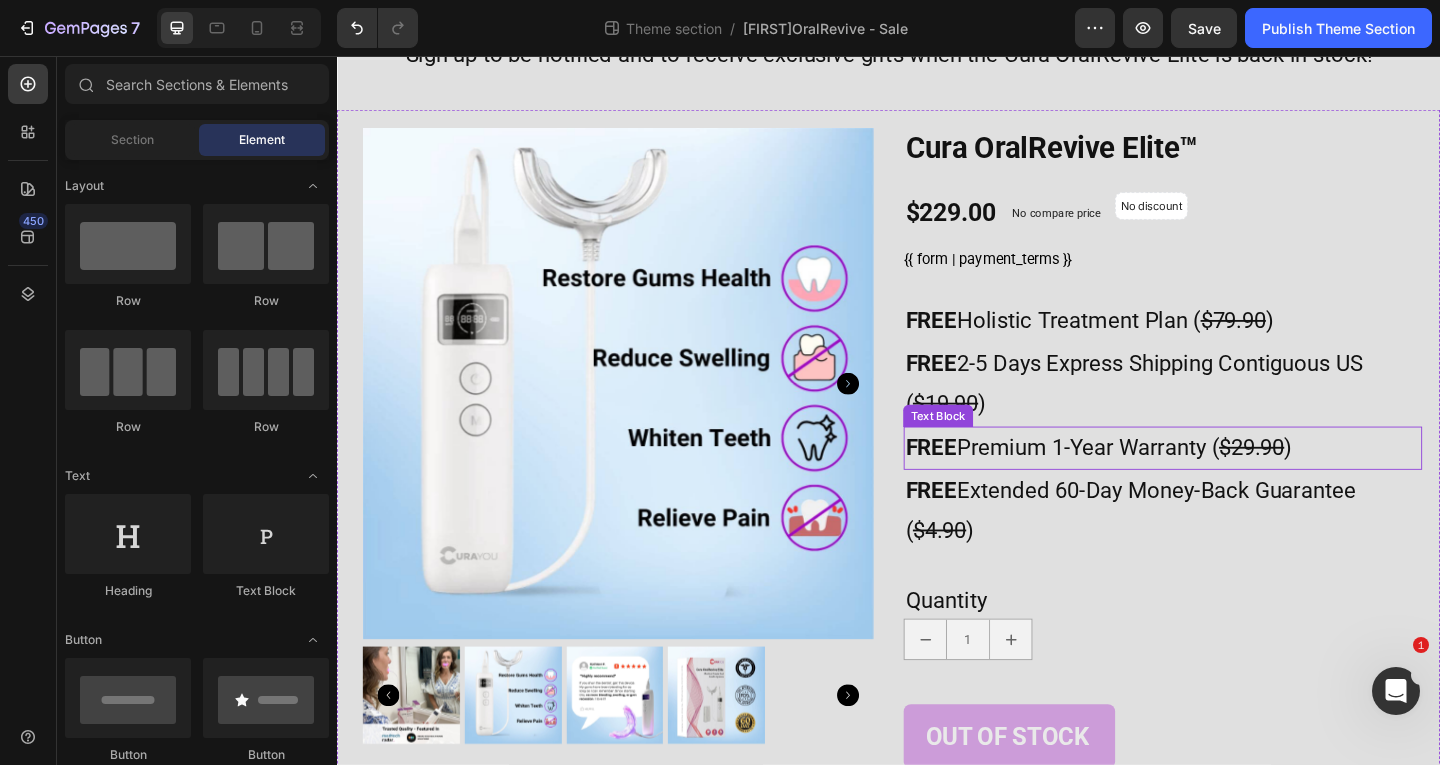 scroll, scrollTop: 0, scrollLeft: 0, axis: both 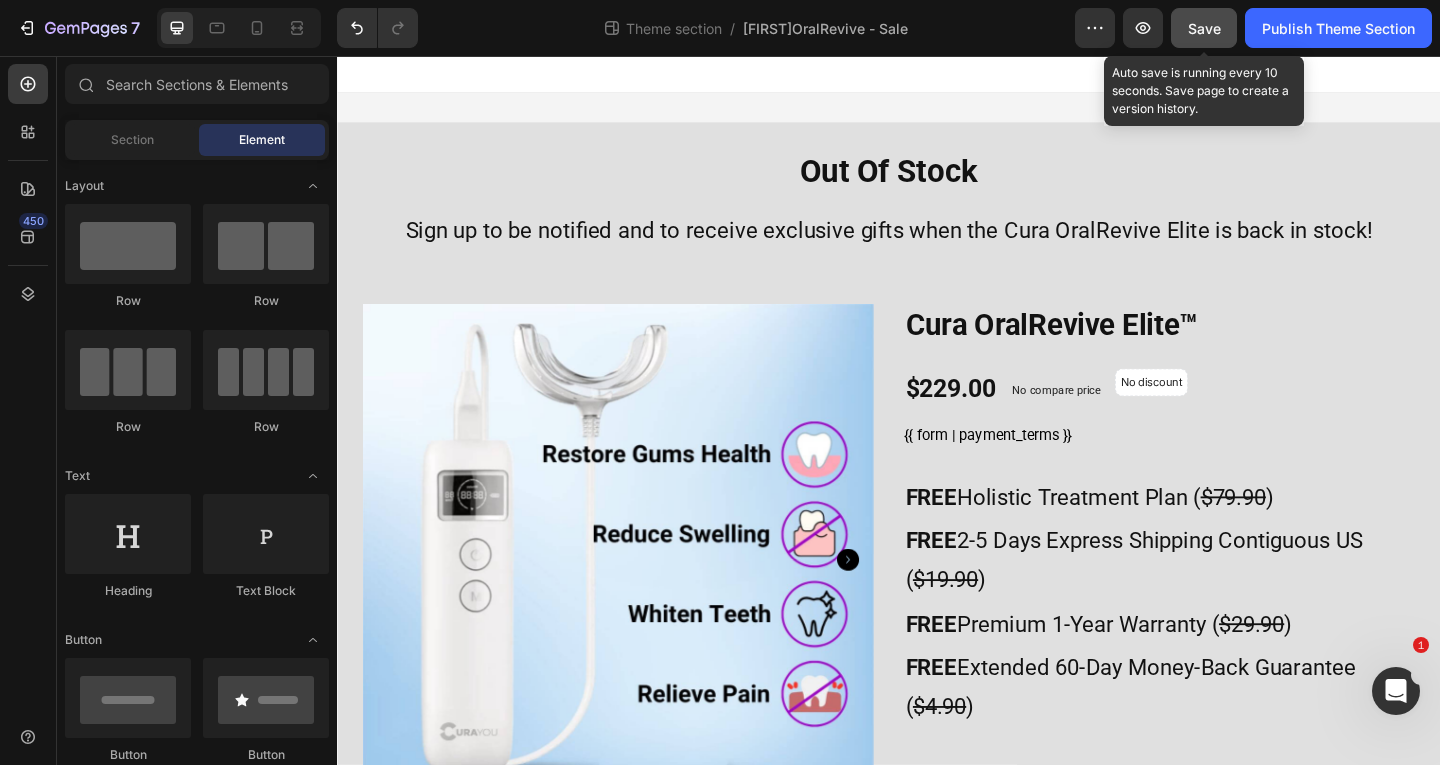 click on "Save" 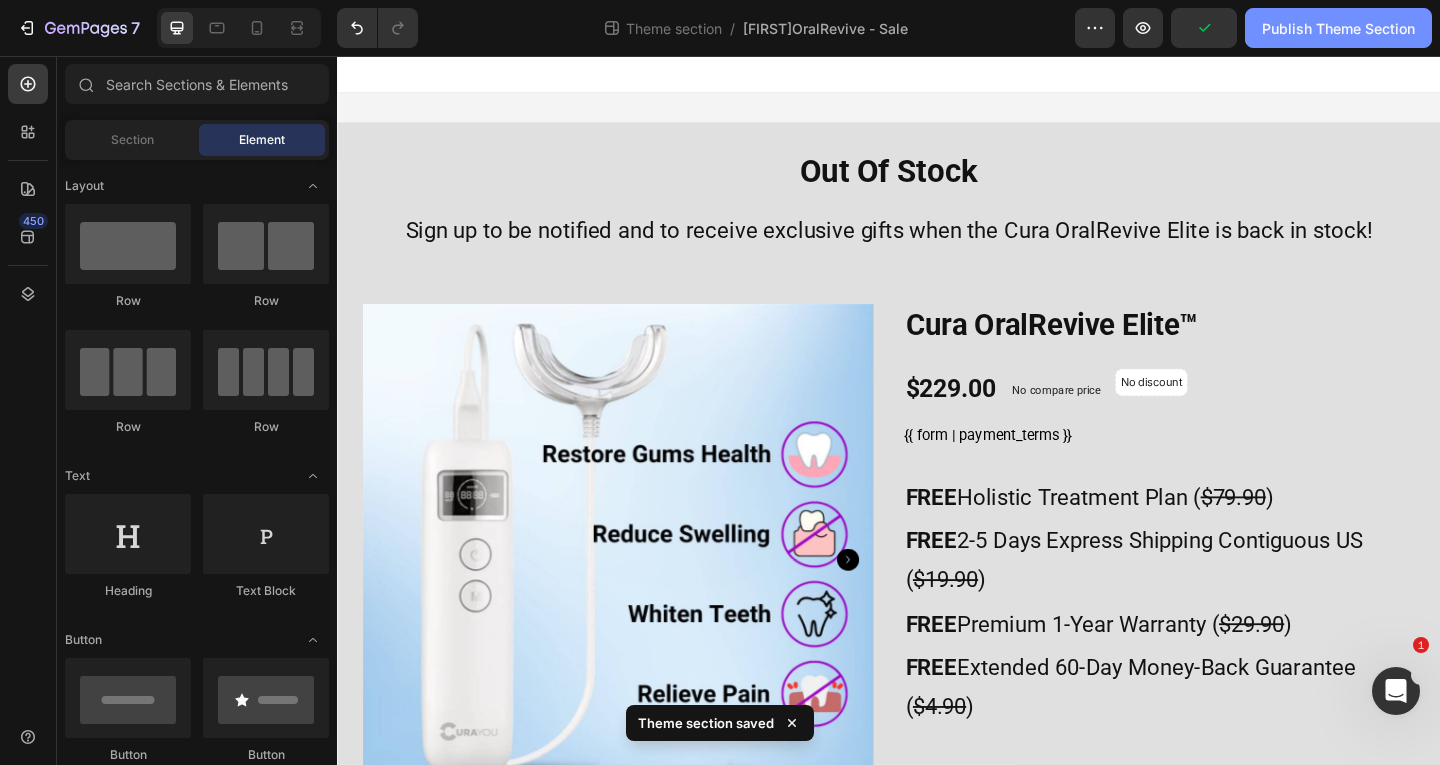 click on "Publish Theme Section" at bounding box center [1338, 28] 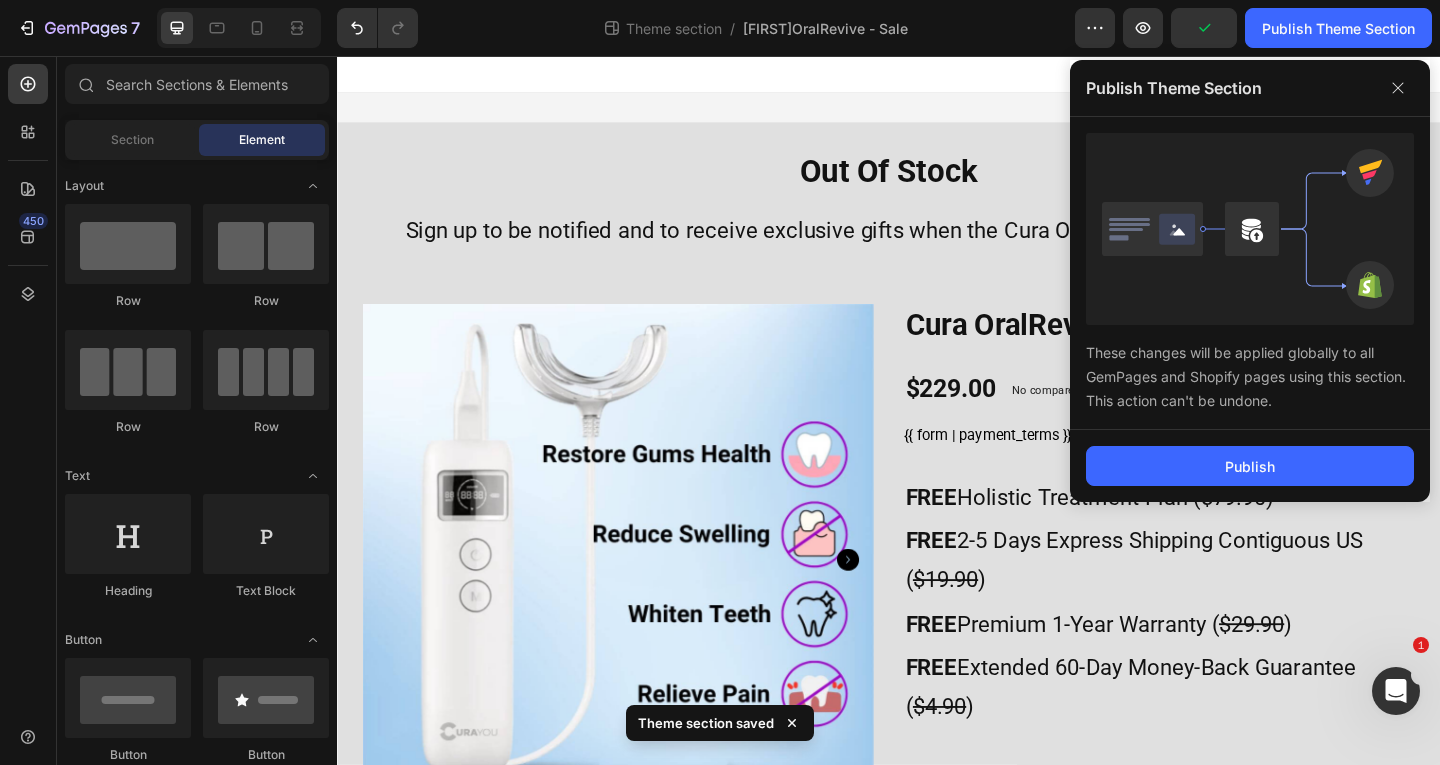 click on "Publish" 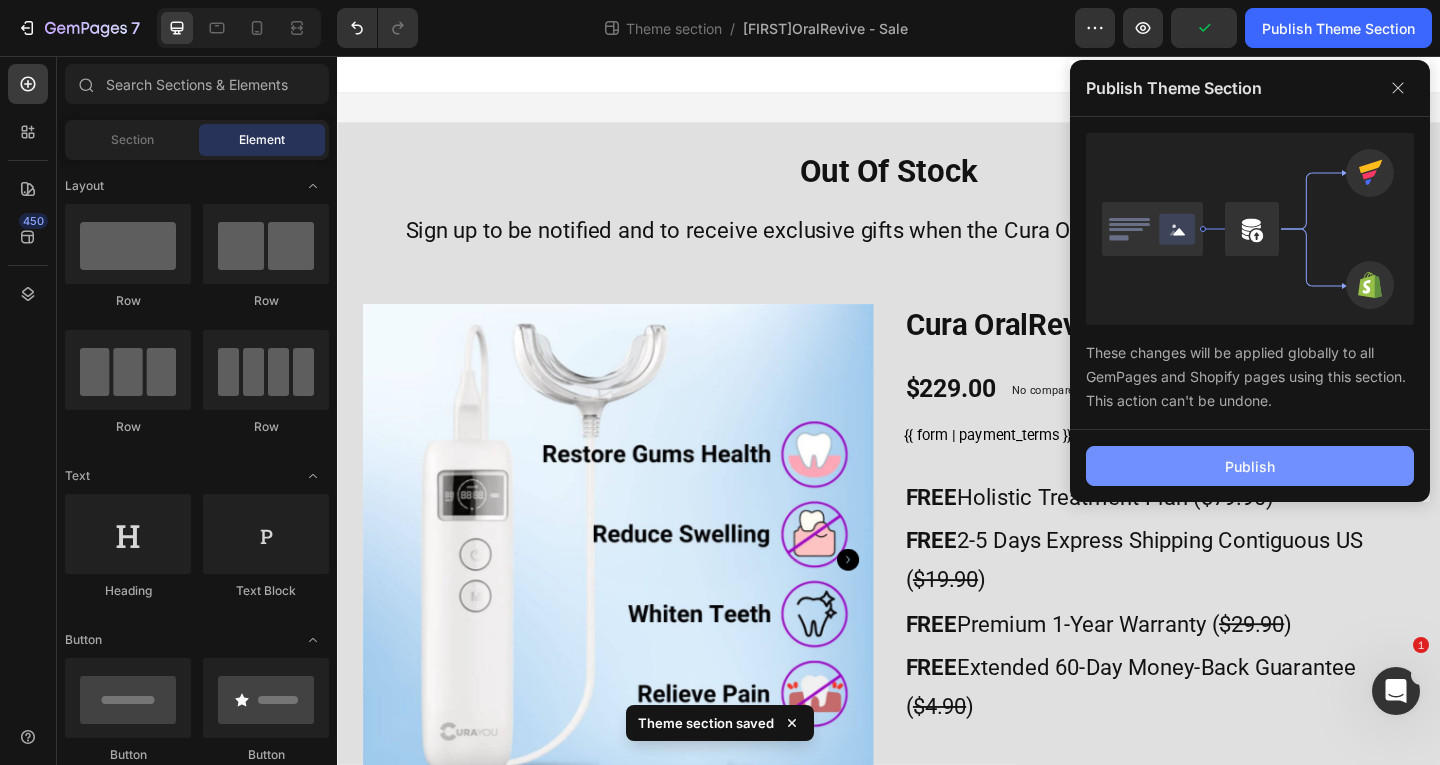 click on "Publish" at bounding box center (1250, 466) 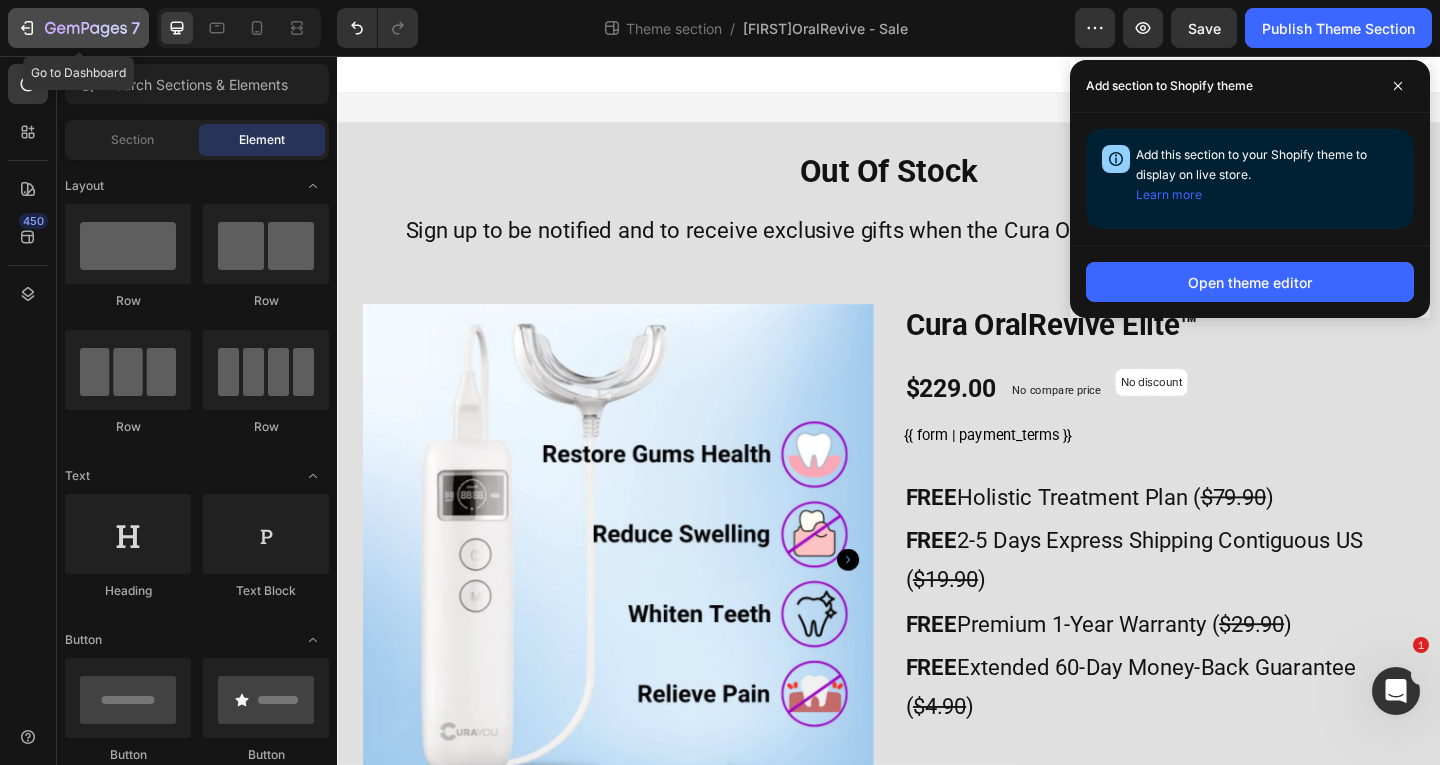 click 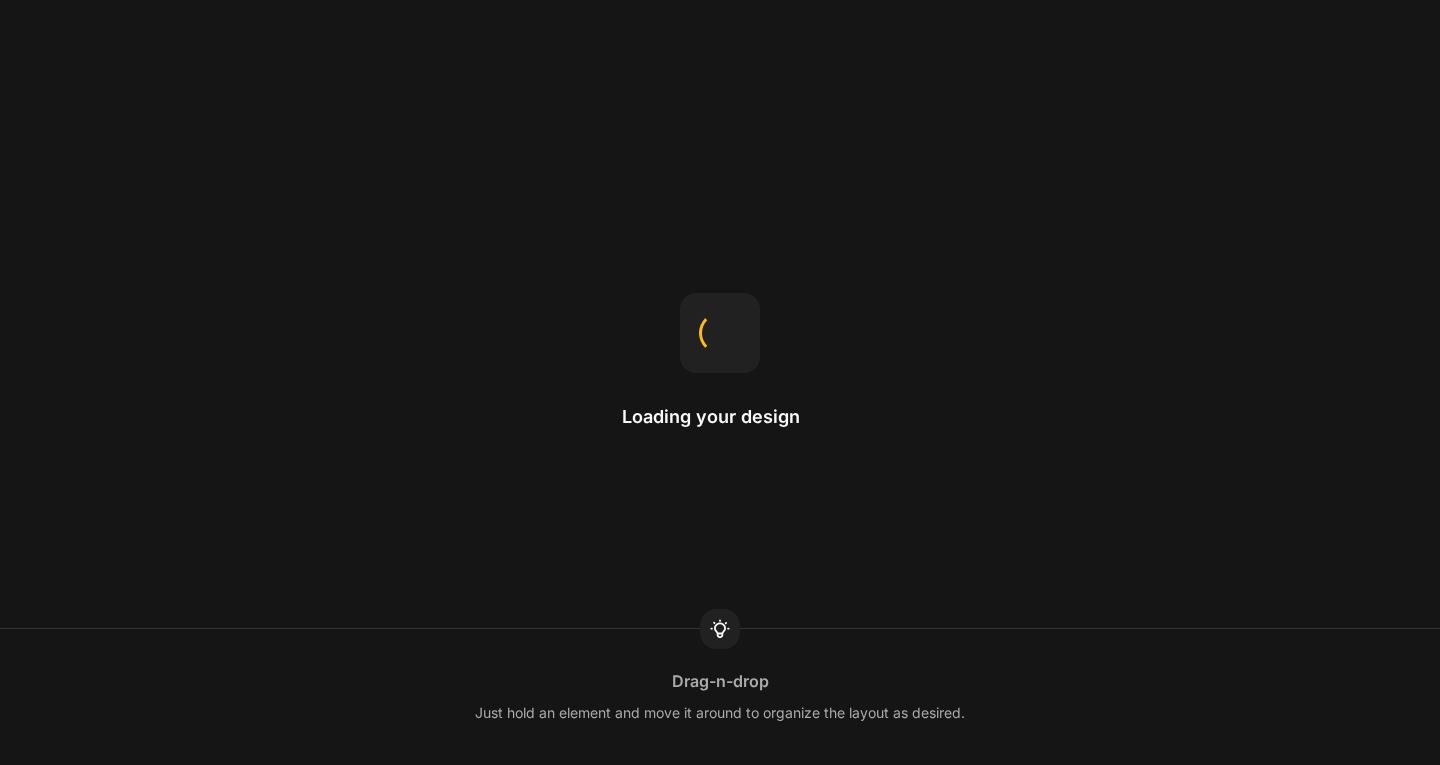 scroll, scrollTop: 0, scrollLeft: 0, axis: both 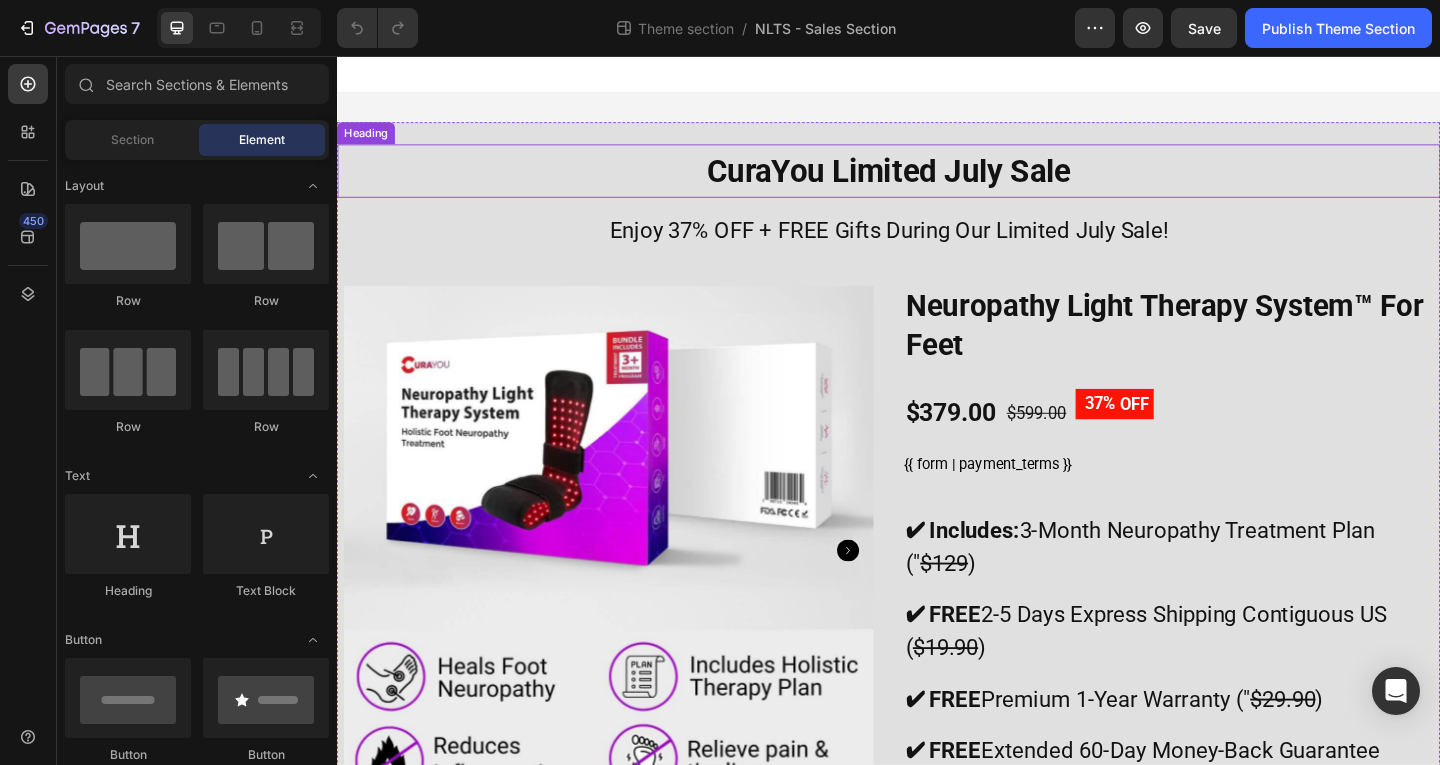 click on "CuraYou Limited July Sale" at bounding box center [937, 181] 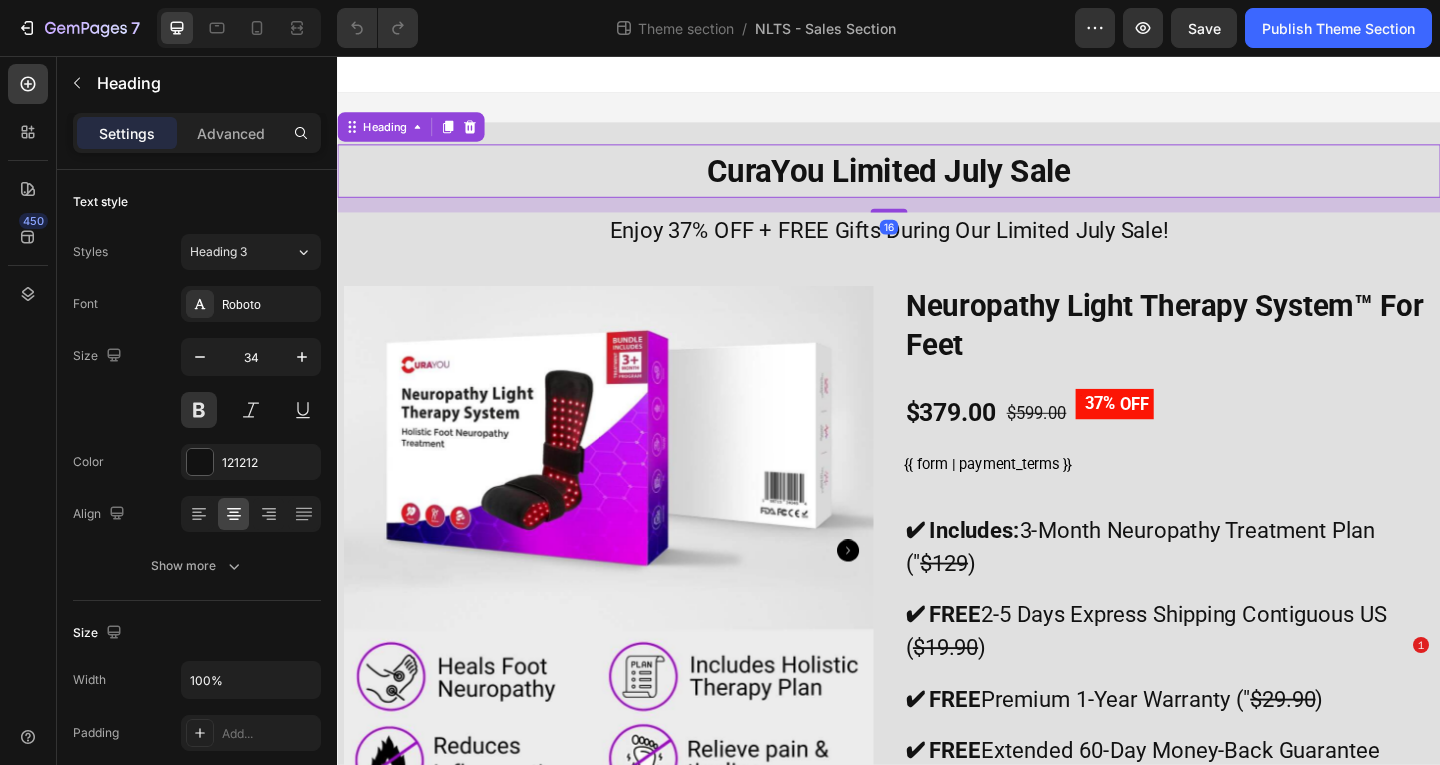 click on "CuraYou Limited July Sale" at bounding box center [937, 181] 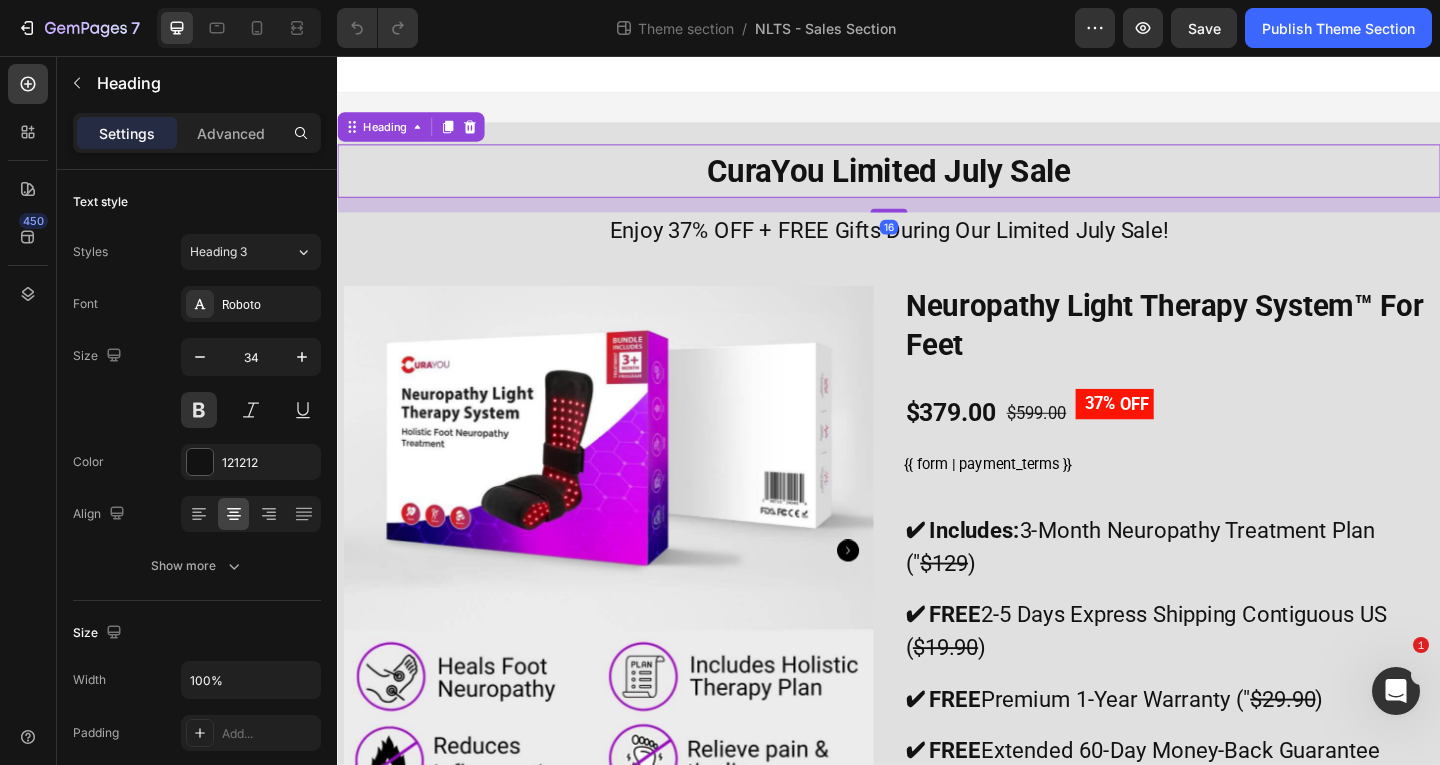 scroll, scrollTop: 0, scrollLeft: 0, axis: both 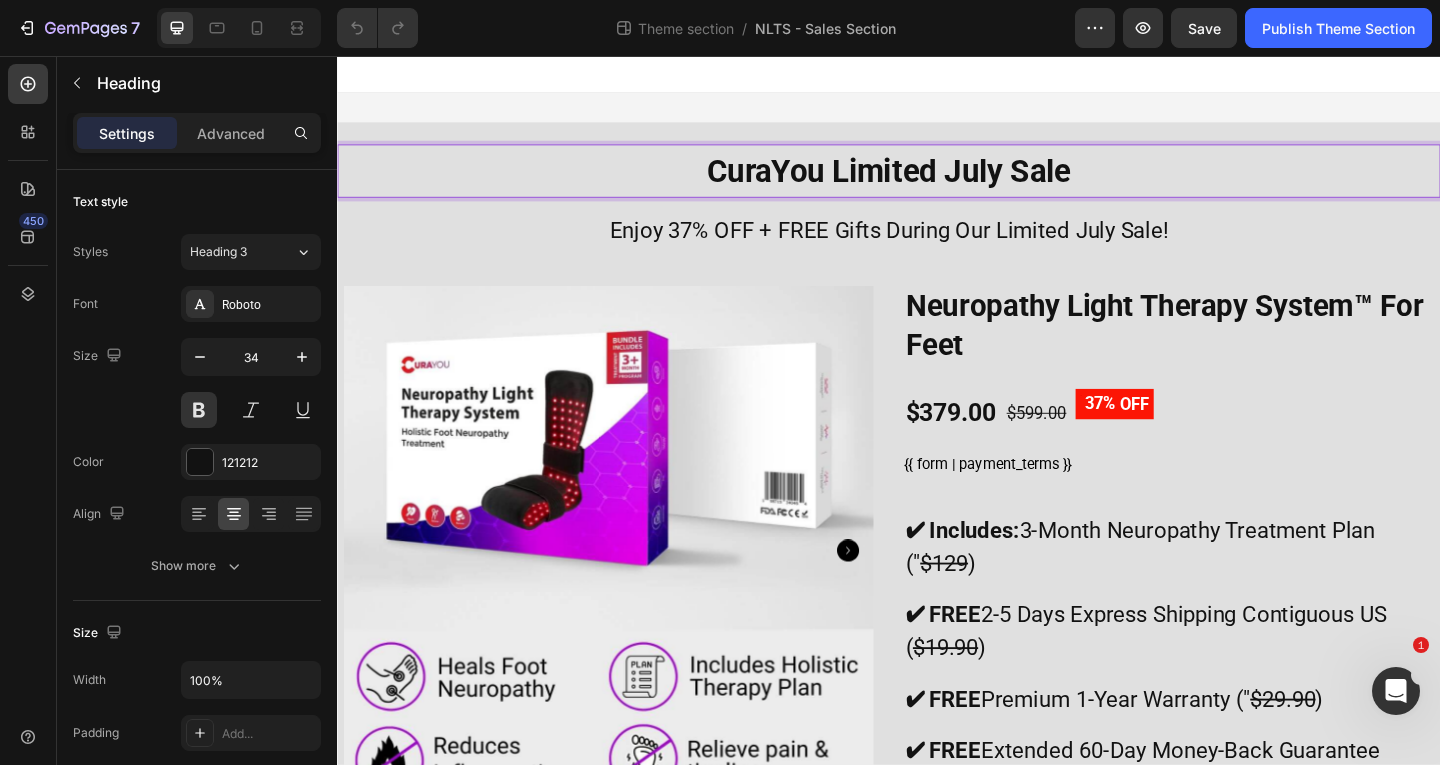 click on "CuraYou Limited July Sale" at bounding box center (937, 181) 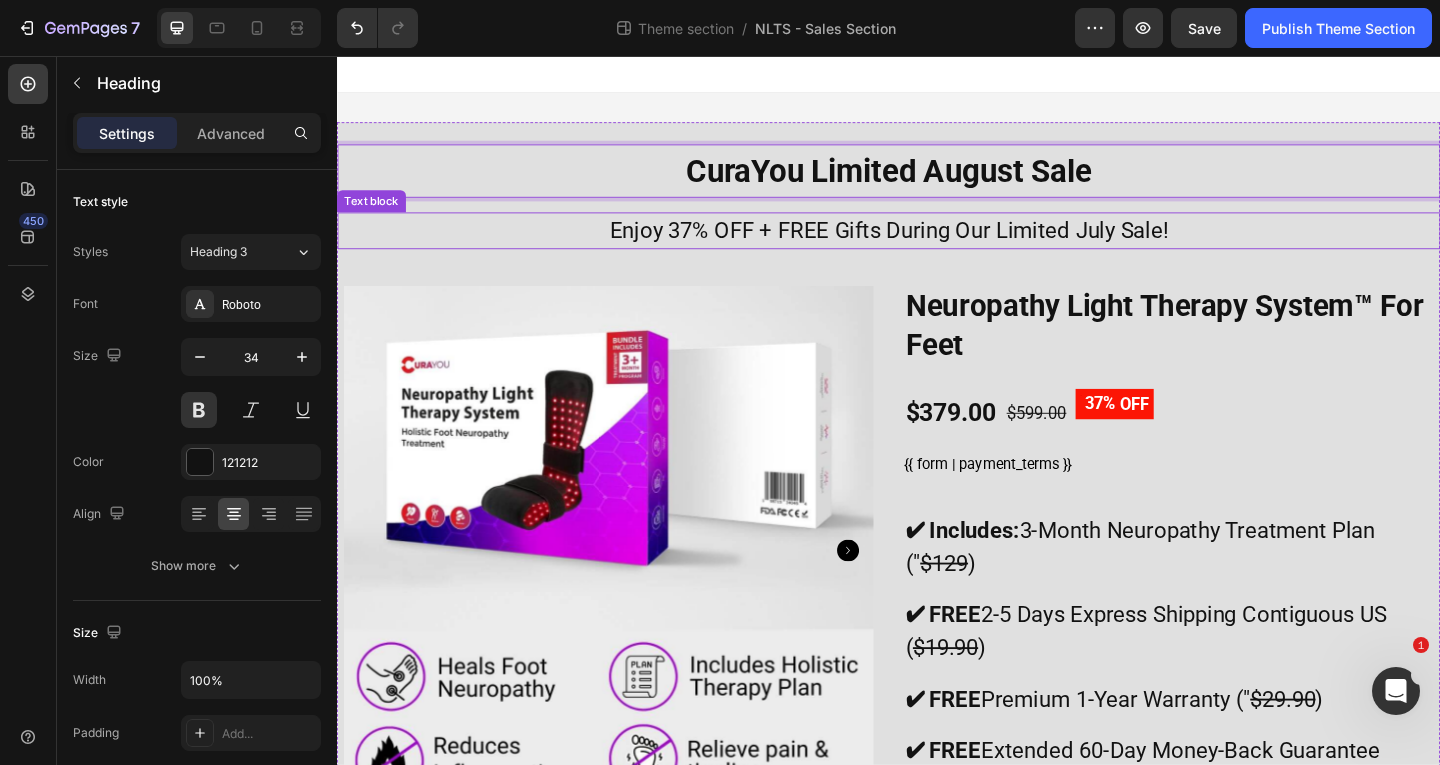 click on "Enjoy 37% OFF + FREE Gifts During Our Limited July Sale!" at bounding box center (937, 246) 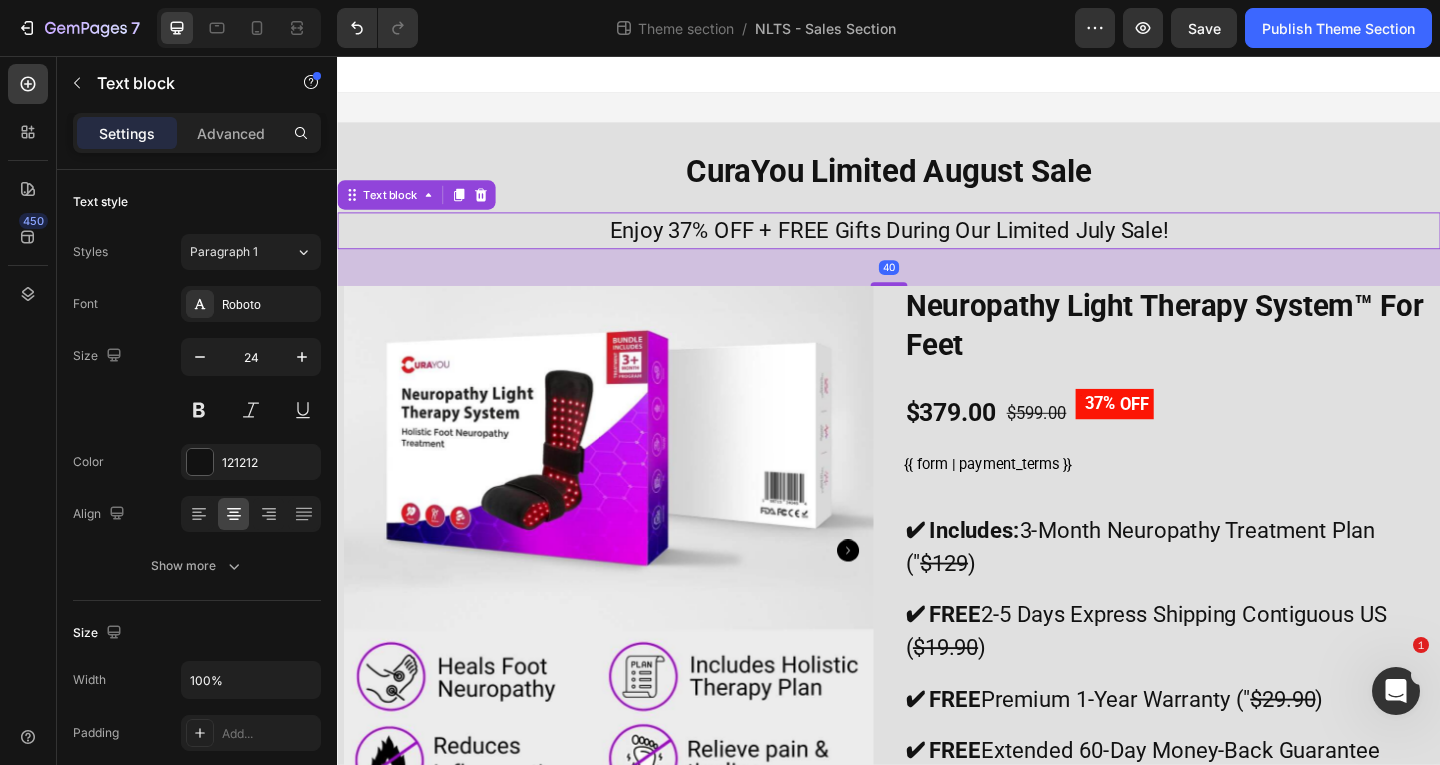 click on "Enjoy 37% OFF + FREE Gifts During Our Limited July Sale!" at bounding box center (937, 246) 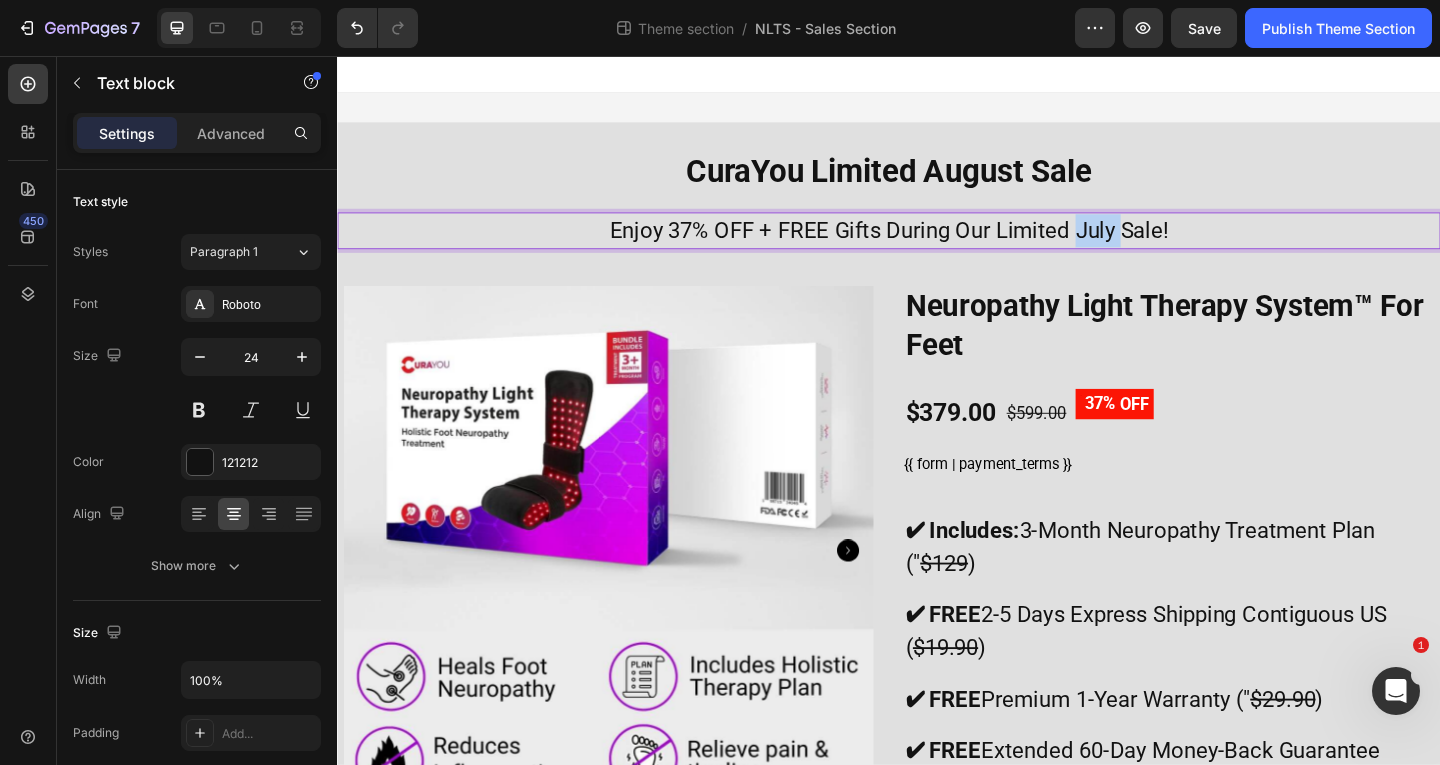 click on "Enjoy 37% OFF + FREE Gifts During Our Limited July Sale!" at bounding box center (937, 246) 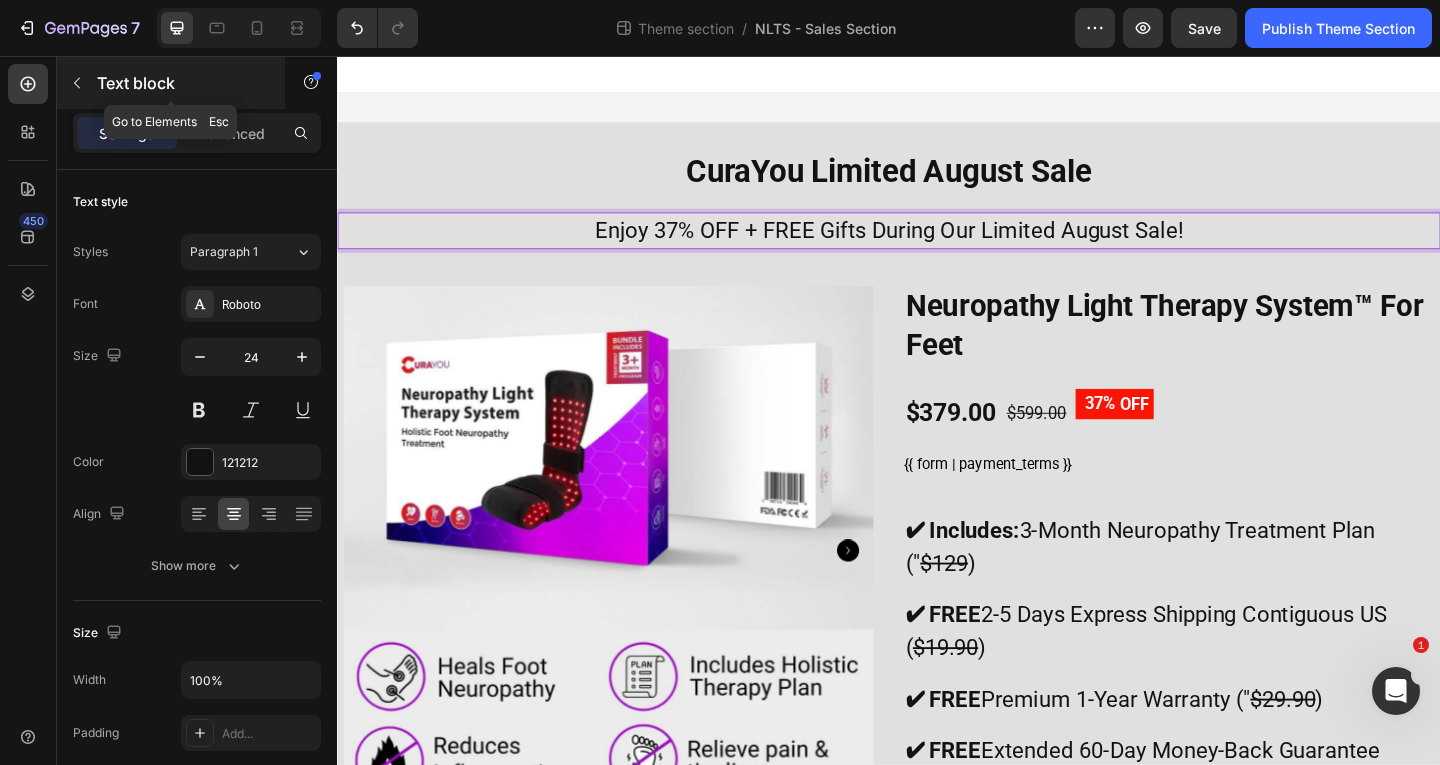 click at bounding box center [77, 83] 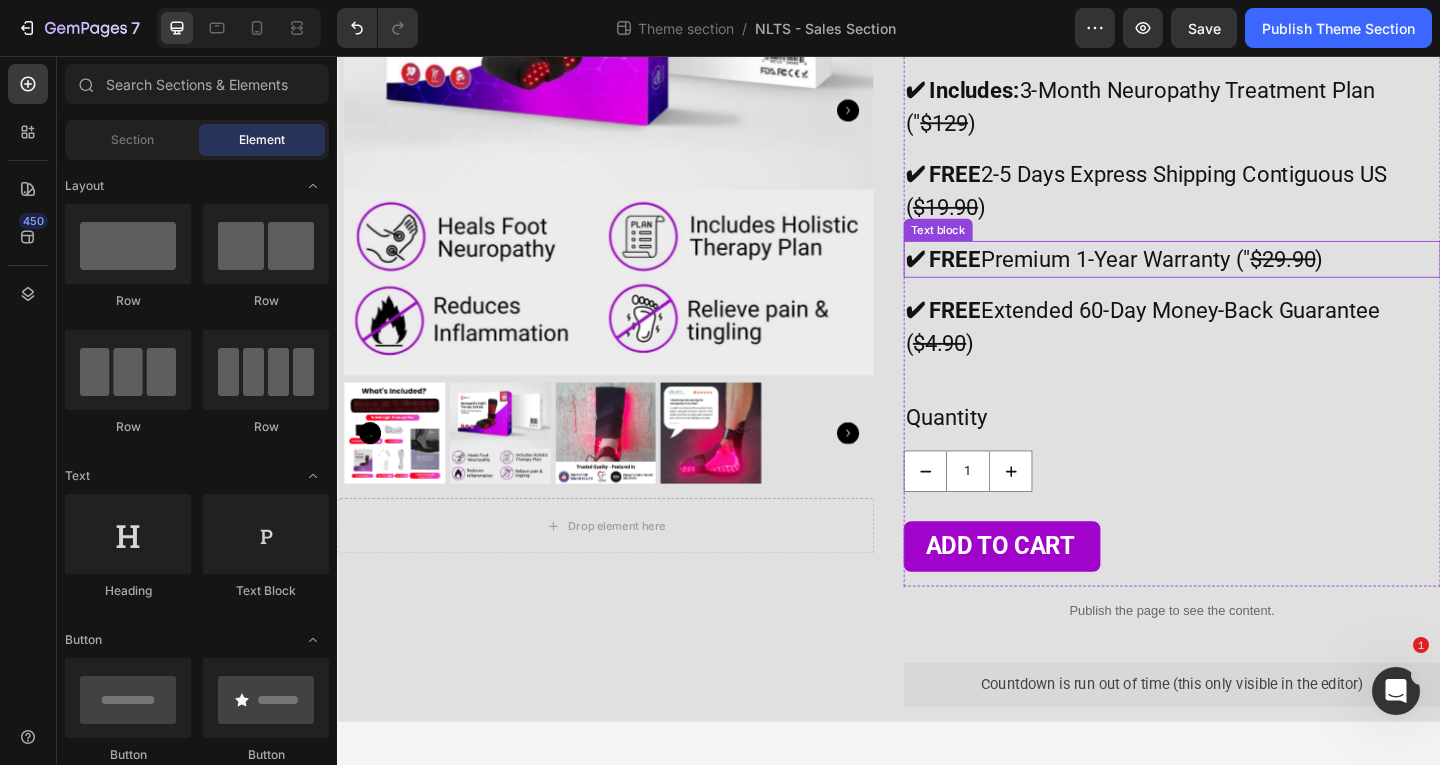 scroll, scrollTop: 79, scrollLeft: 0, axis: vertical 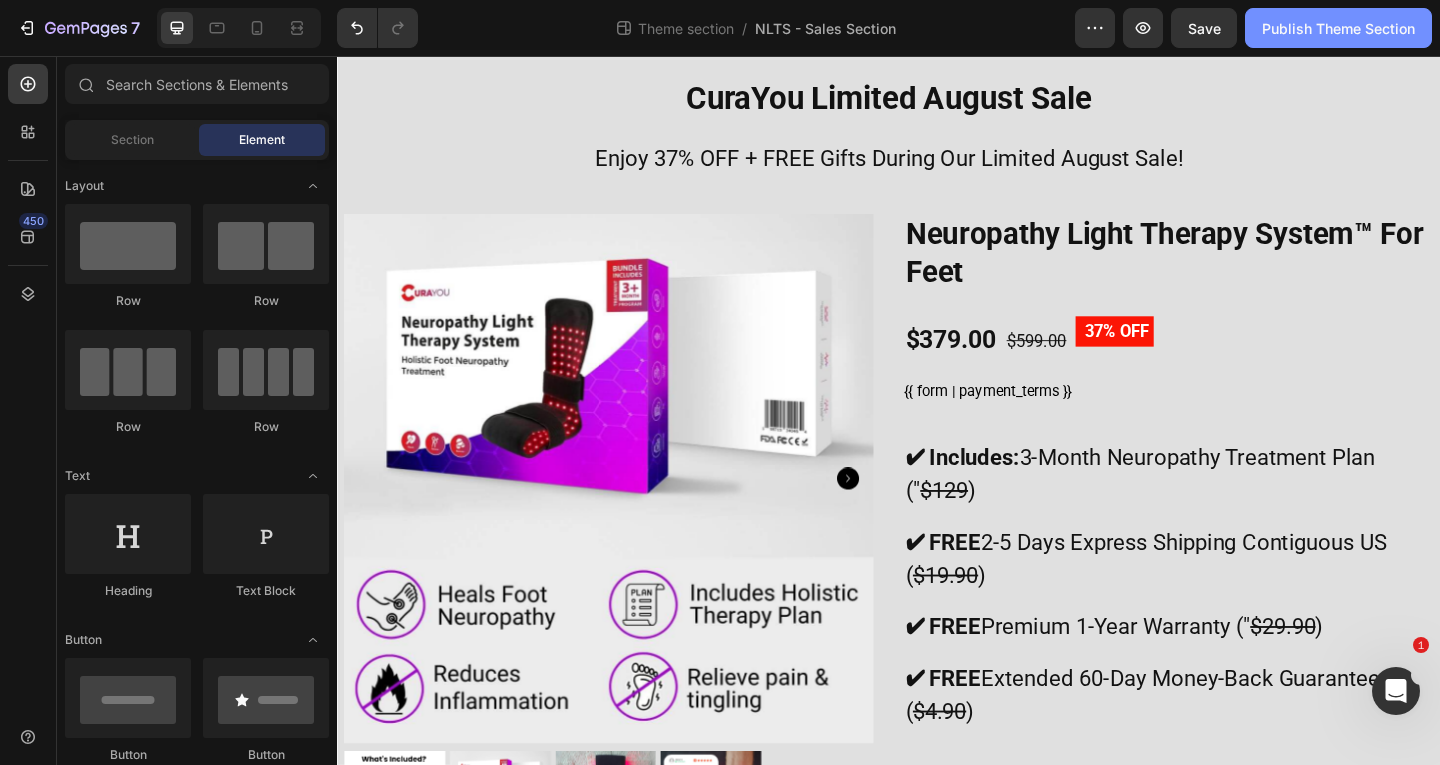 click on "Publish Theme Section" at bounding box center (1338, 28) 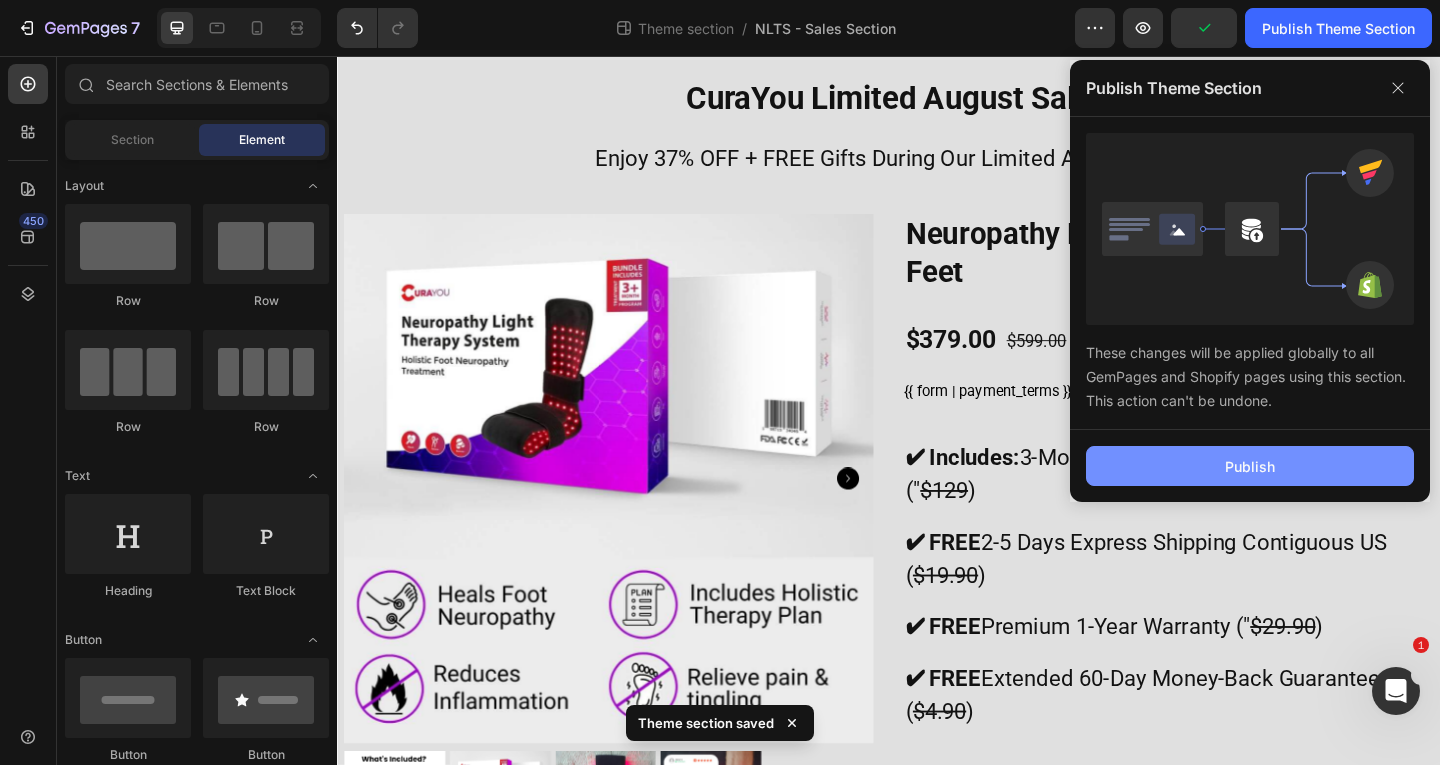 click on "Publish" 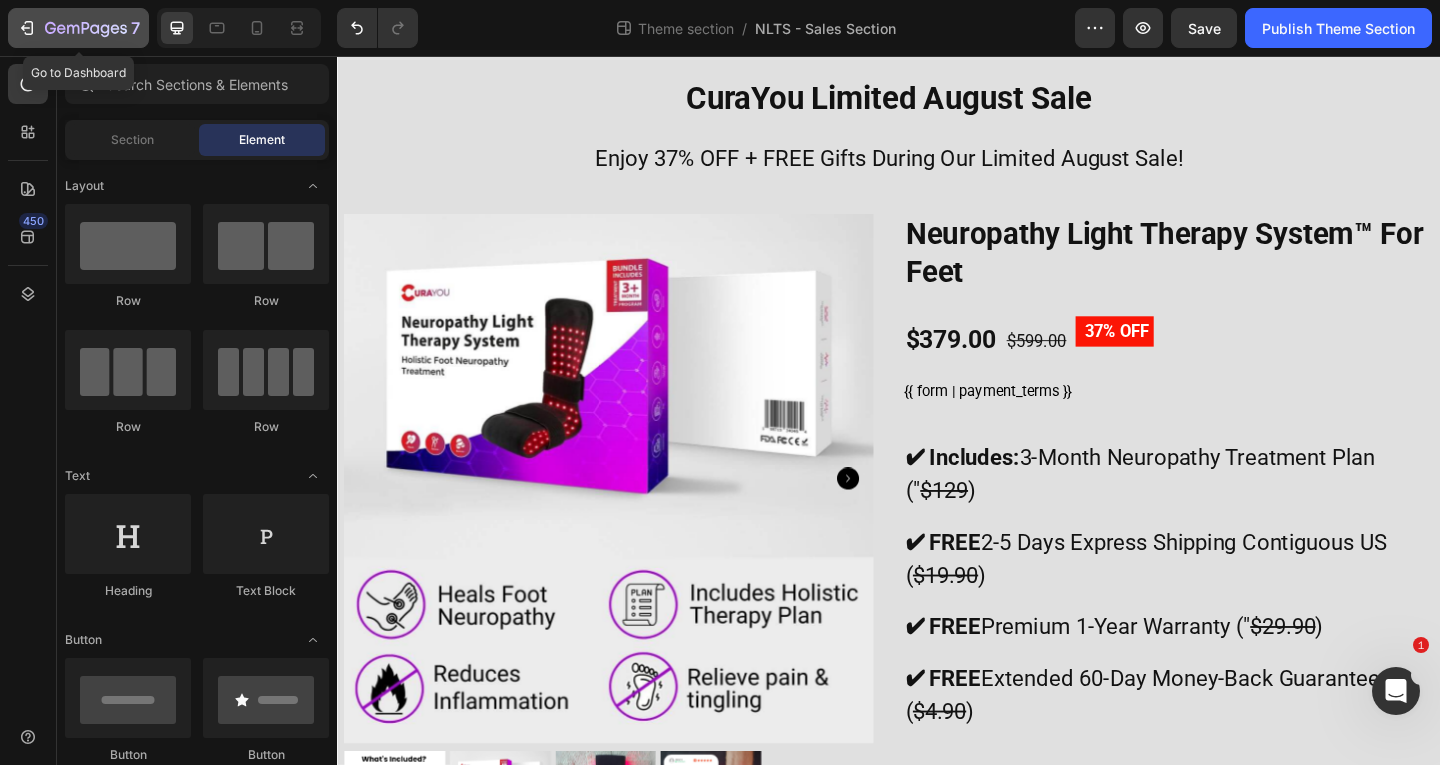 click 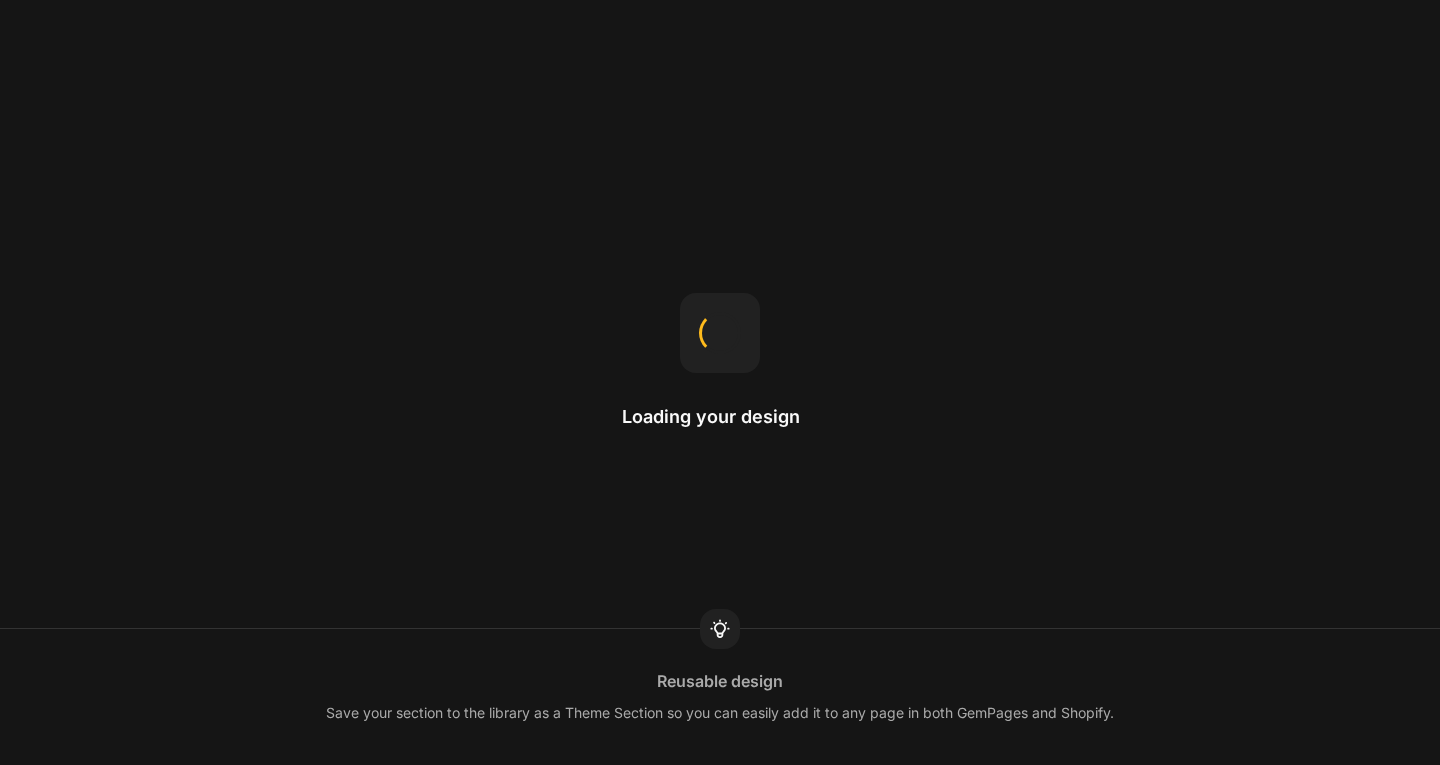 scroll, scrollTop: 0, scrollLeft: 0, axis: both 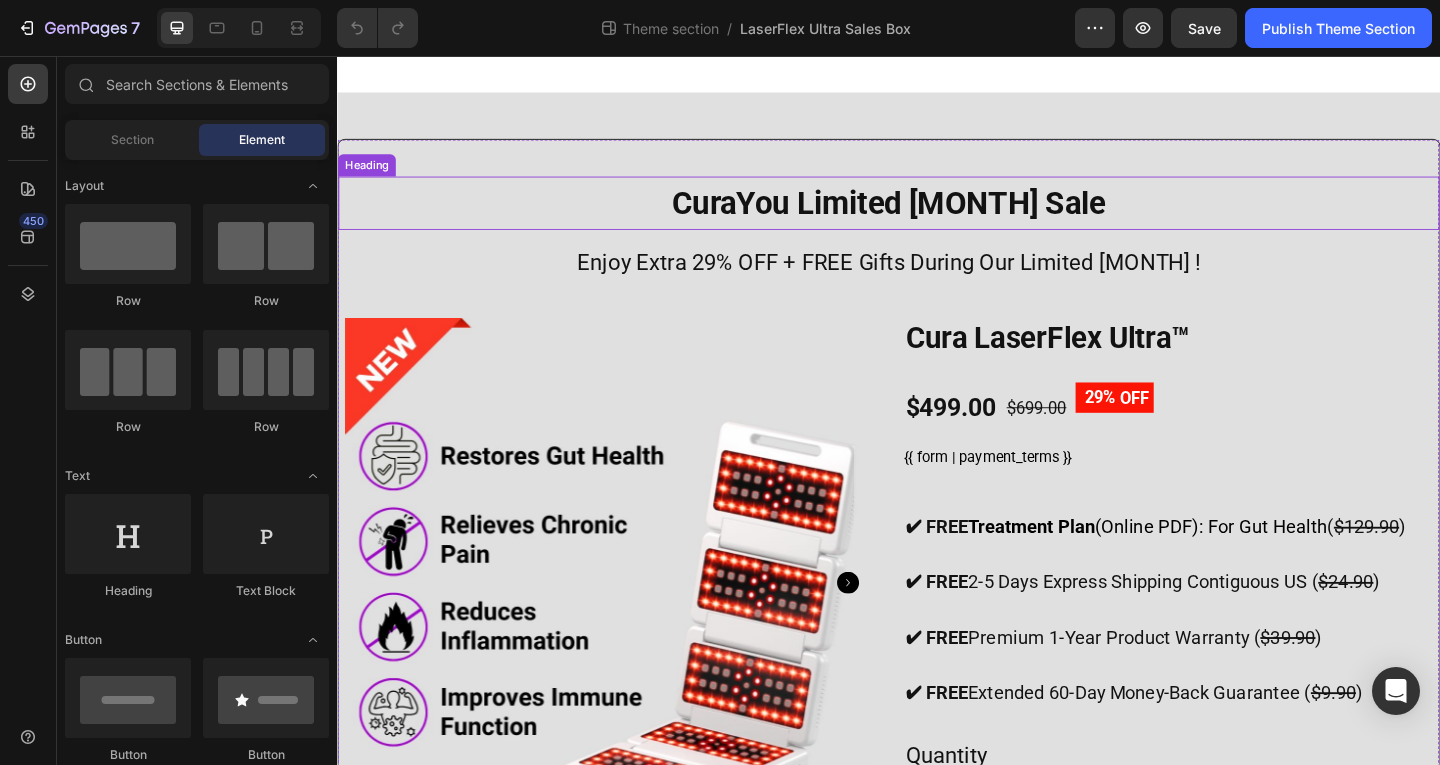 click on "CuraYou Limited July Sale" at bounding box center [937, 216] 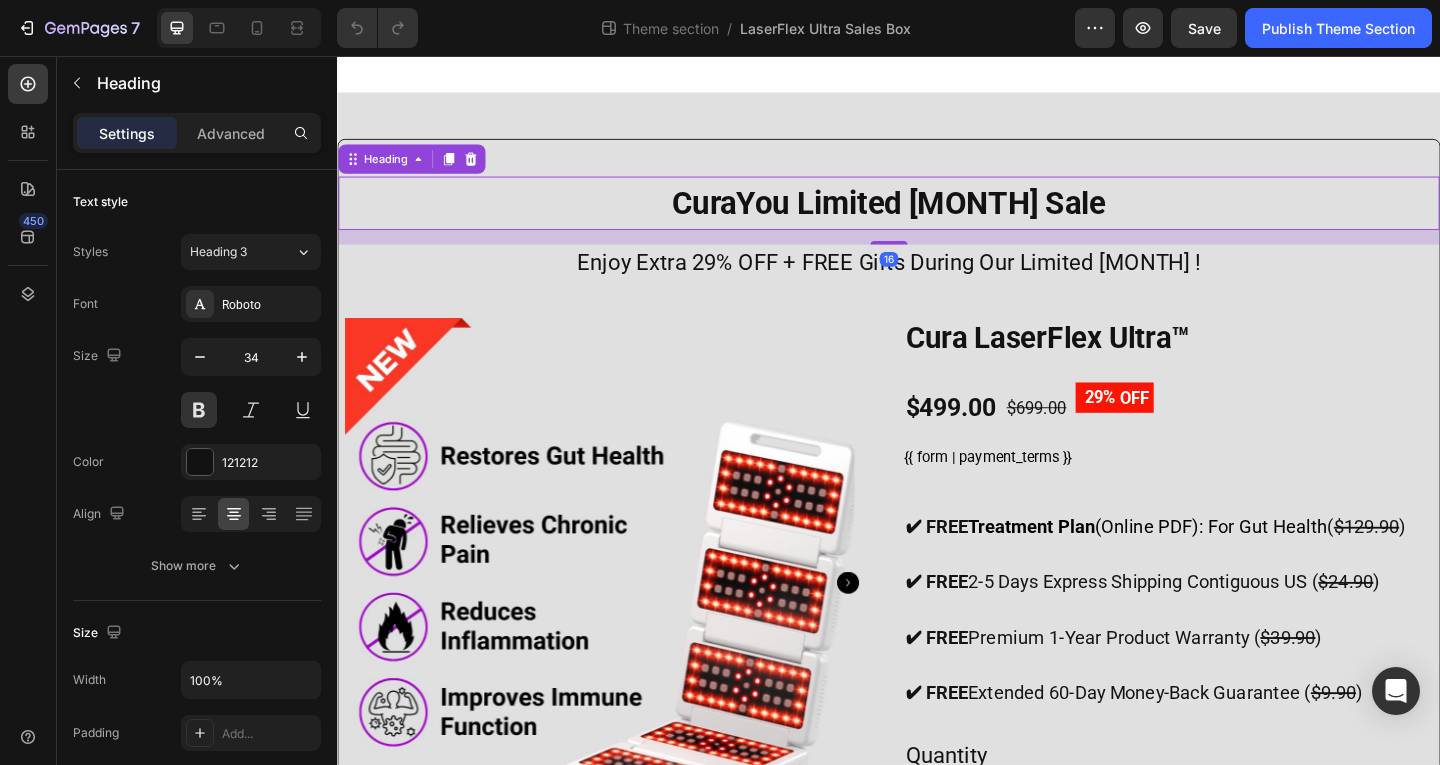 click on "CuraYou Limited July Sale" at bounding box center (937, 216) 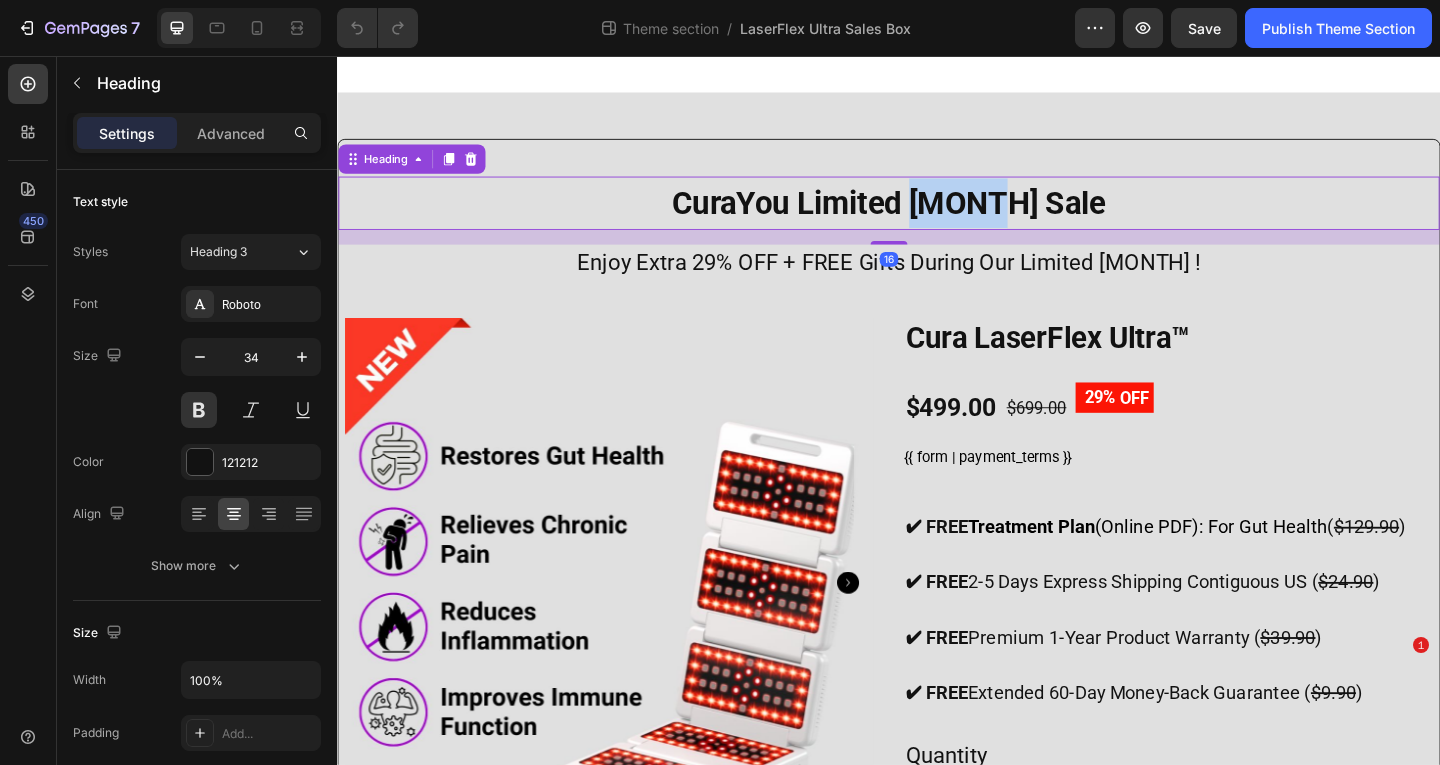 click on "CuraYou Limited July Sale" at bounding box center (937, 216) 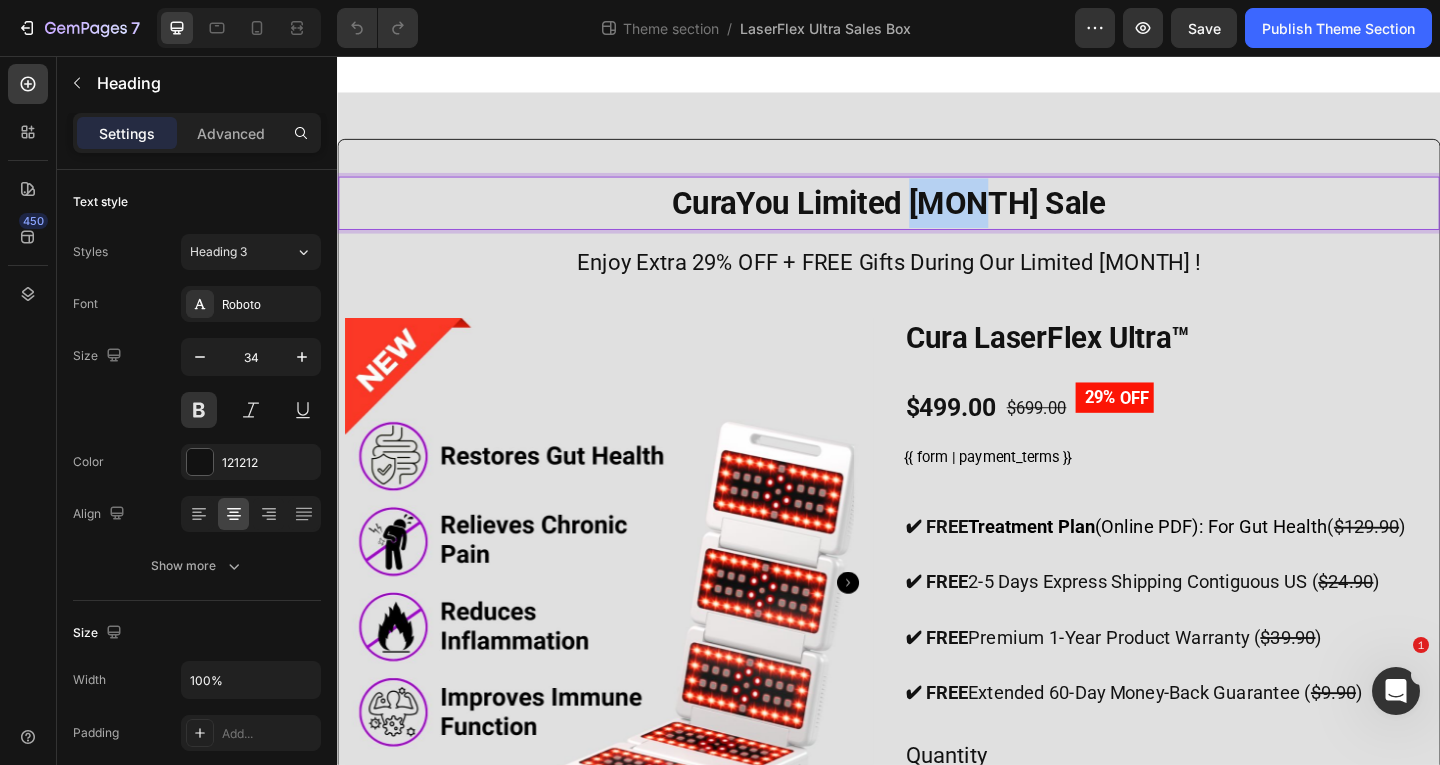 scroll, scrollTop: 0, scrollLeft: 0, axis: both 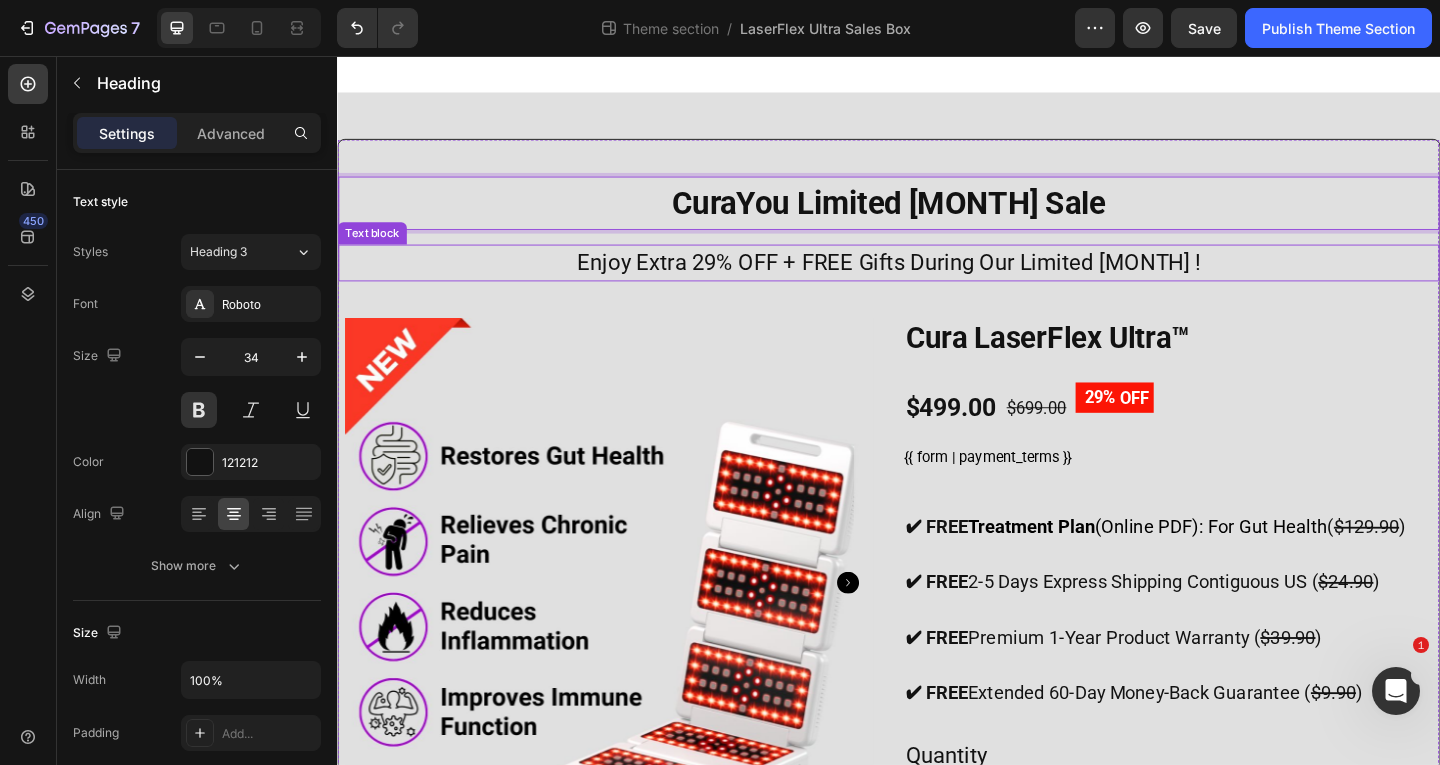 click on "Enjoy Extra 29% OFF + FREE Gifts During Our Limited July!" at bounding box center (937, 281) 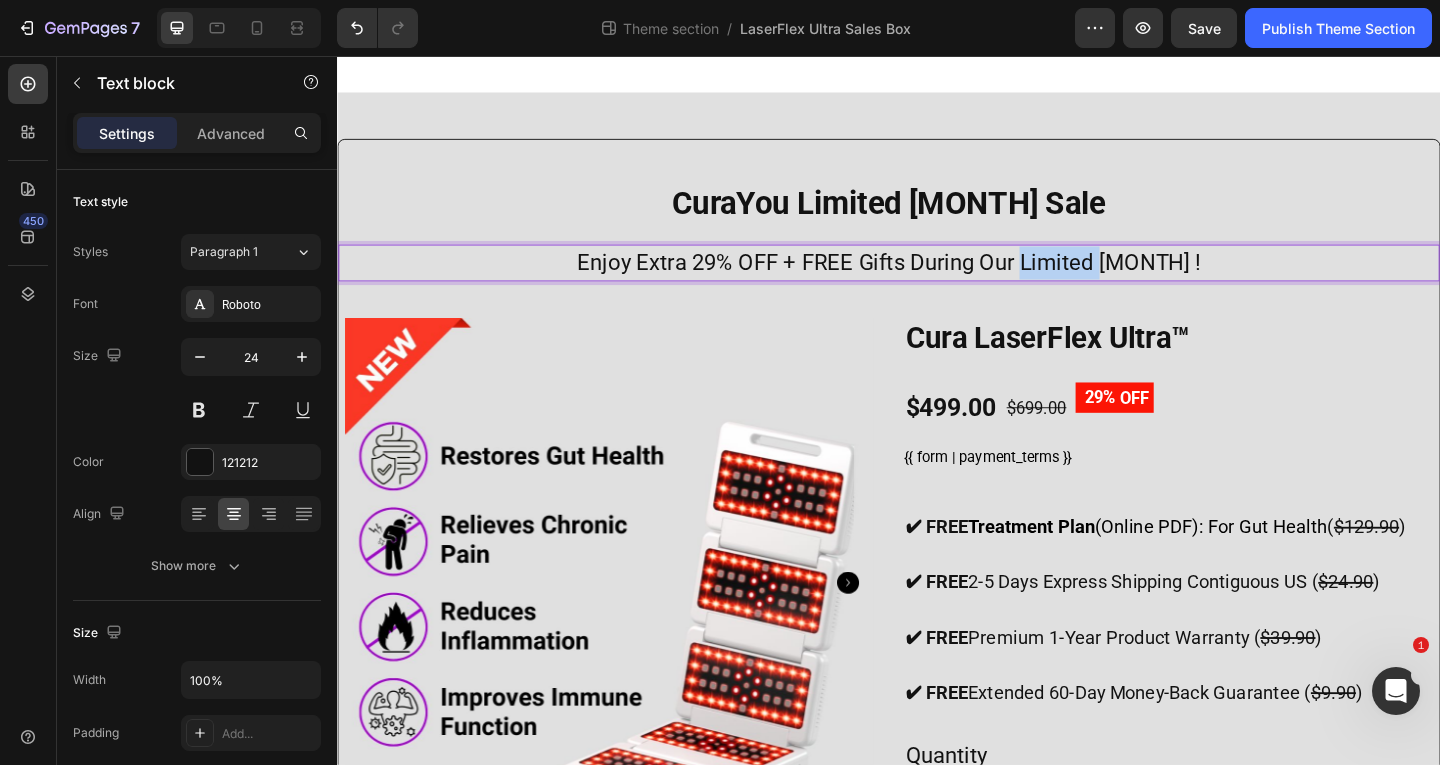 click on "Enjoy Extra 29% OFF + FREE Gifts During Our Limited July!" at bounding box center [937, 281] 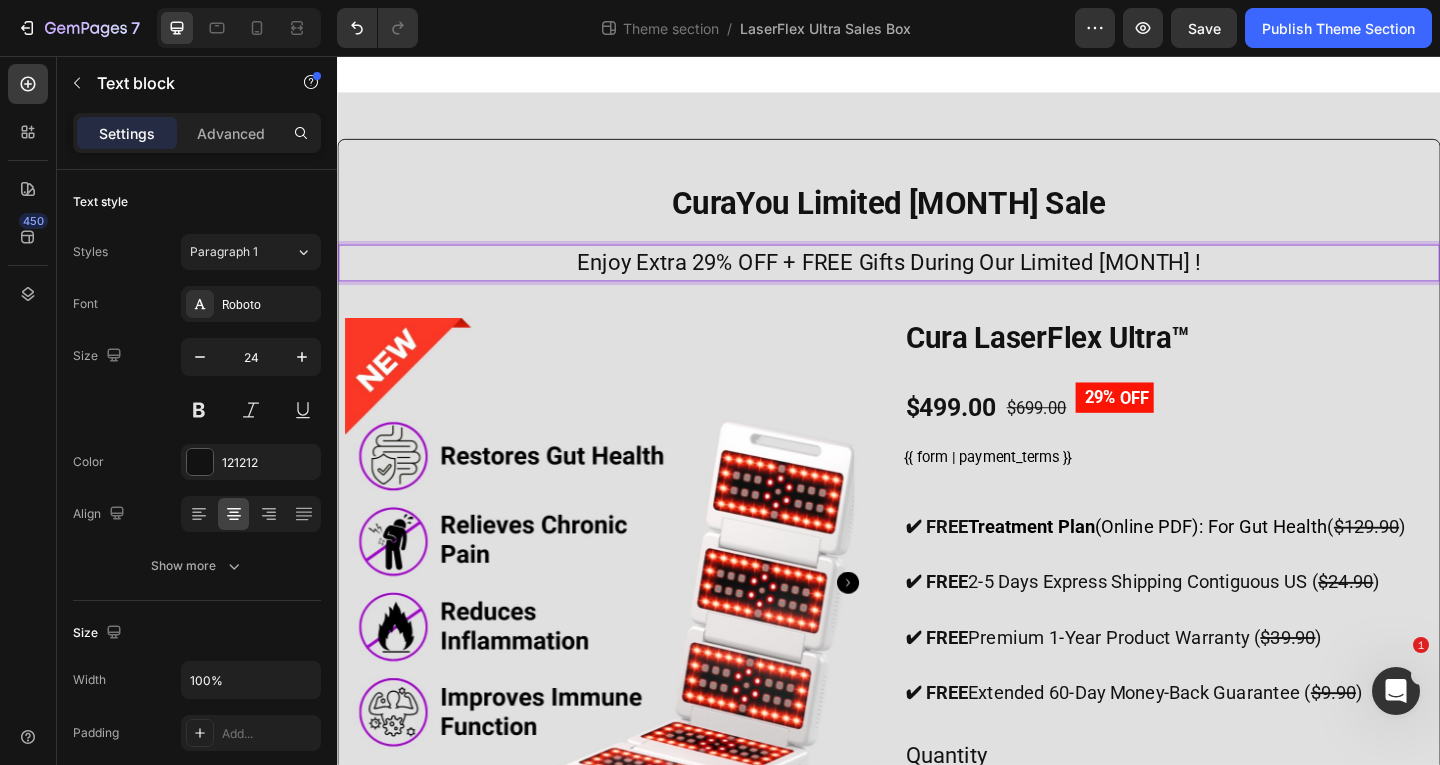 click on "Enjoy Extra 29% OFF + FREE Gifts During Our Limited July!" at bounding box center [937, 281] 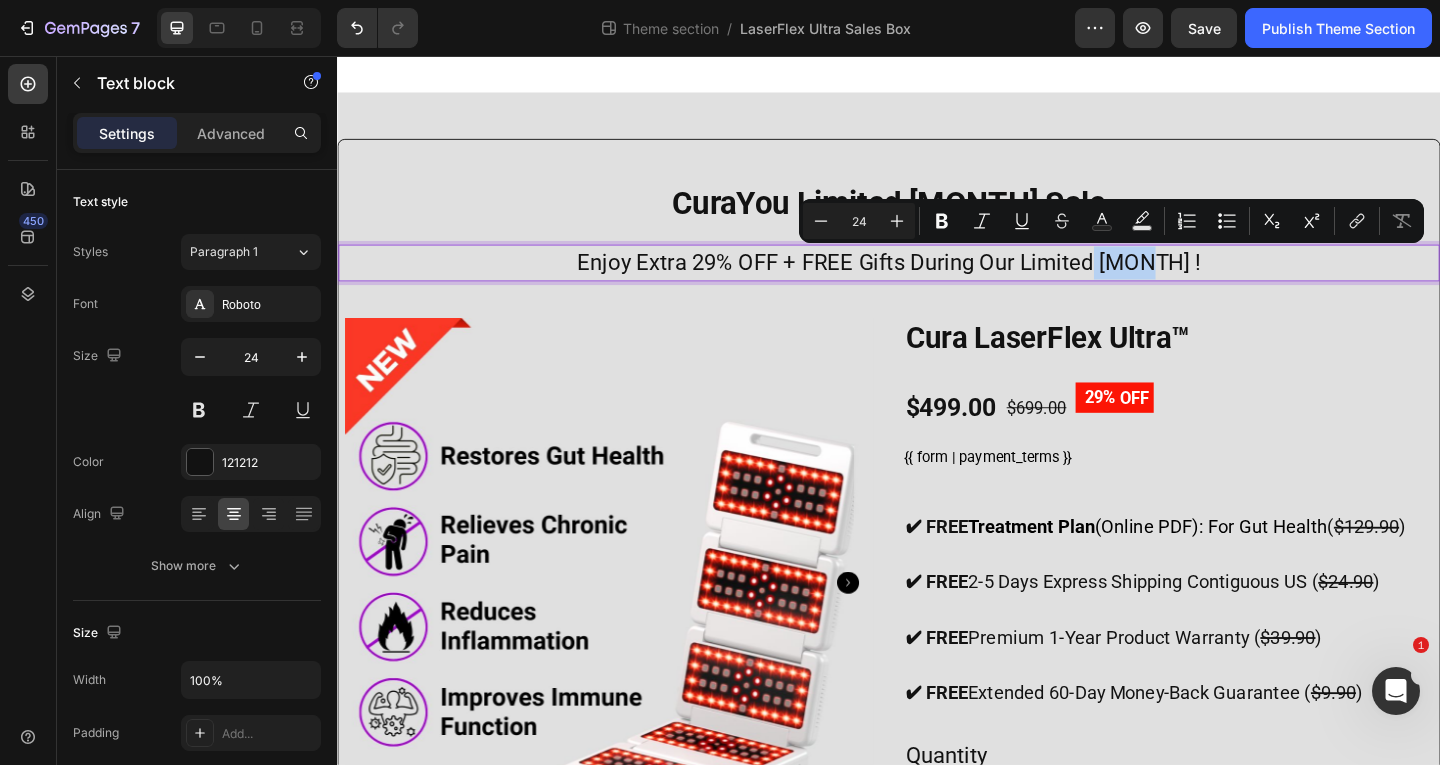 drag, startPoint x: 1183, startPoint y: 281, endPoint x: 1227, endPoint y: 283, distance: 44.04543 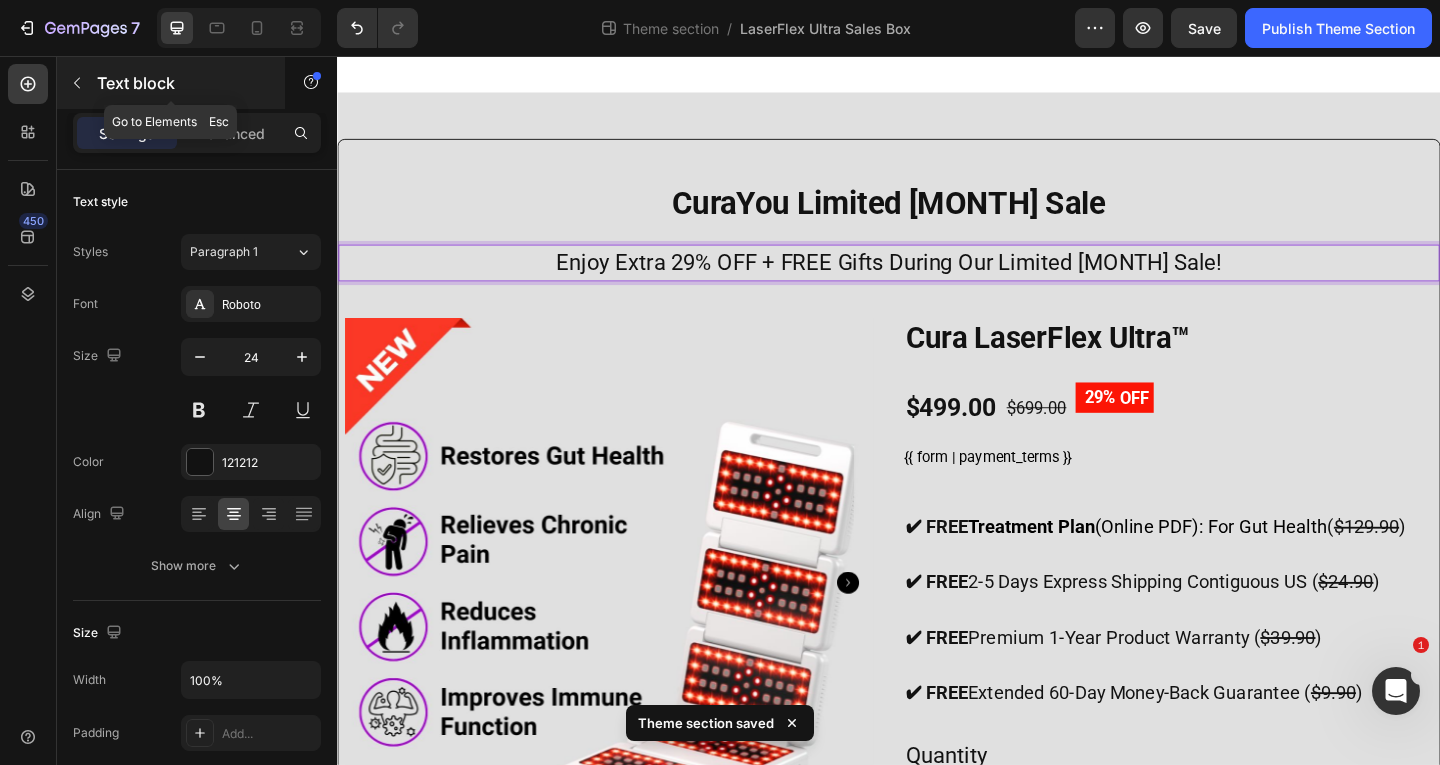 click 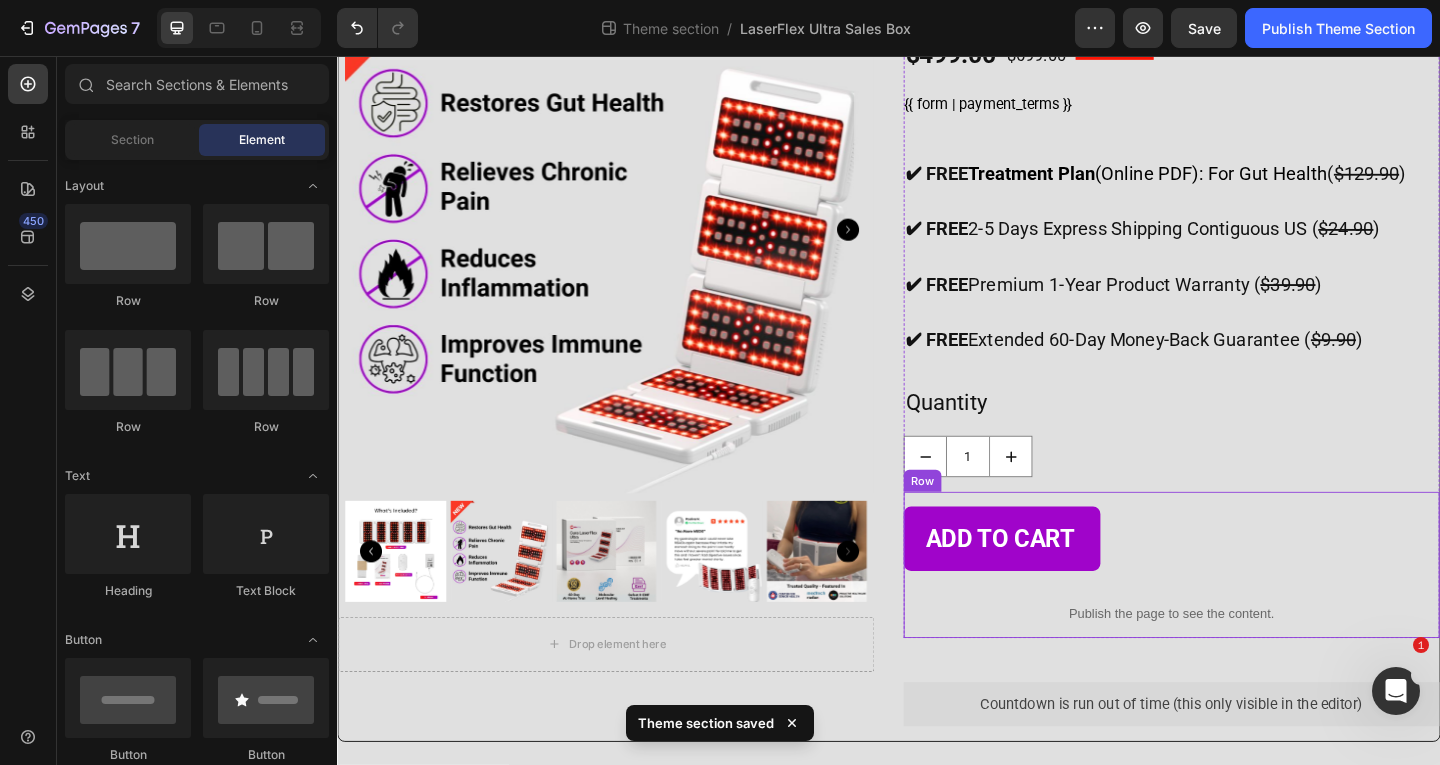 scroll, scrollTop: 408, scrollLeft: 0, axis: vertical 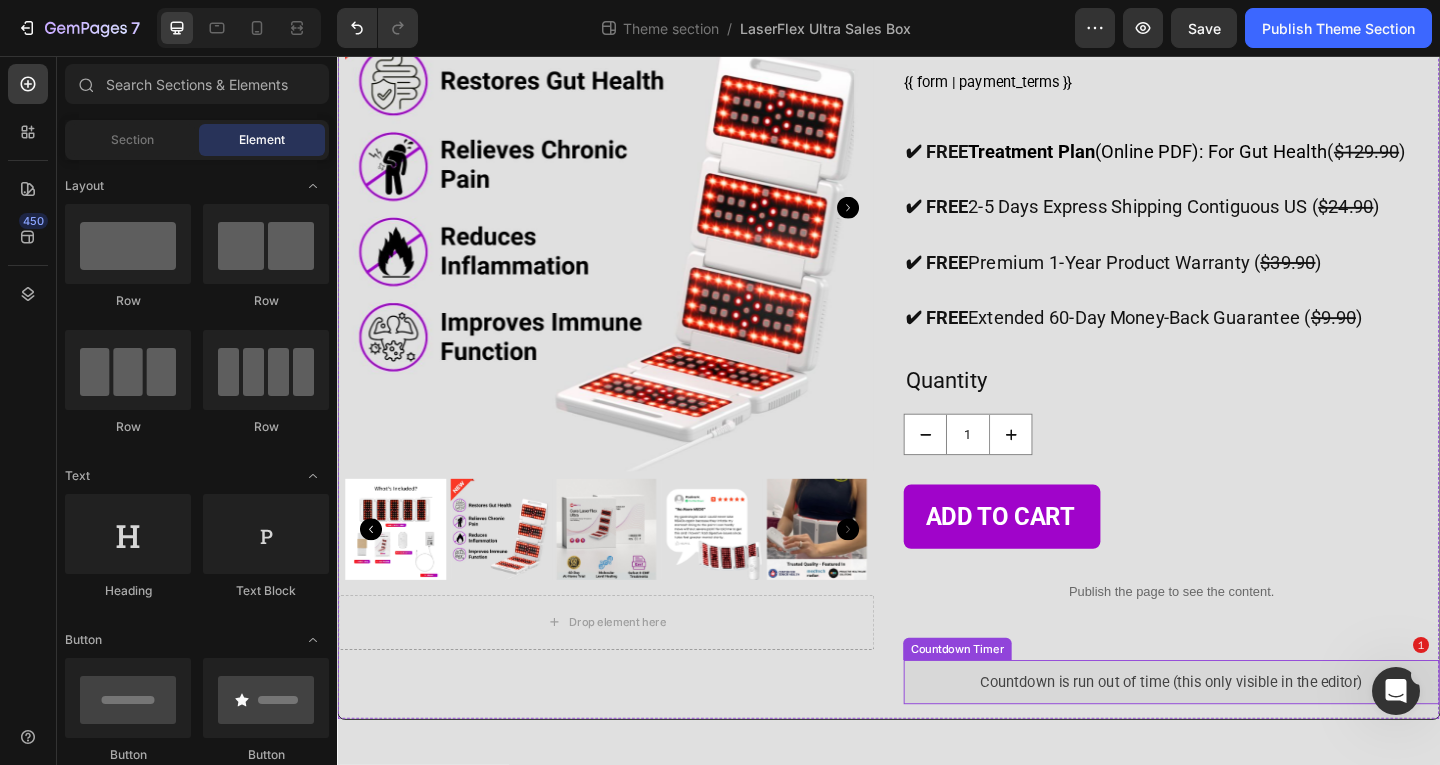 click on "Countdown is run out of time (this only visible in the editor)" at bounding box center [1245, 737] 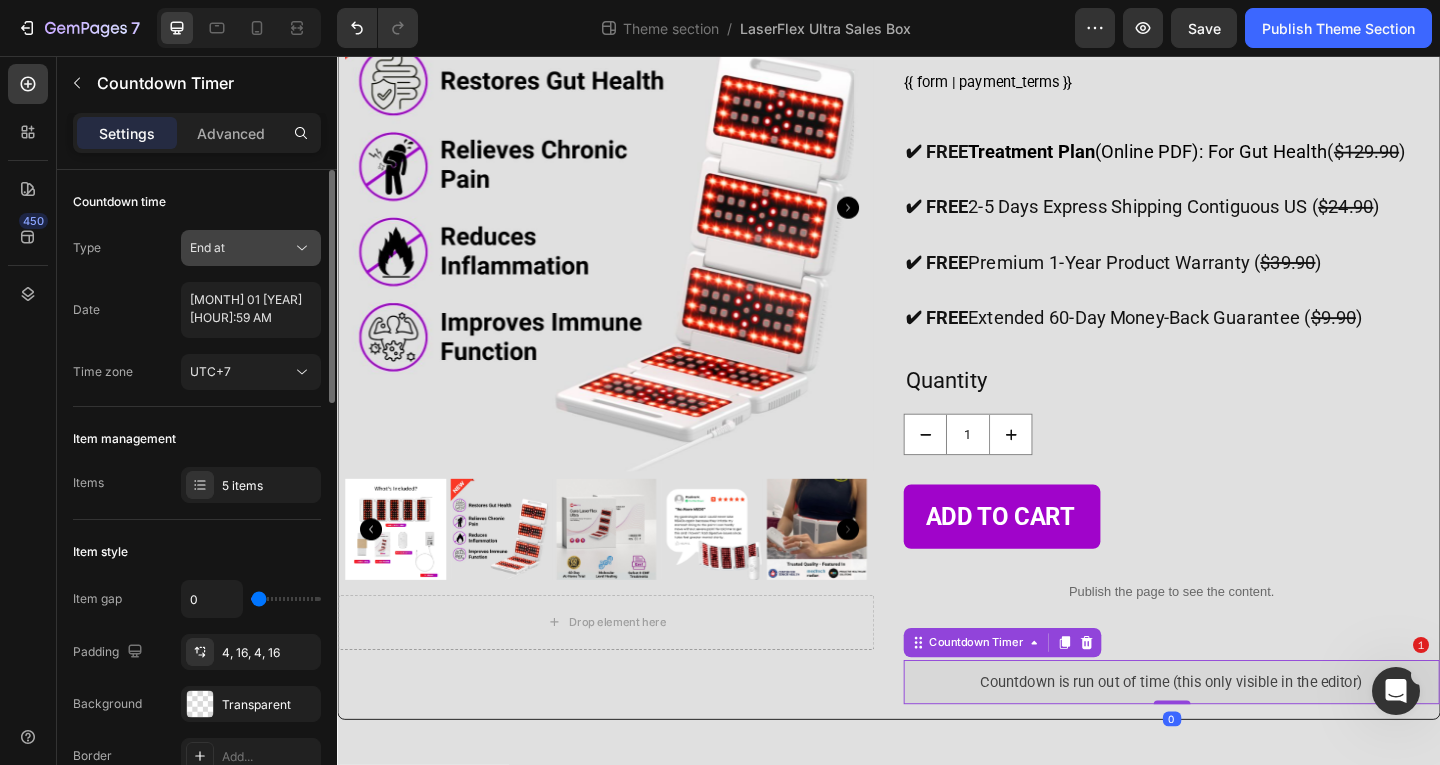 click on "End at" at bounding box center [207, 248] 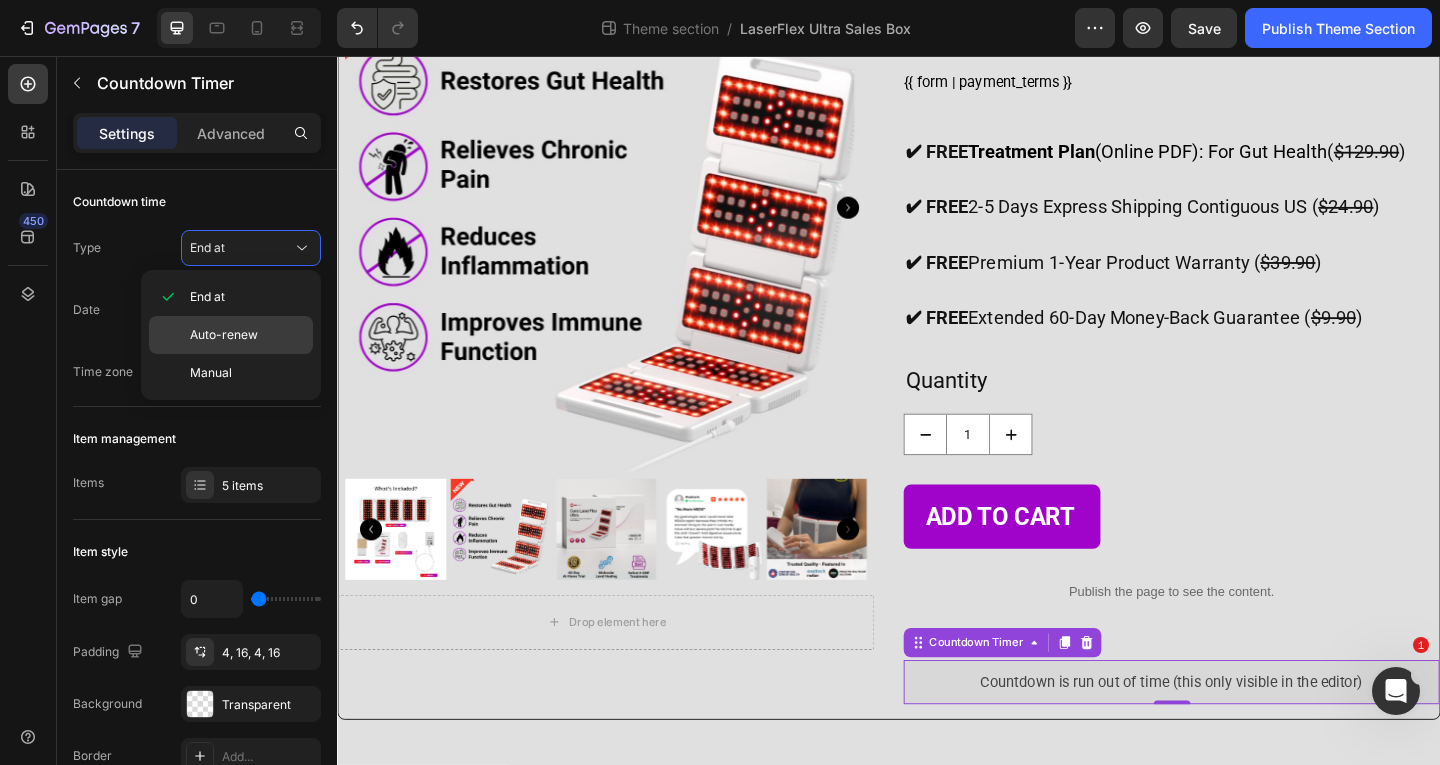 click on "Auto-renew" at bounding box center (224, 335) 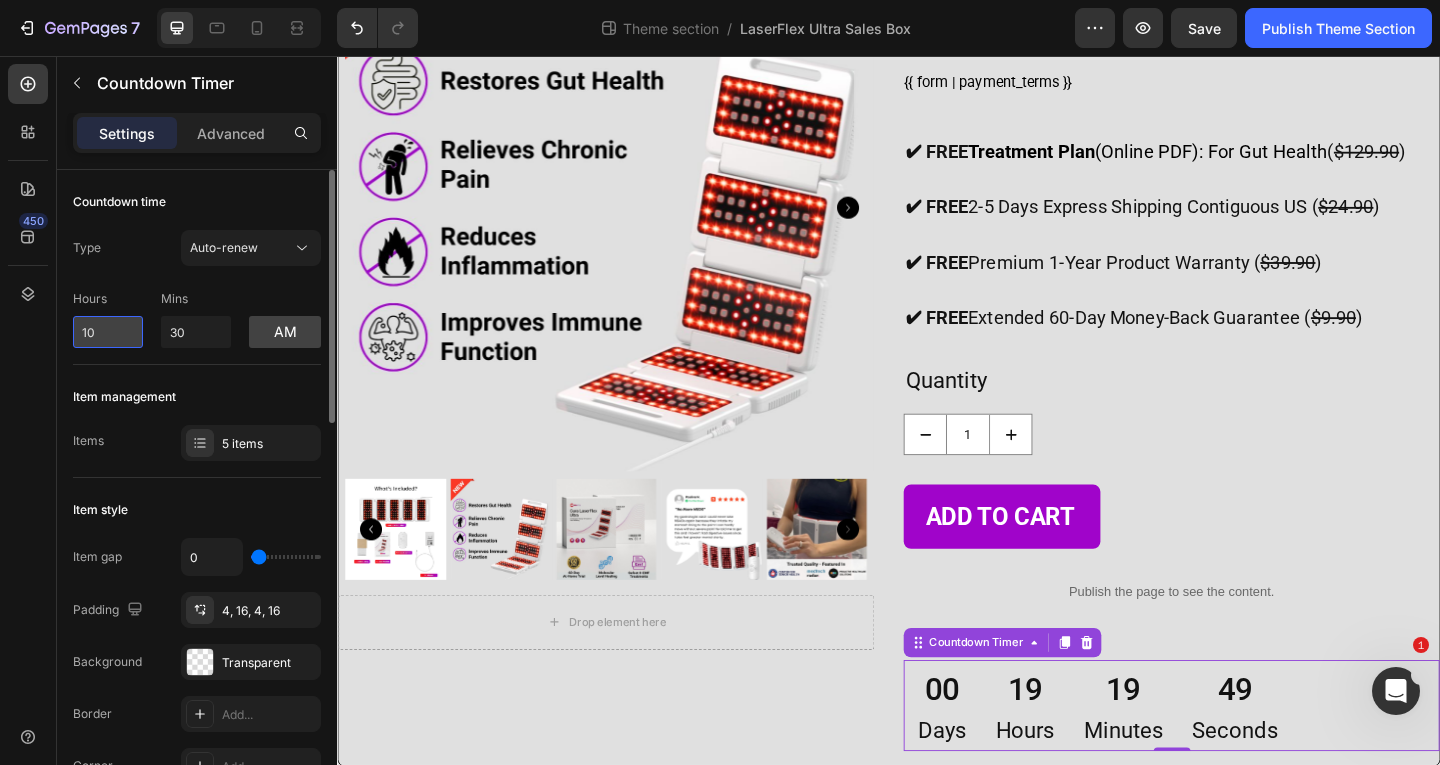 click on "10" at bounding box center (108, 332) 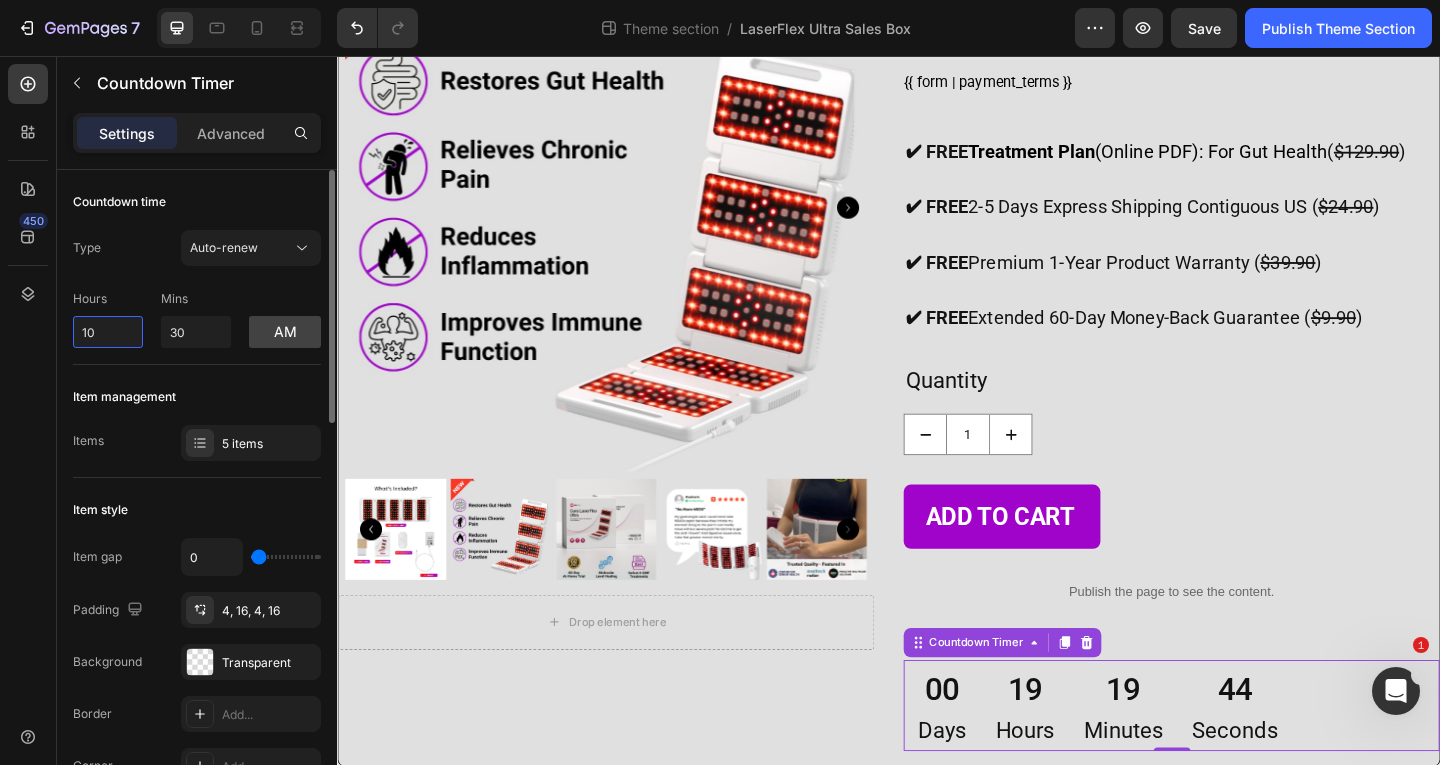 drag, startPoint x: 105, startPoint y: 334, endPoint x: 68, endPoint y: 334, distance: 37 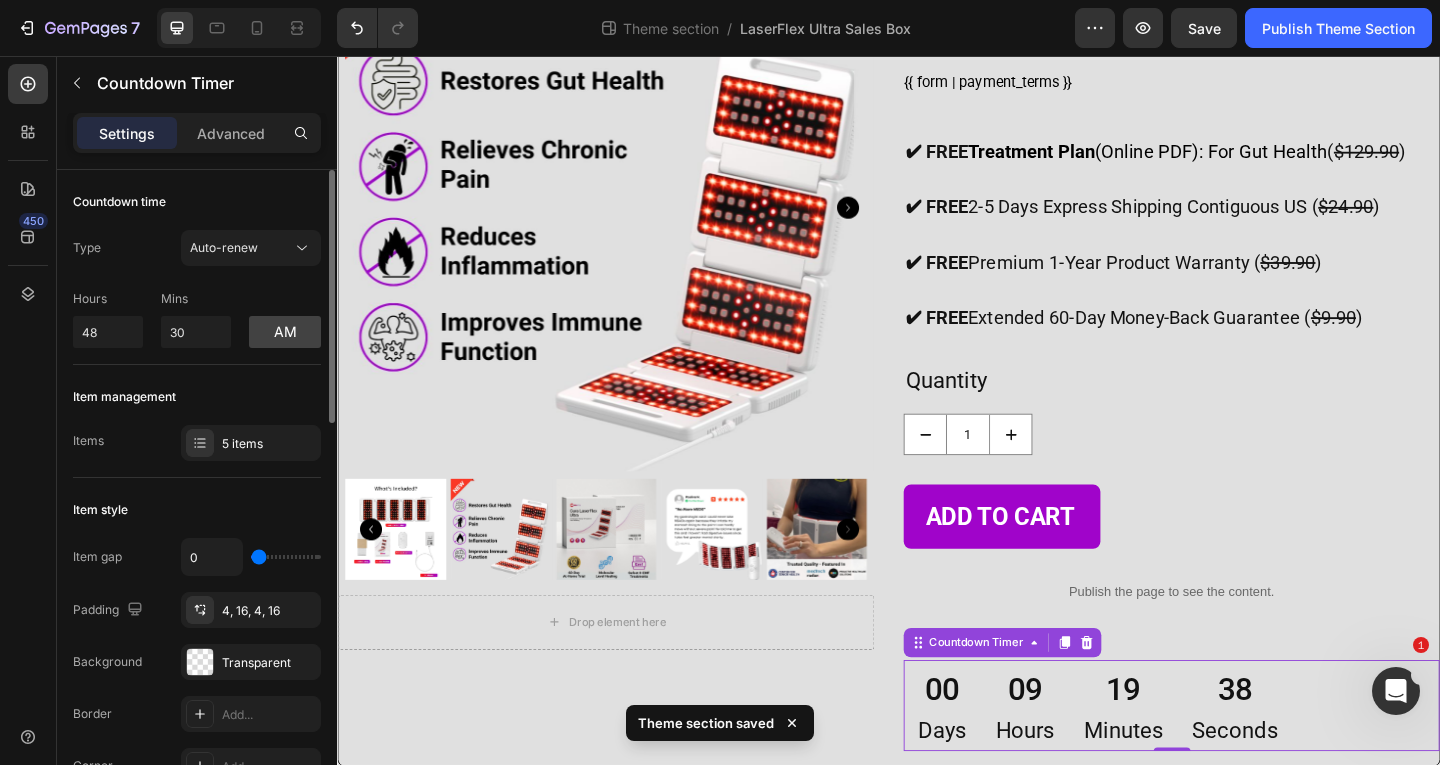 type on "10" 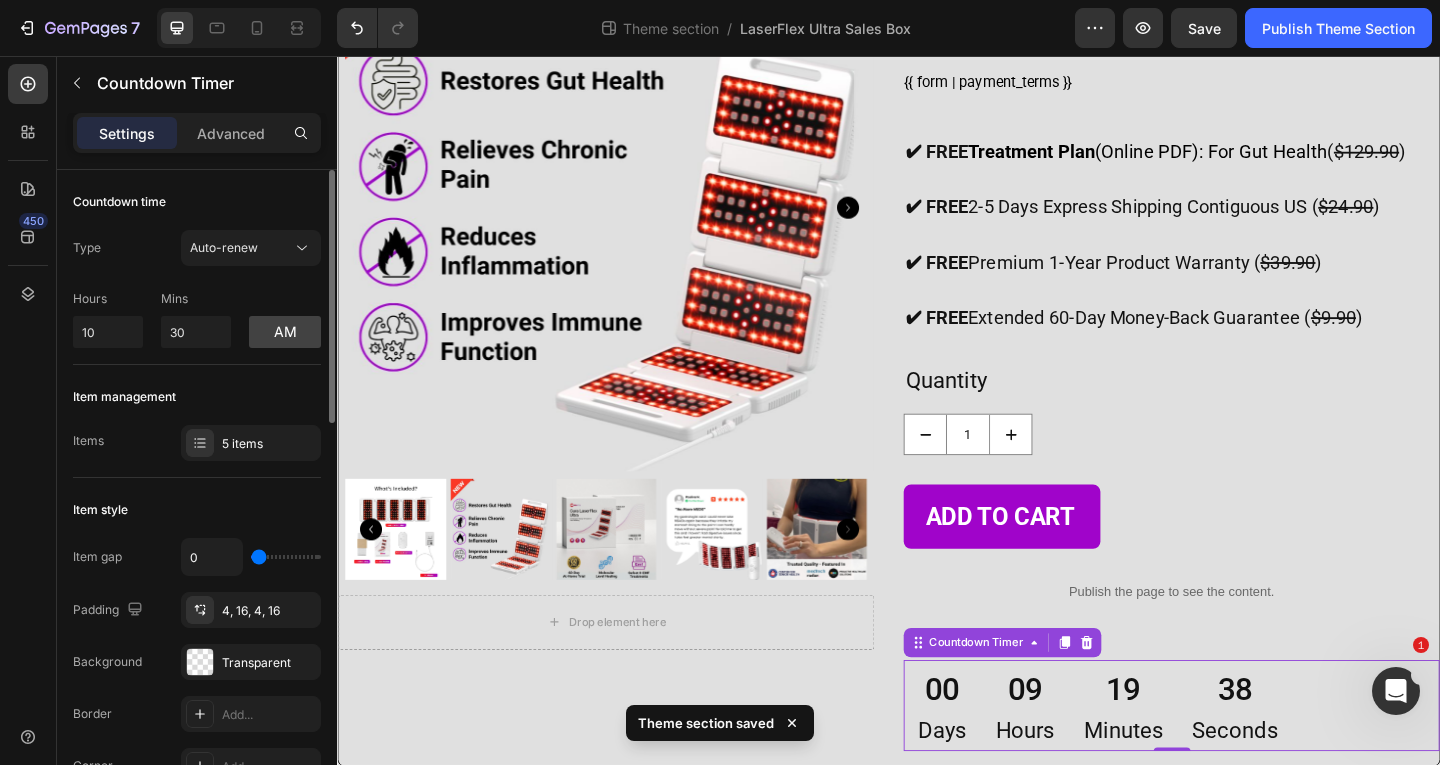 click on "Hours" at bounding box center (108, 299) 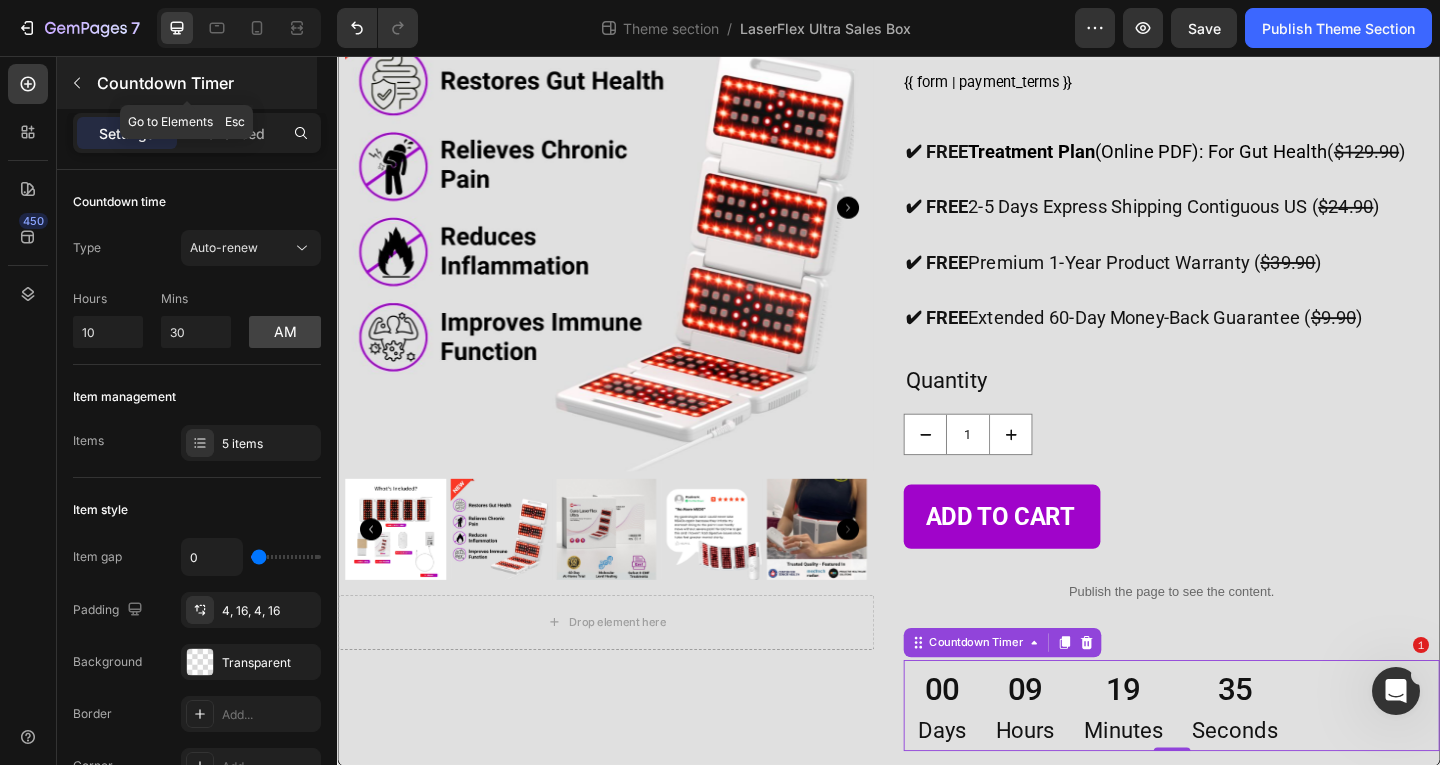 click 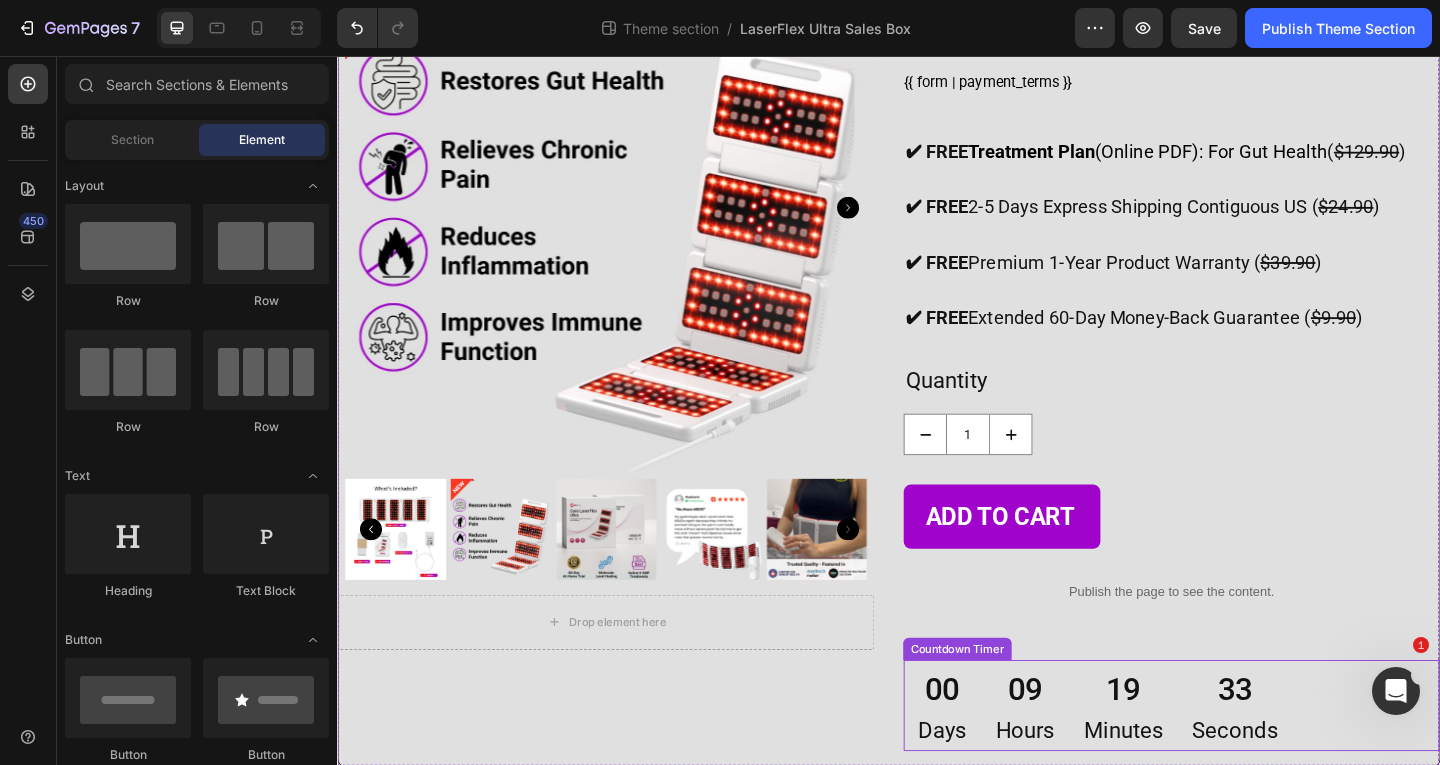 click on "19 Minutes" at bounding box center (1192, 762) 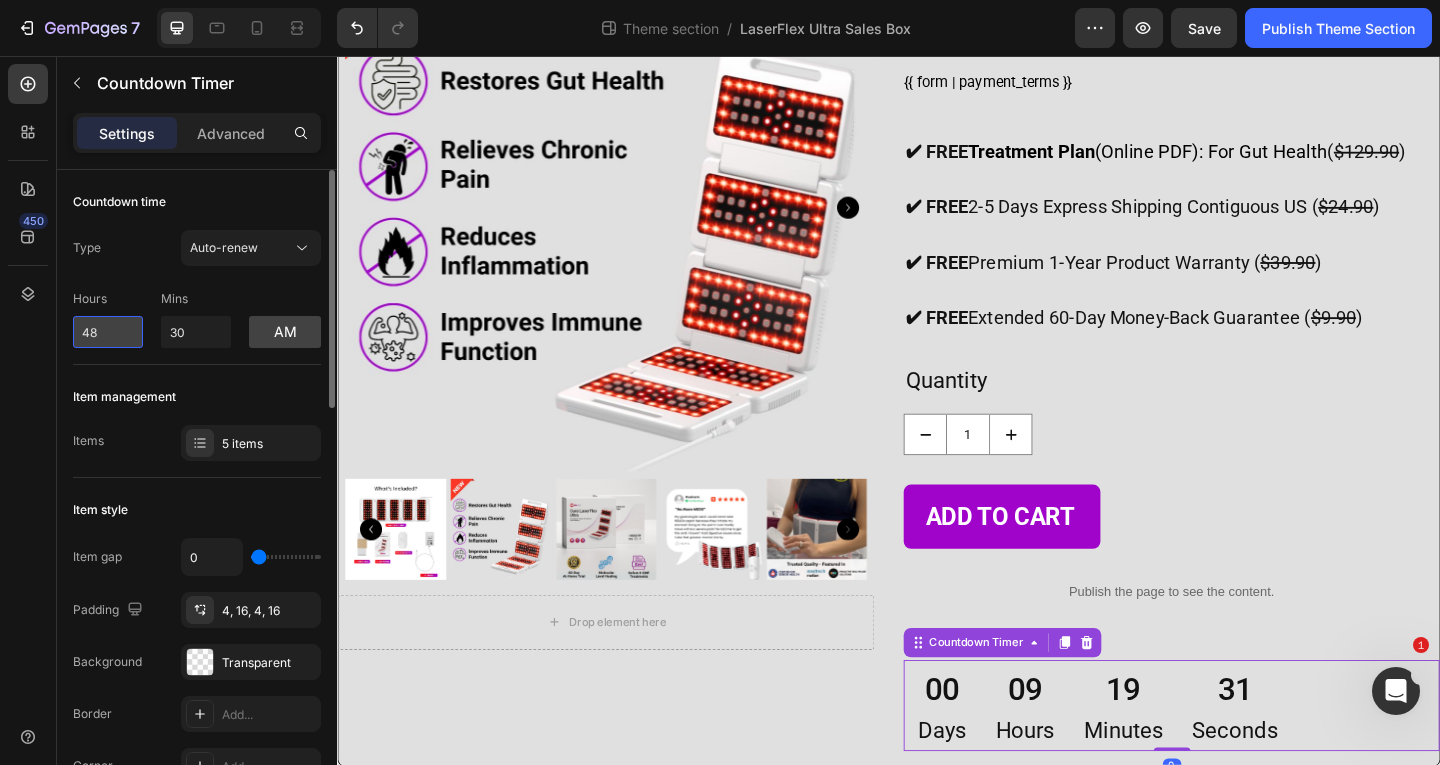 click on "48" at bounding box center [108, 332] 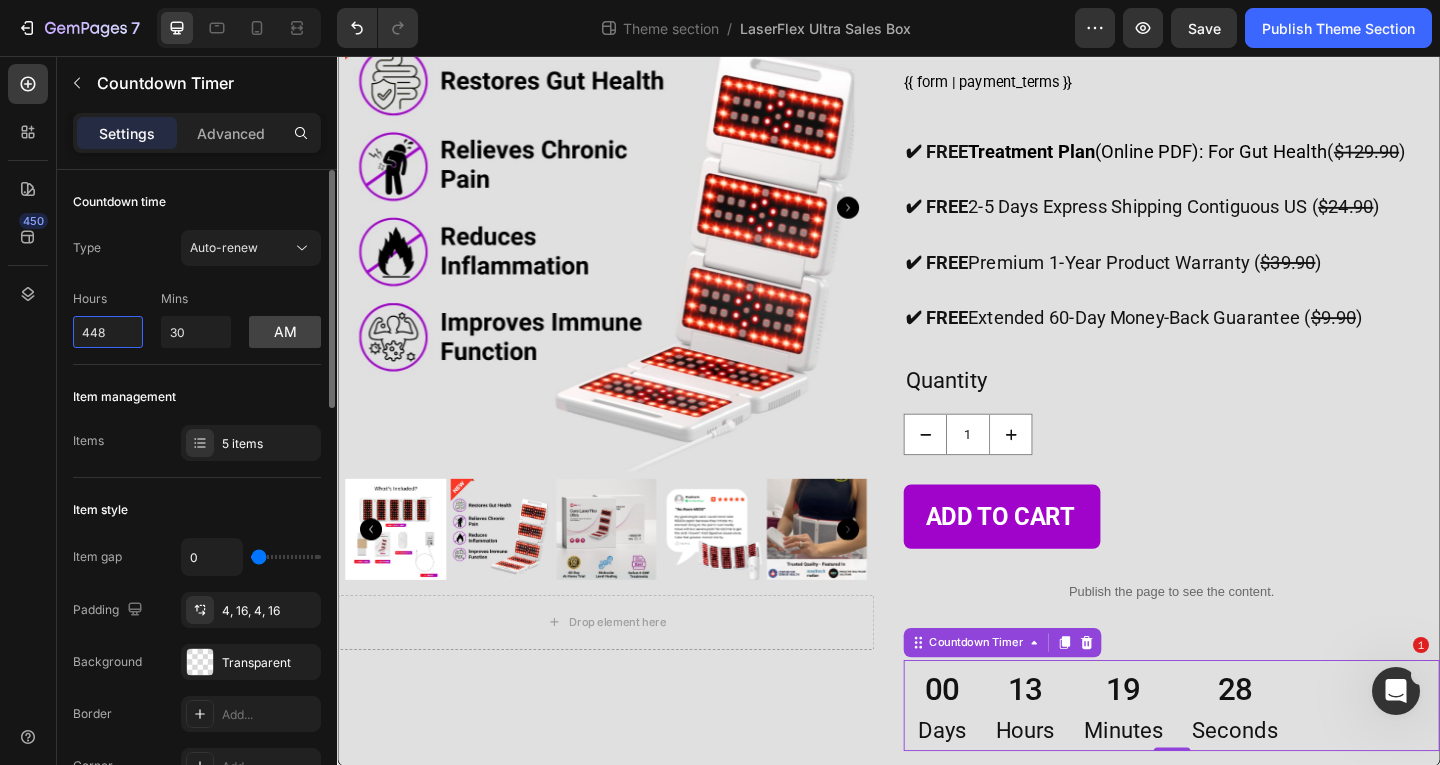 type on "48" 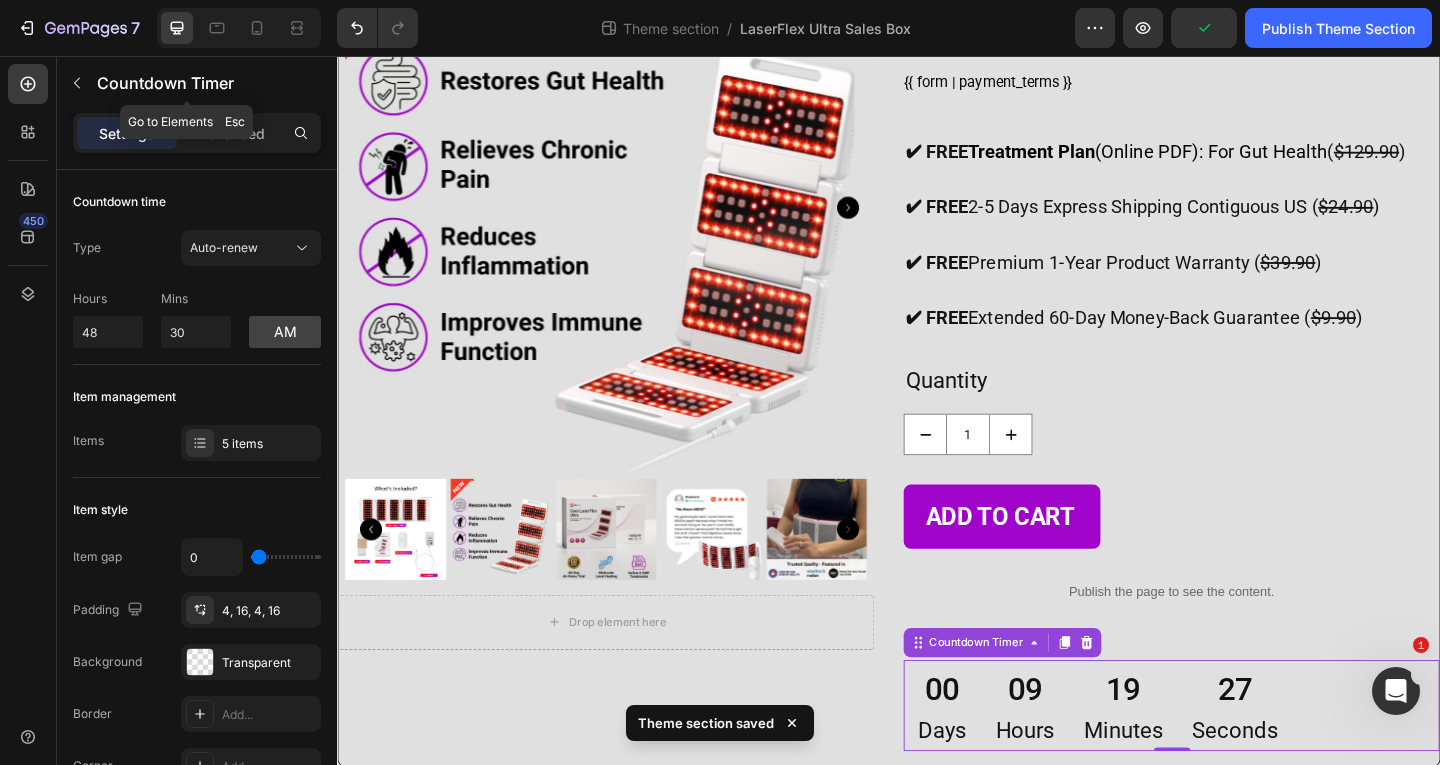 click 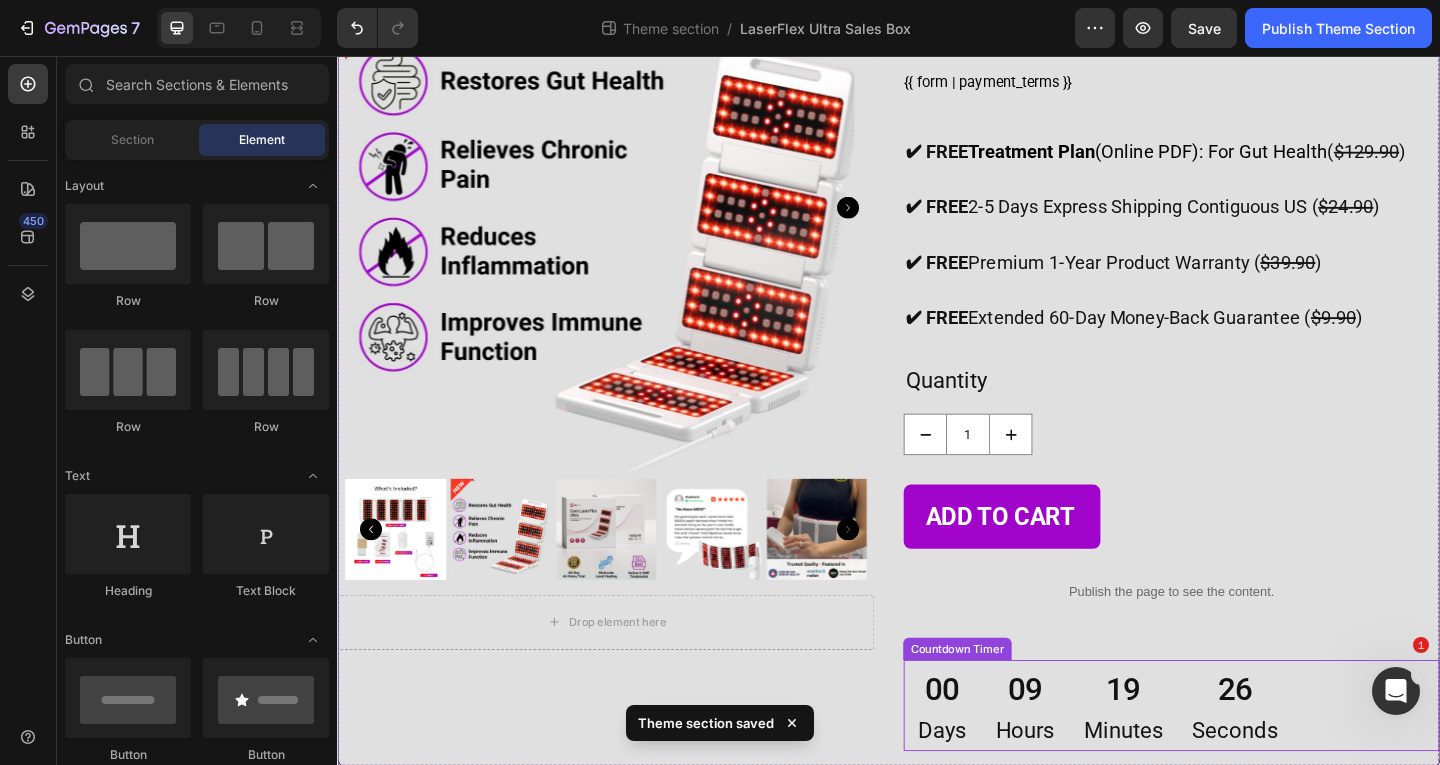click on "19" at bounding box center [1192, 744] 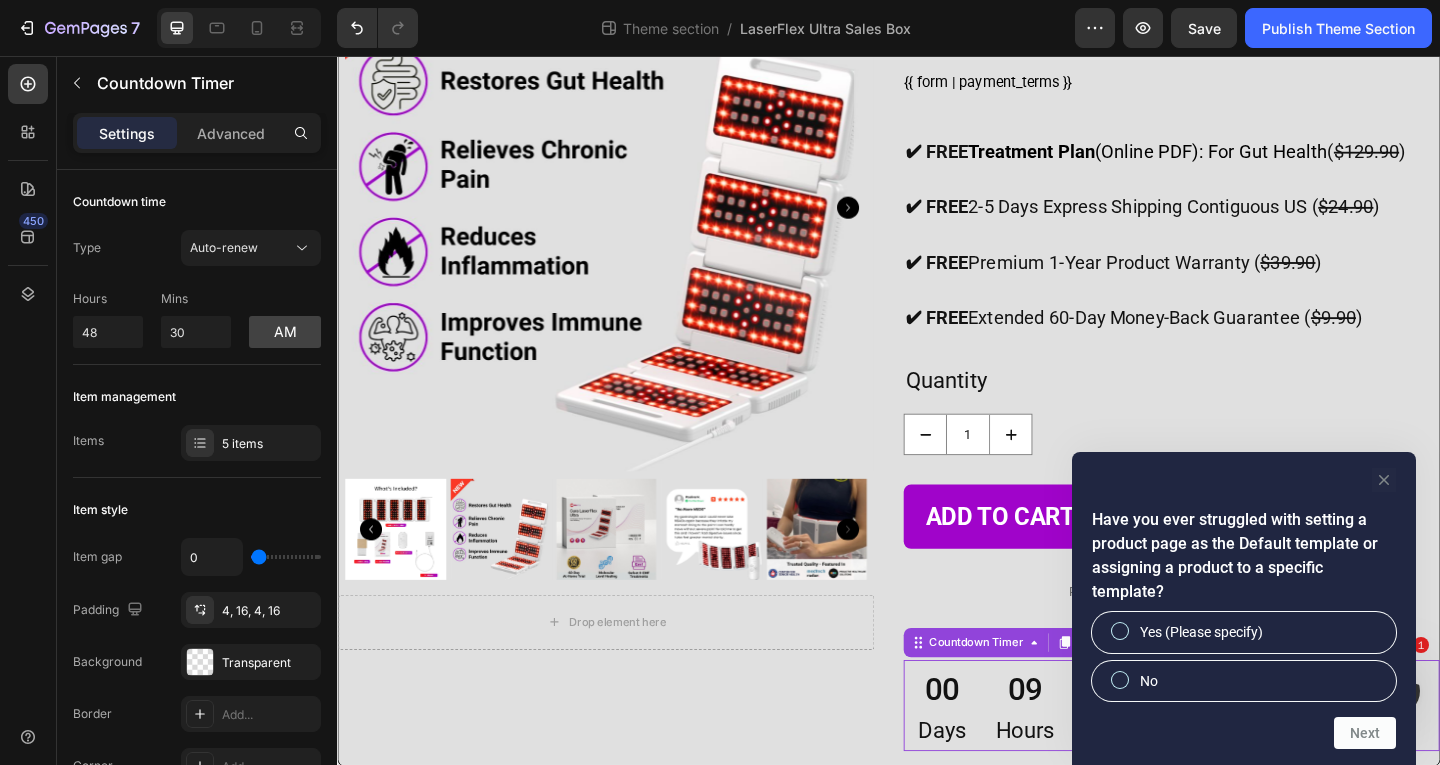 click 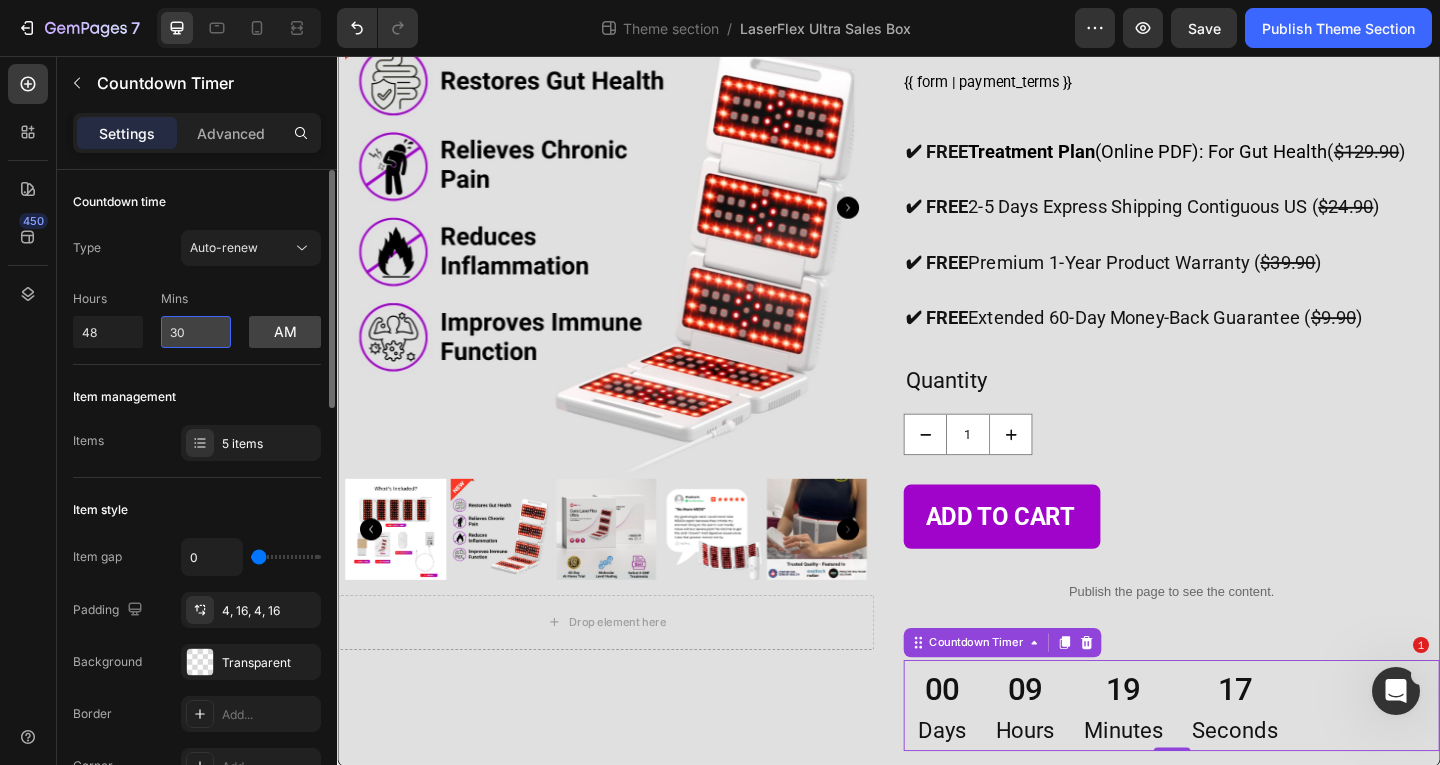 click on "30" at bounding box center (196, 332) 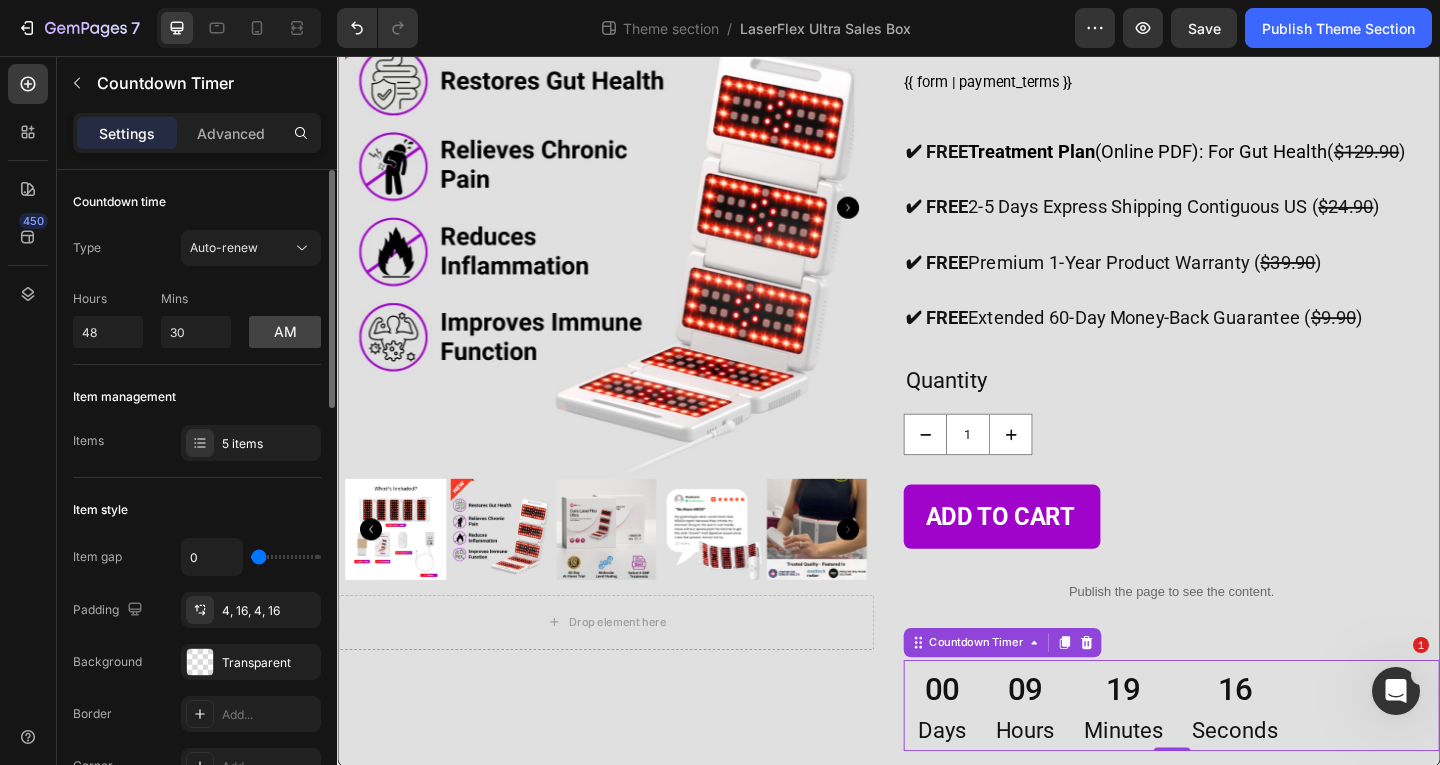 click on "Type Auto-renew Hours 48 Mins 30 am" at bounding box center [197, 289] 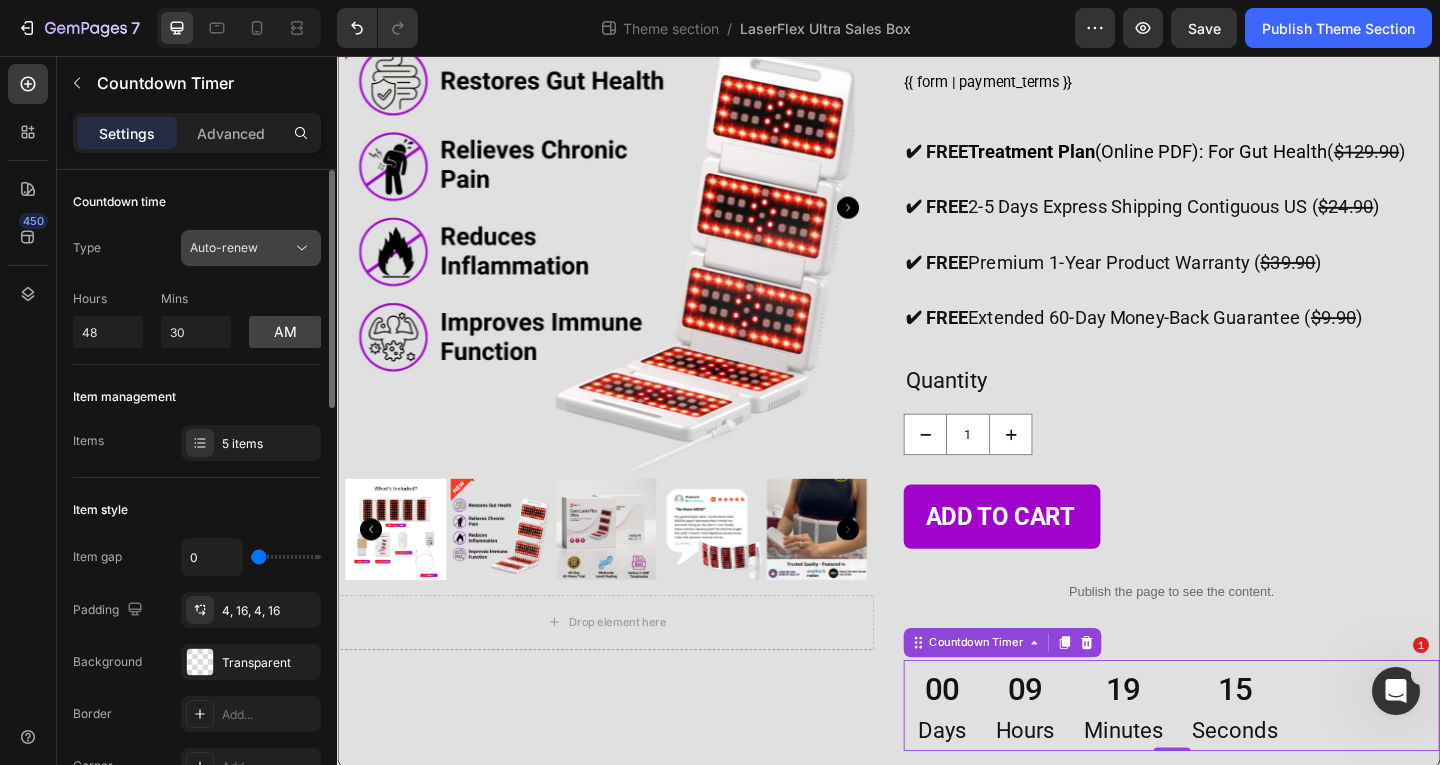 click on "Auto-renew" 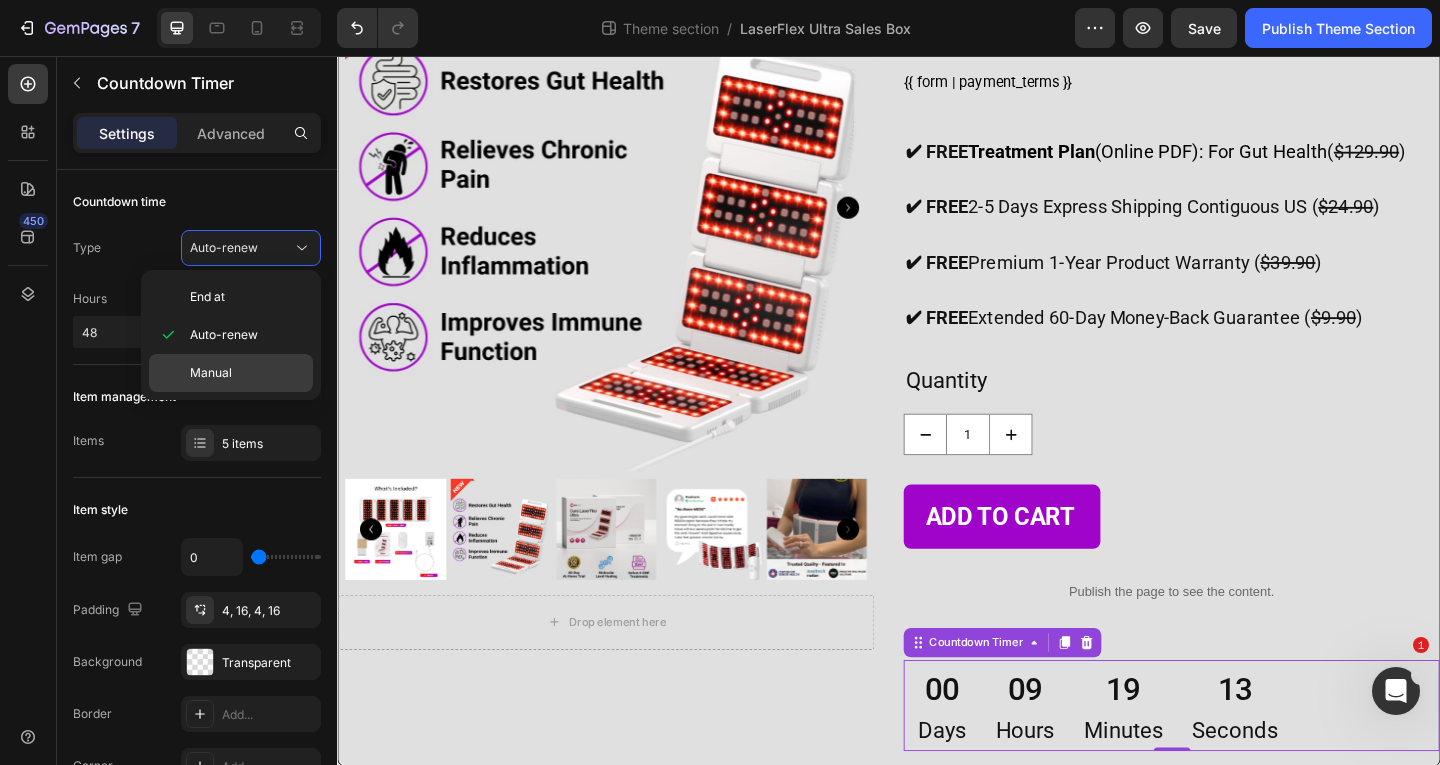 click on "Manual" at bounding box center [247, 373] 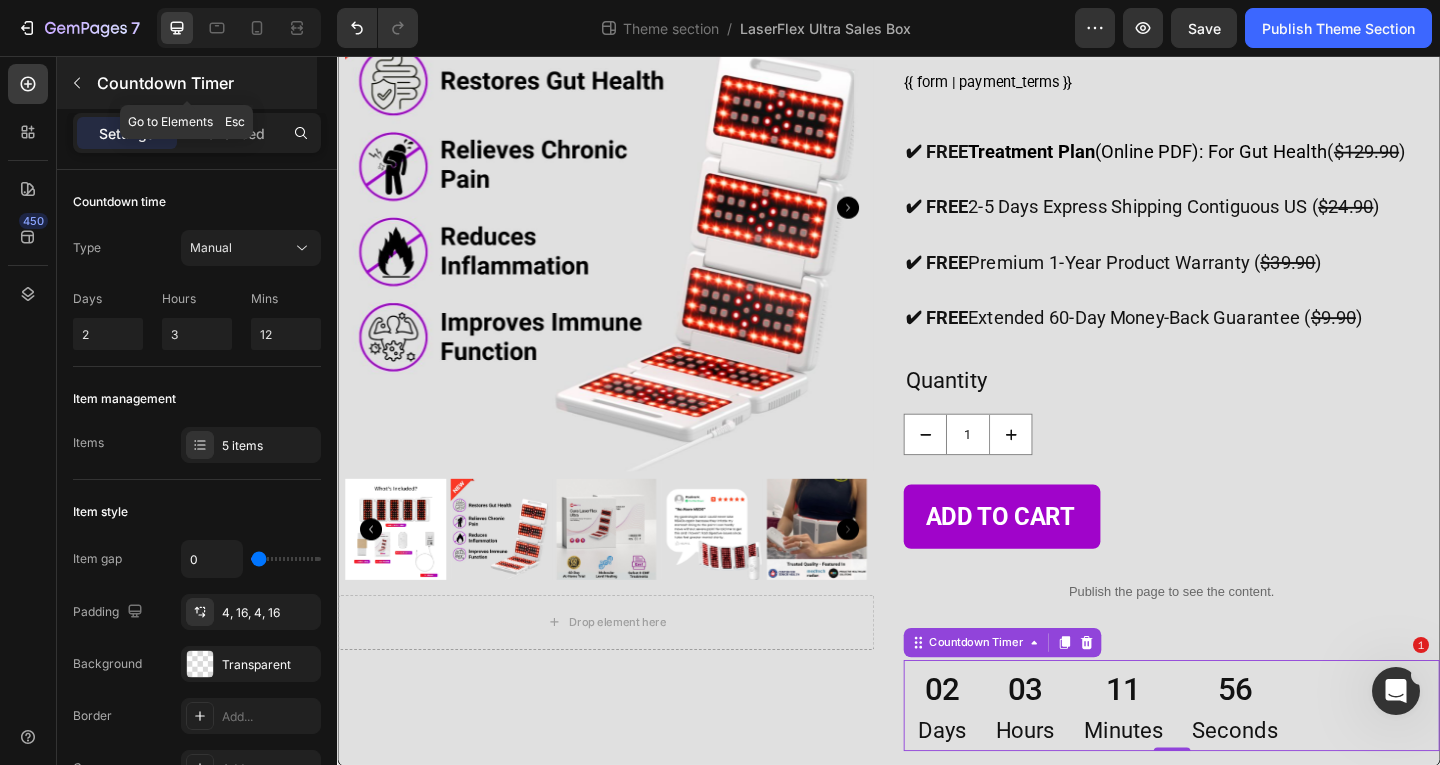 click 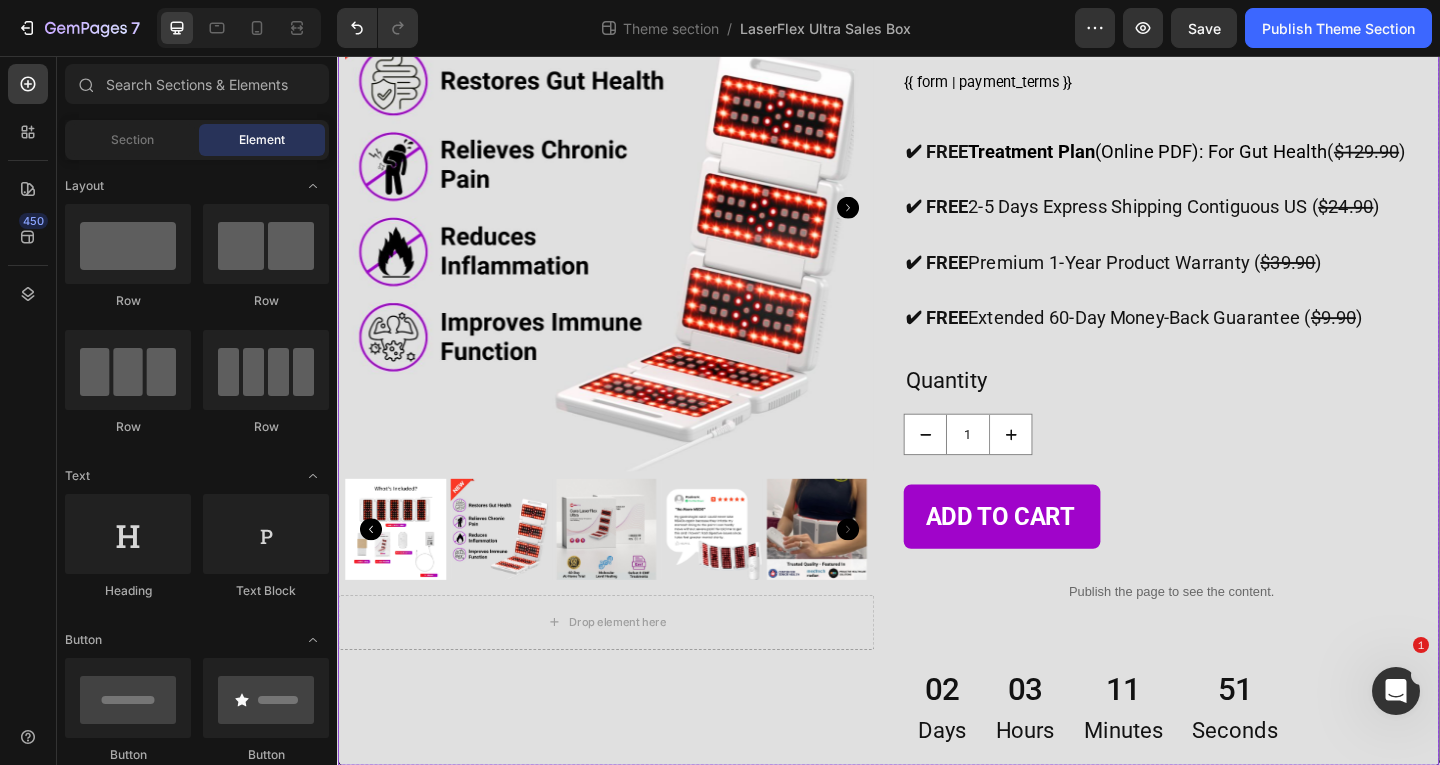 click on "03" at bounding box center (1085, 744) 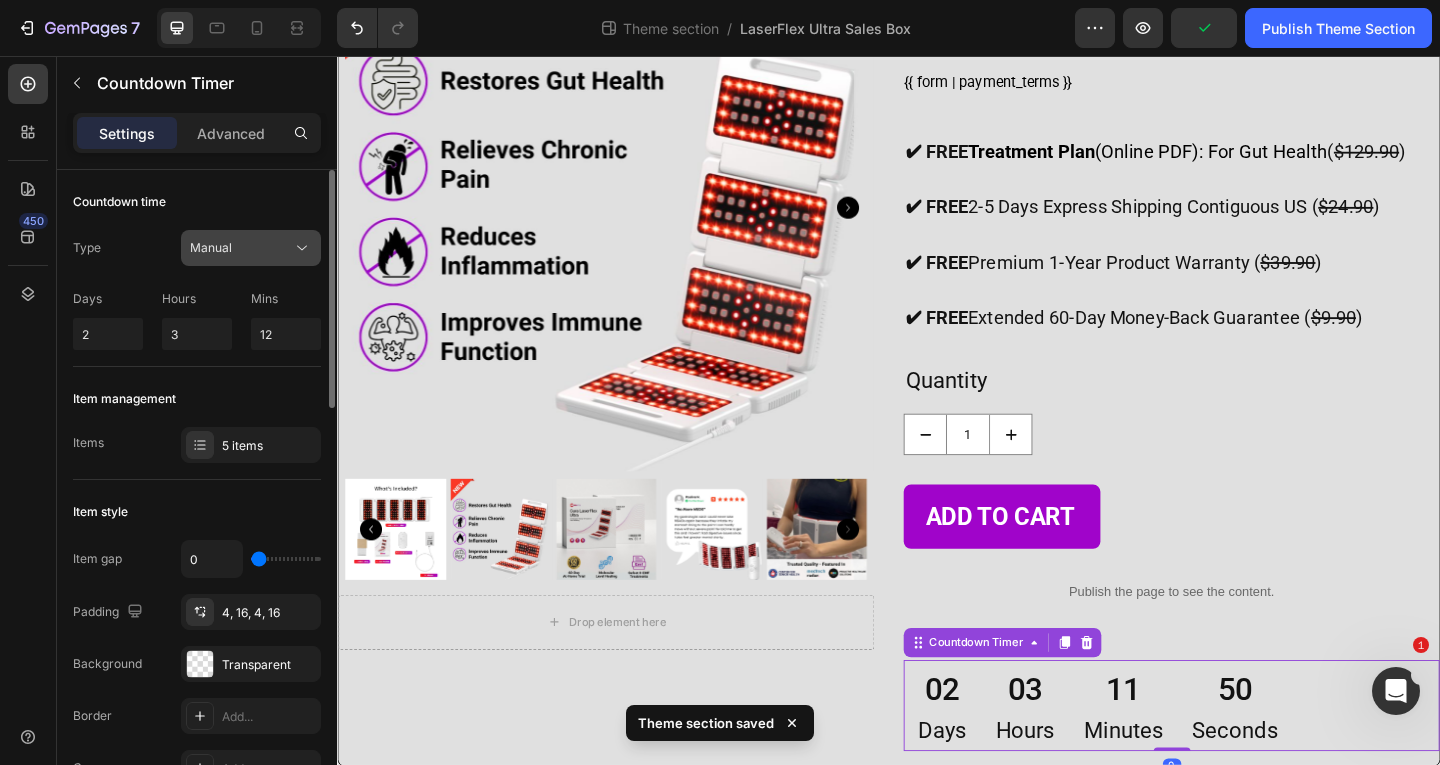 click on "Manual" at bounding box center (211, 247) 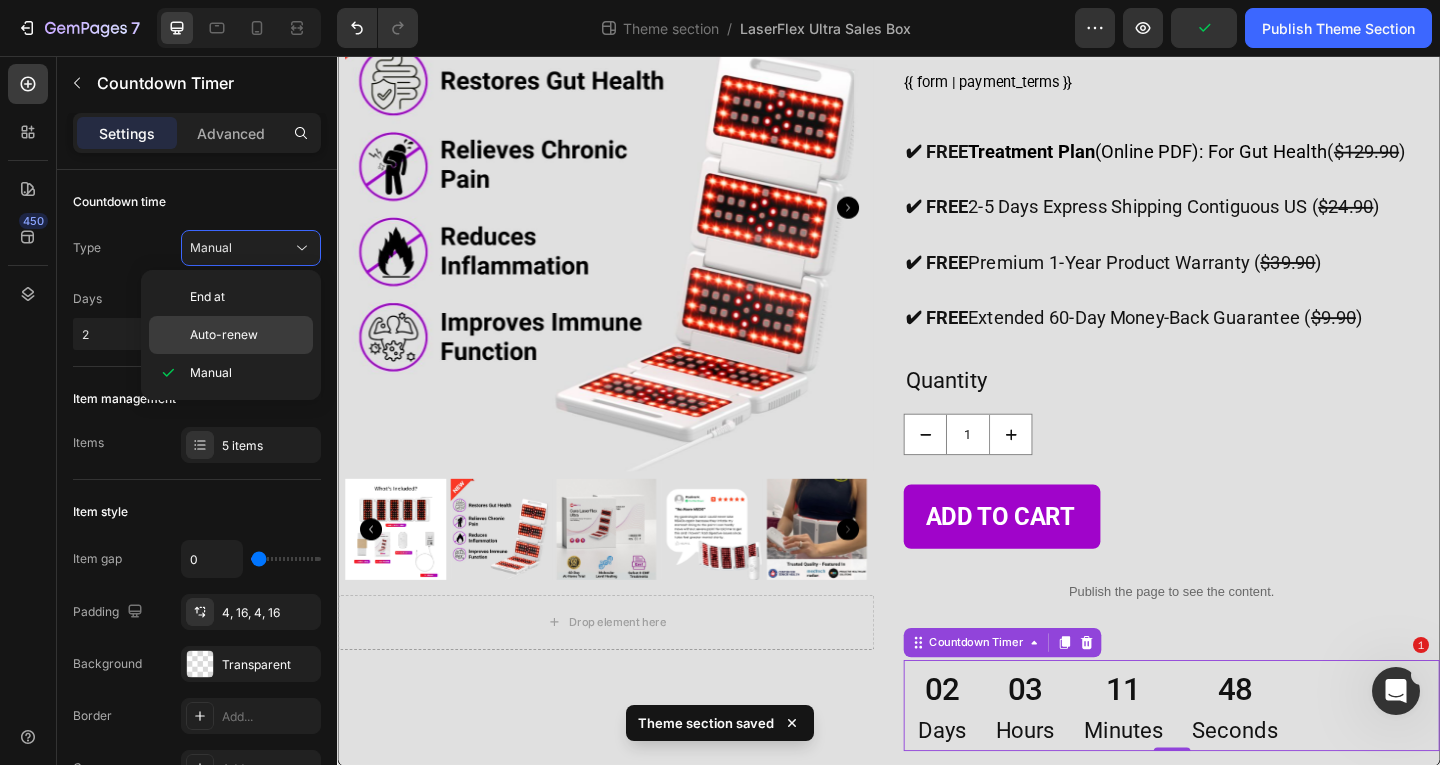 click on "Auto-renew" at bounding box center [247, 335] 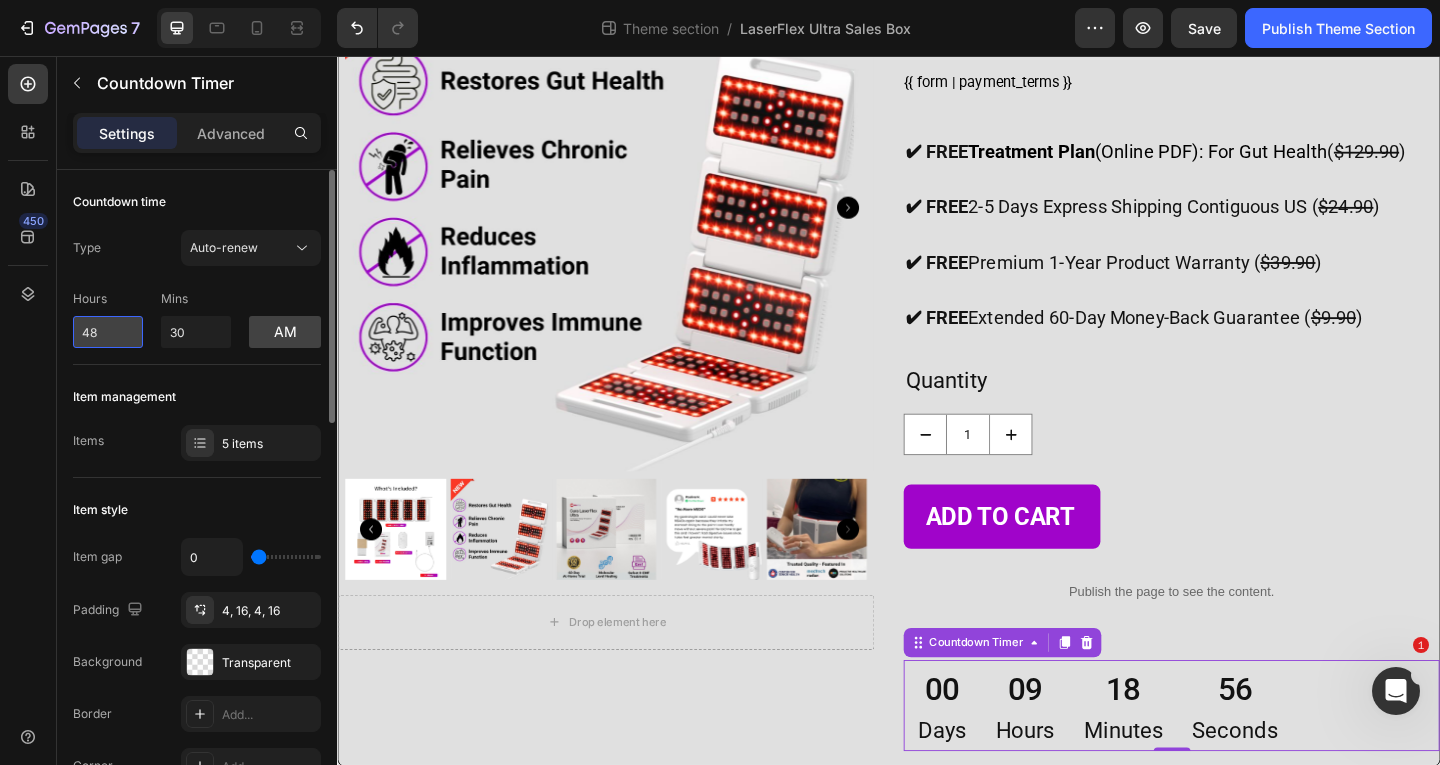 click on "48" at bounding box center [108, 332] 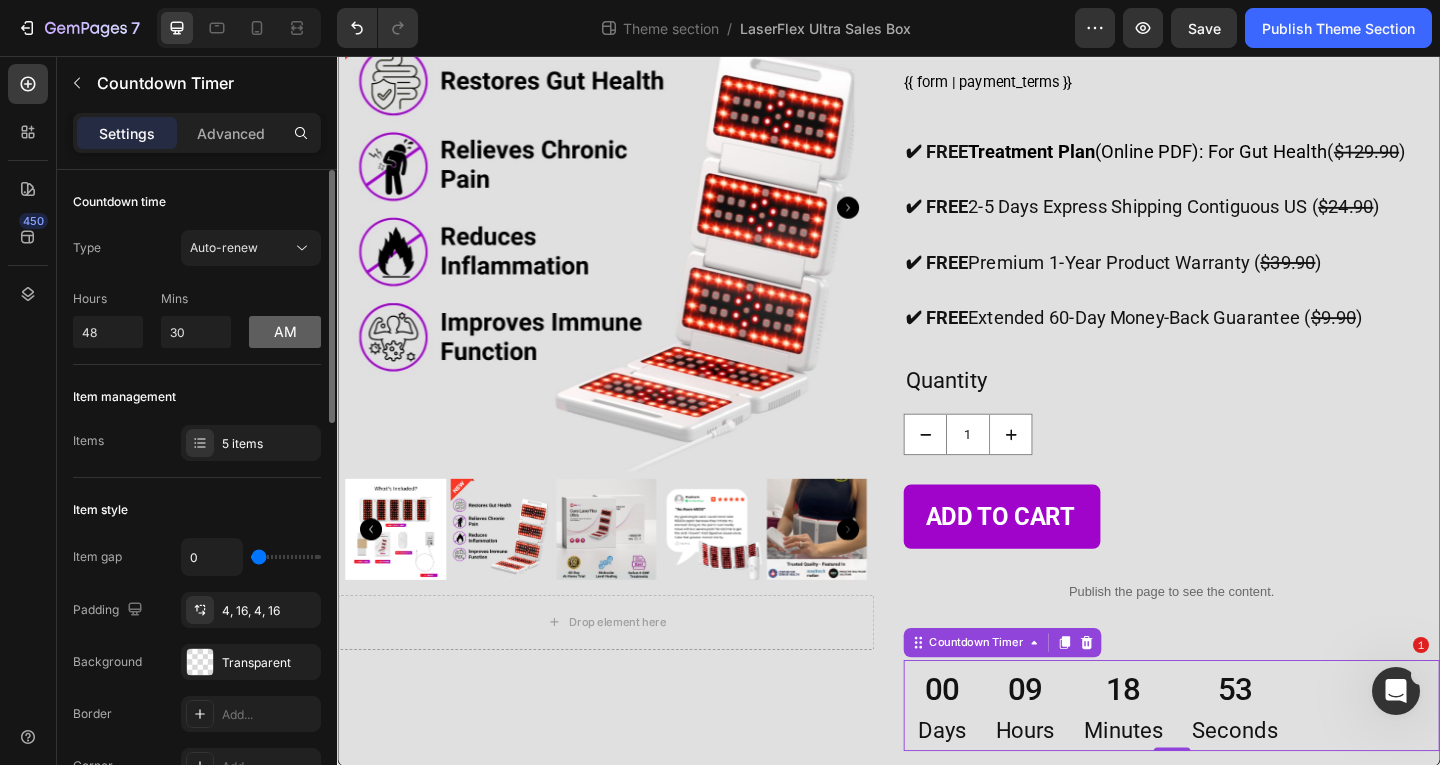 click on "am" at bounding box center (285, 332) 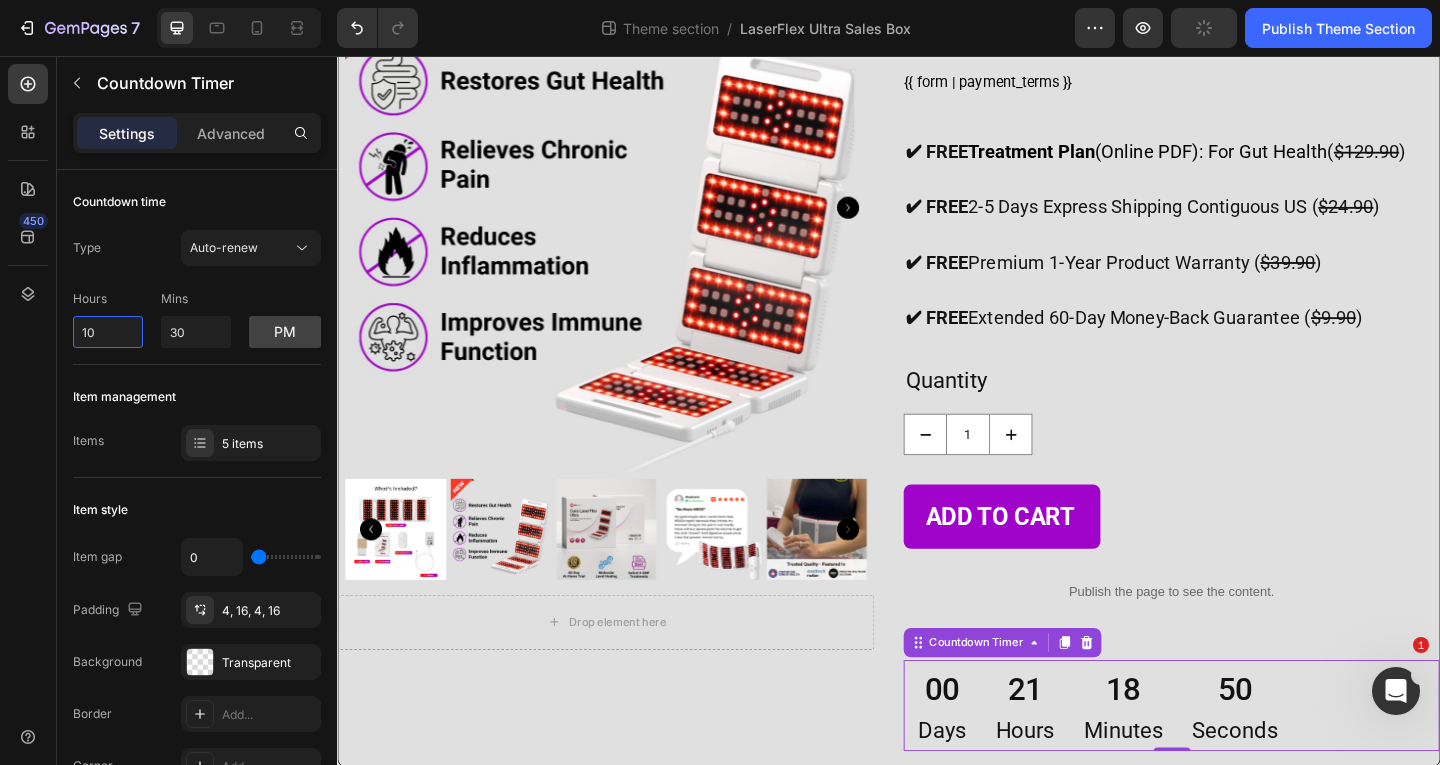 drag, startPoint x: 112, startPoint y: 333, endPoint x: 56, endPoint y: 336, distance: 56.0803 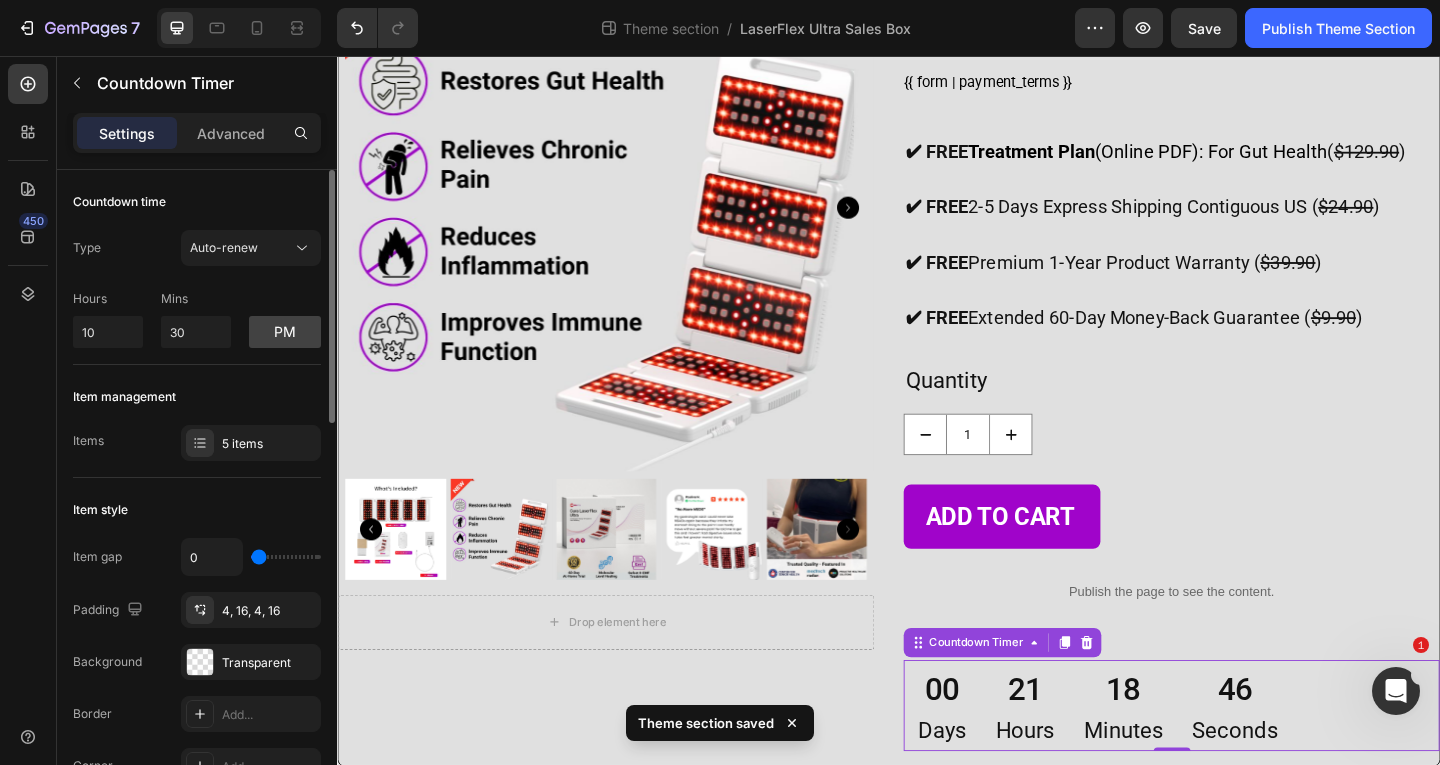 click on "Countdown time Type Auto-renew Hours 10 Mins 30 pm" 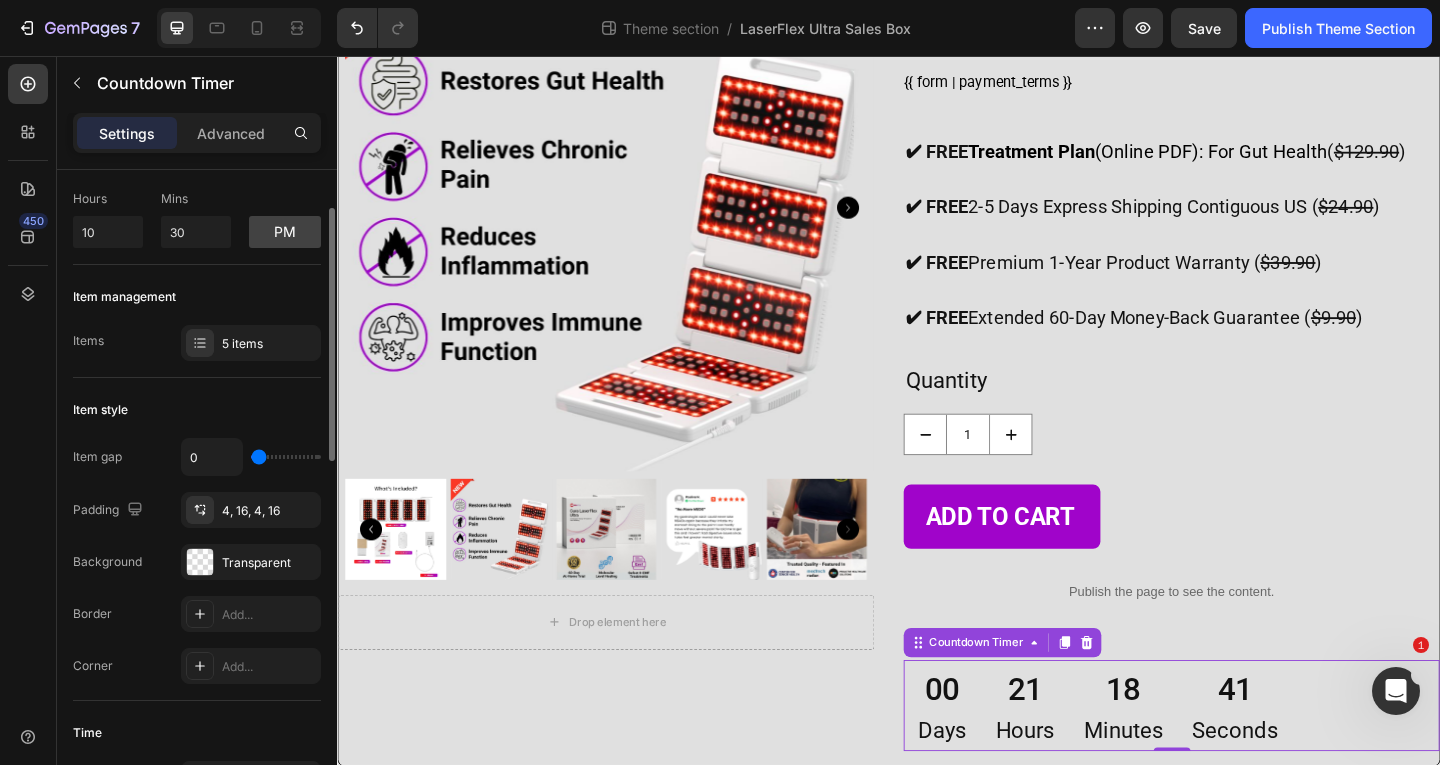 scroll, scrollTop: 0, scrollLeft: 0, axis: both 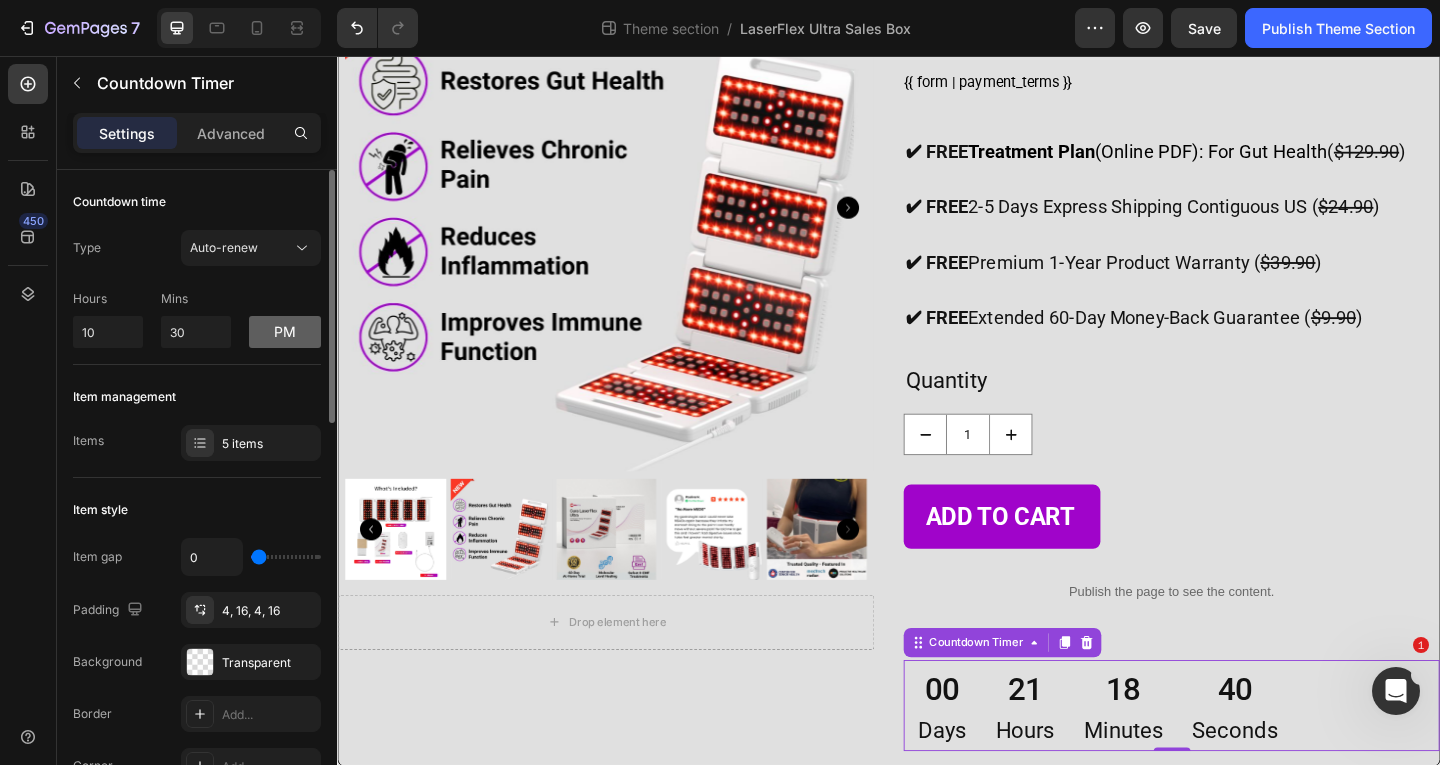 click on "pm" at bounding box center [285, 332] 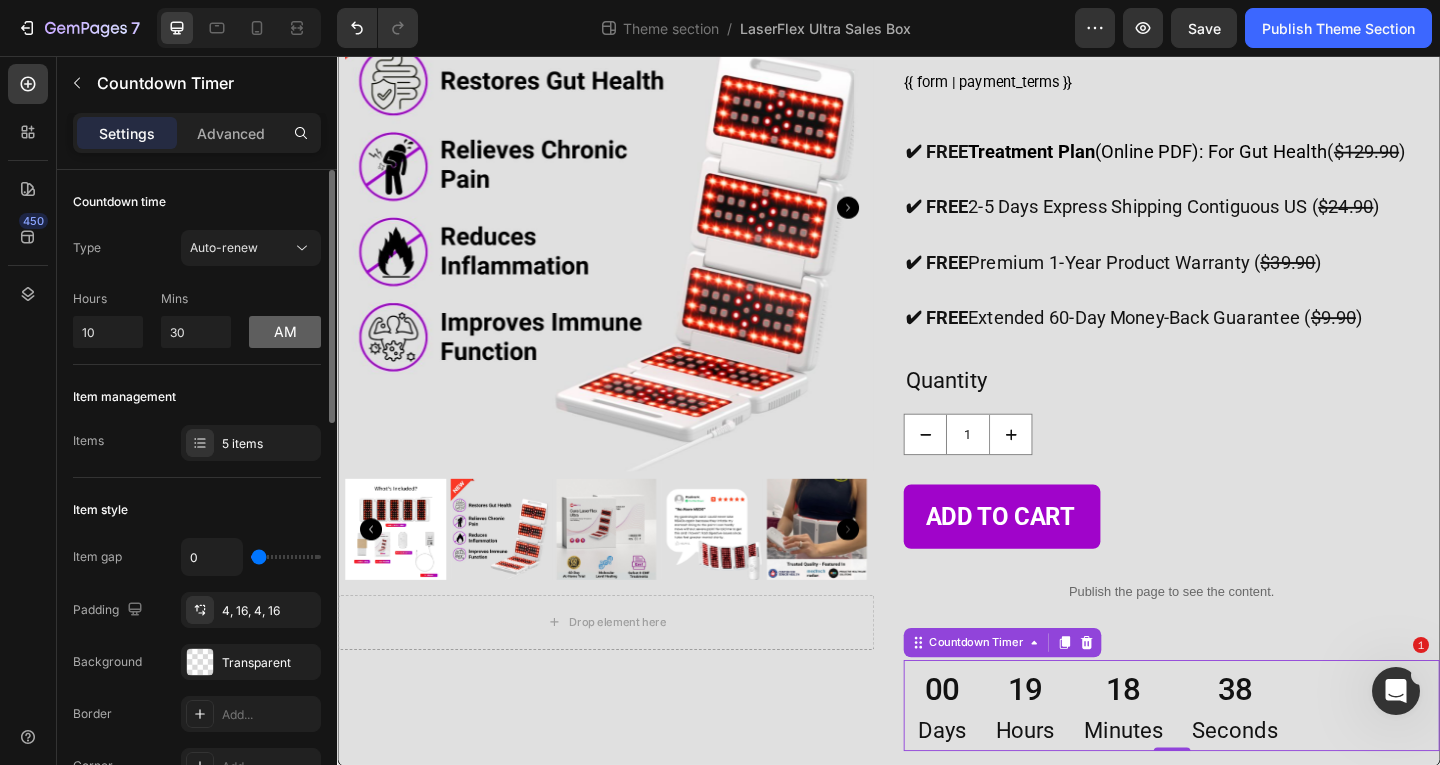 click on "am" at bounding box center [285, 332] 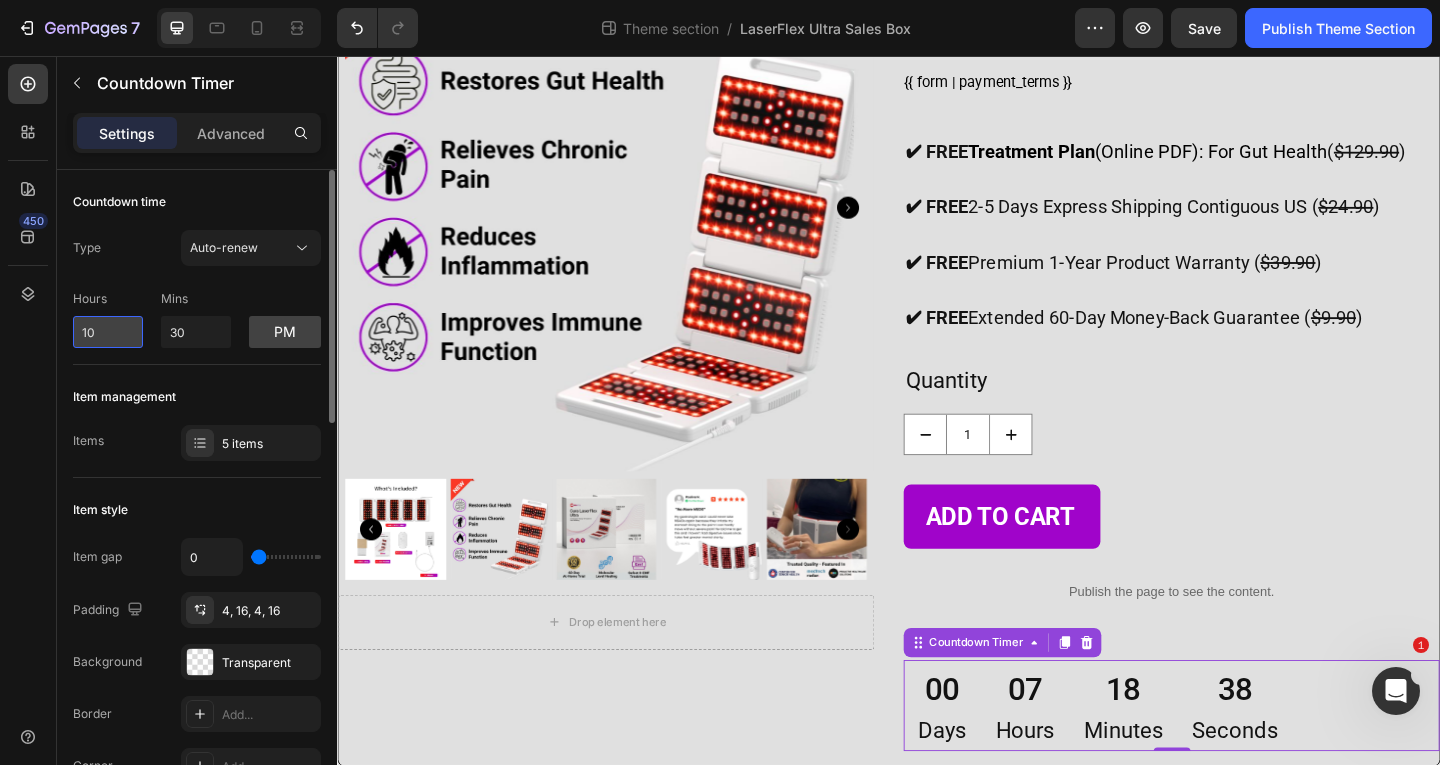 click on "10" at bounding box center (108, 332) 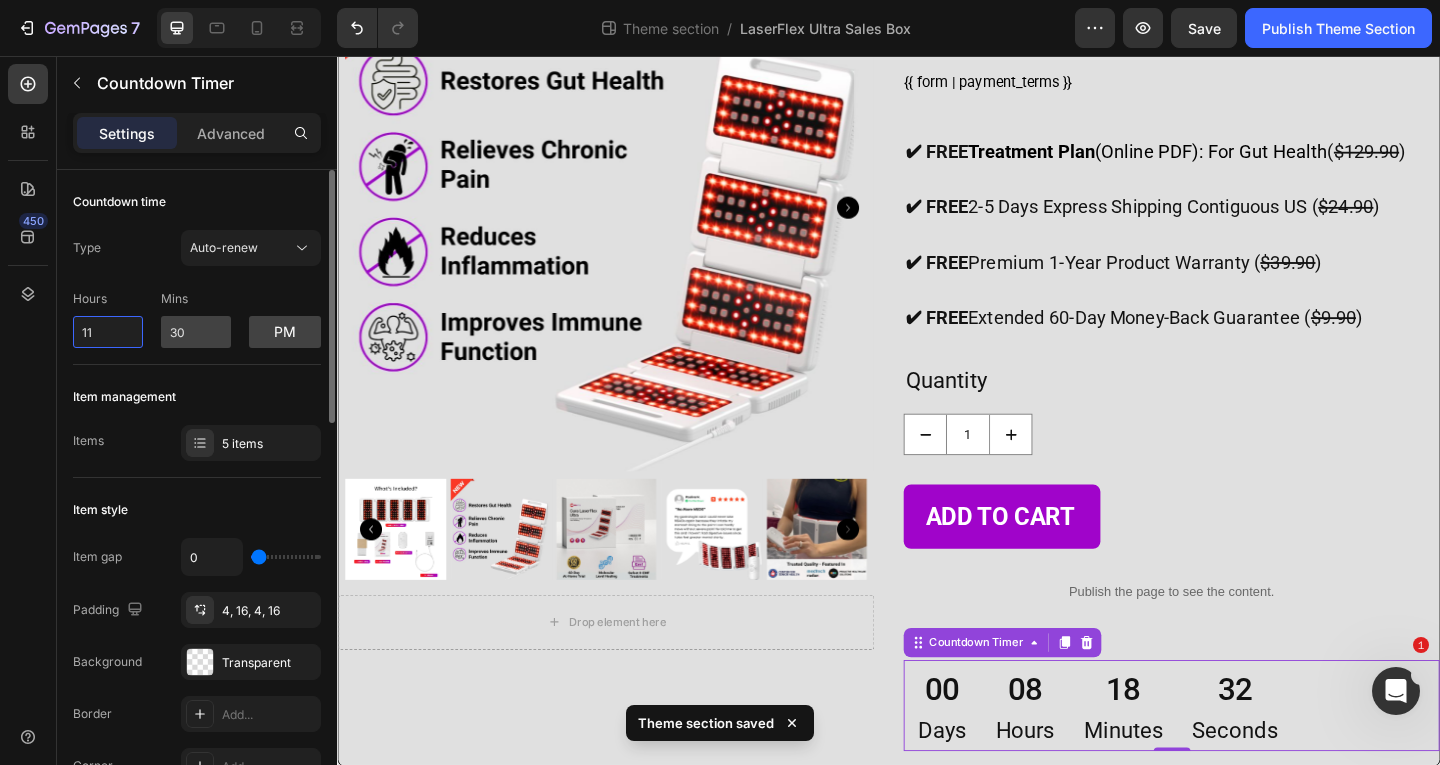 type on "11" 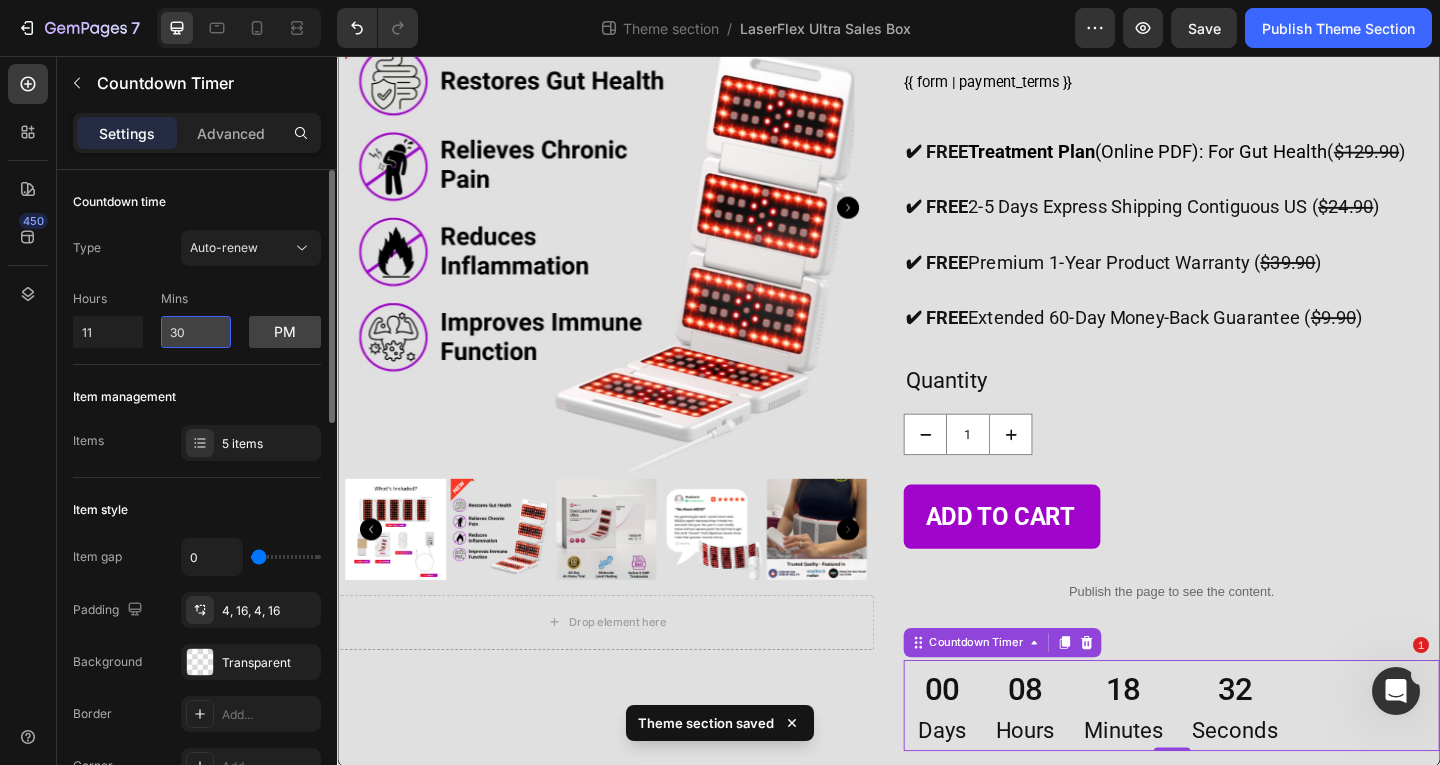 click on "30" at bounding box center [196, 332] 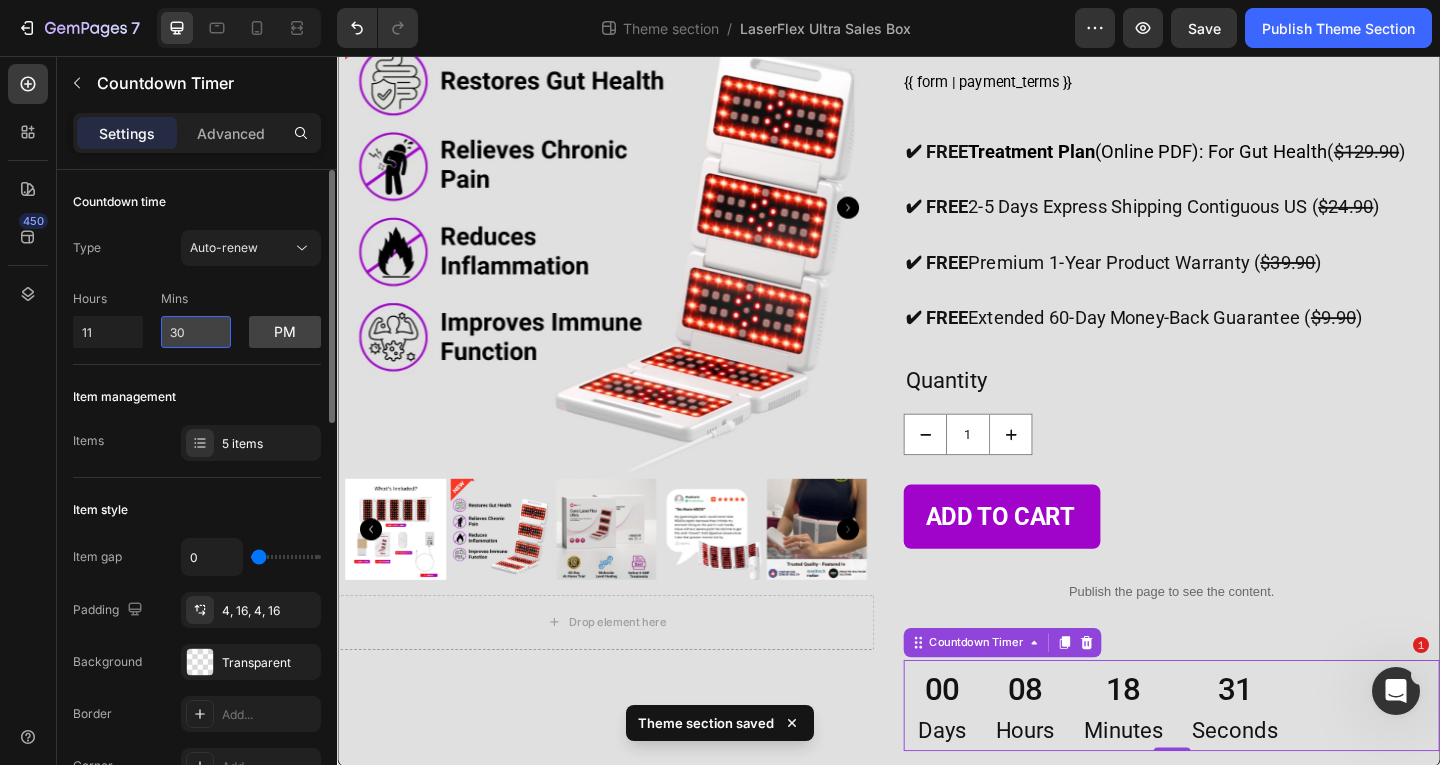 click on "30" at bounding box center (196, 332) 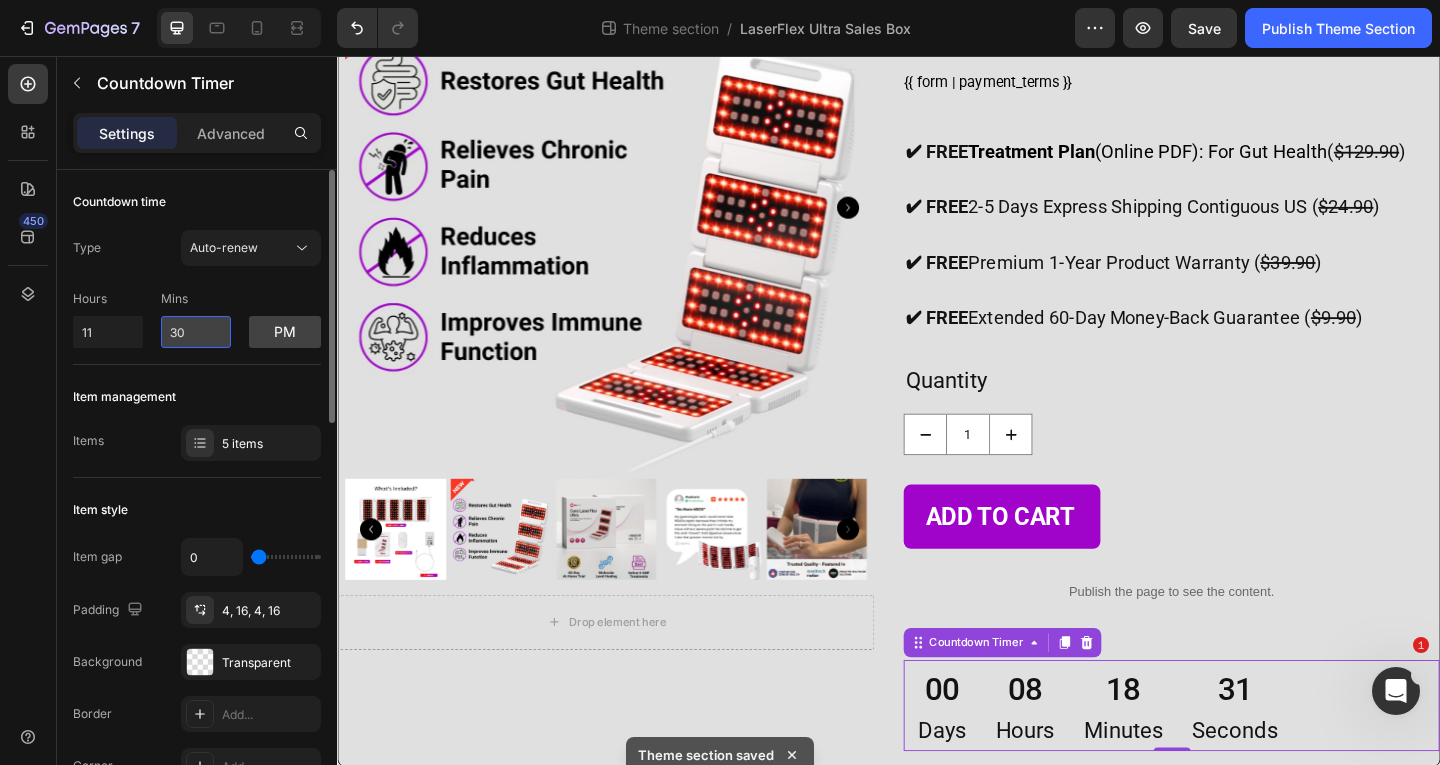 click on "30" at bounding box center (196, 332) 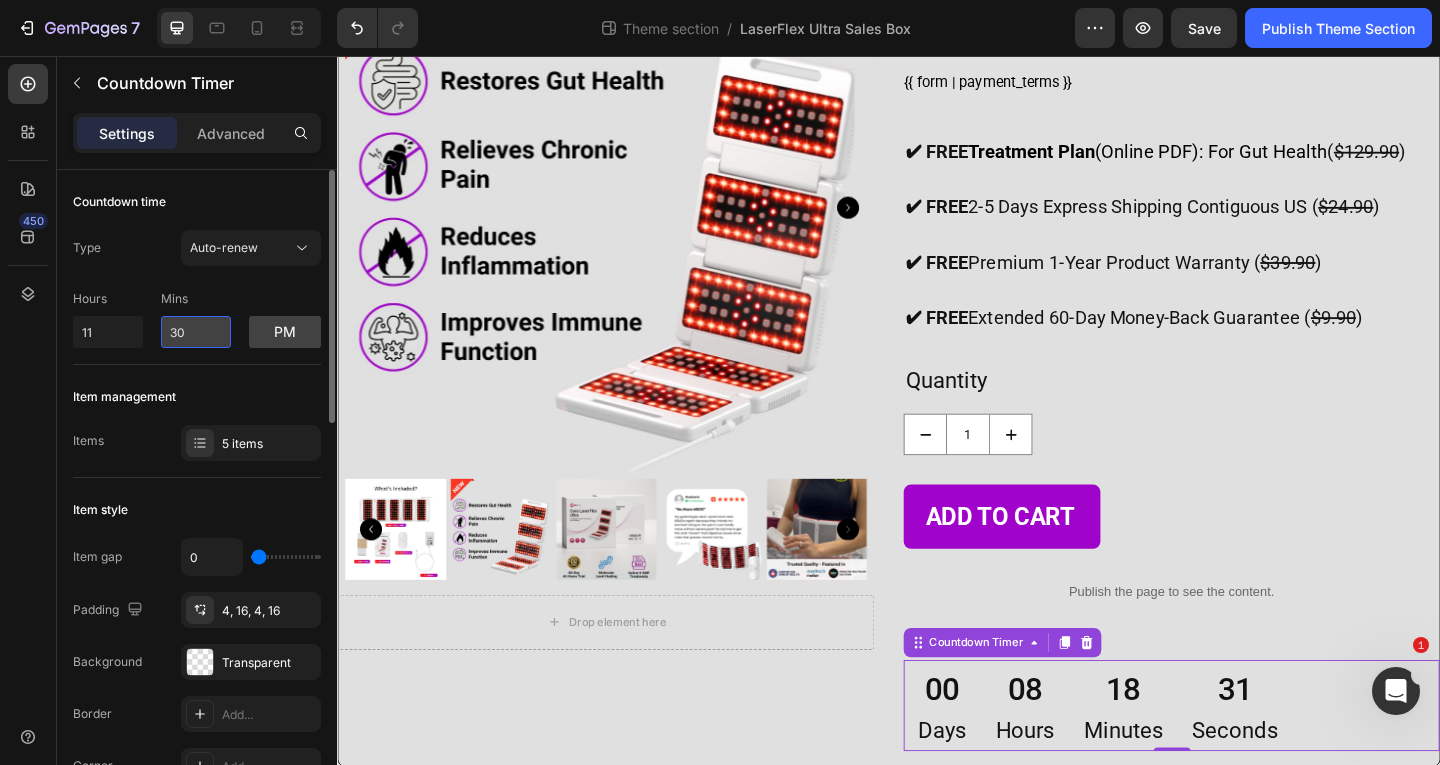 click on "30" at bounding box center [196, 332] 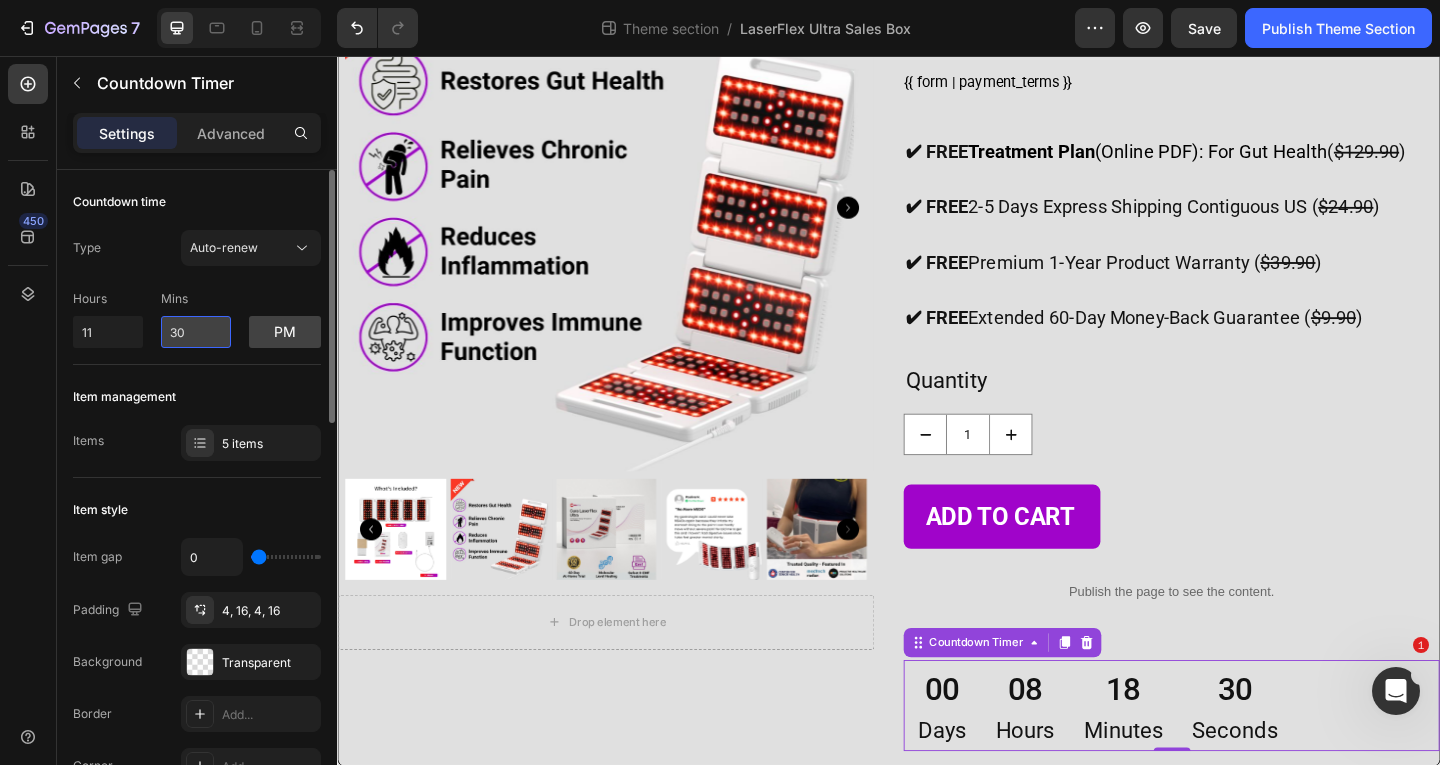 click on "30" at bounding box center [196, 332] 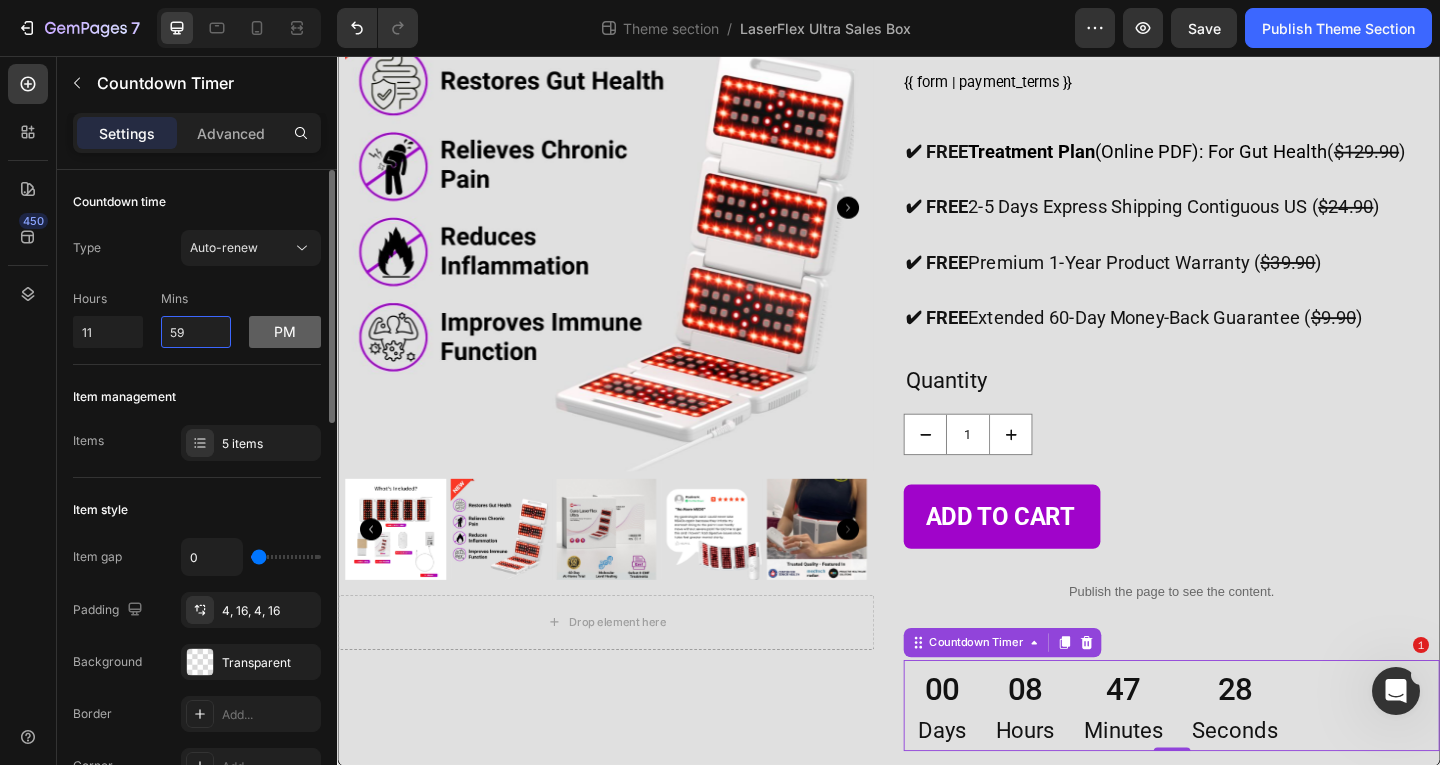 type on "59" 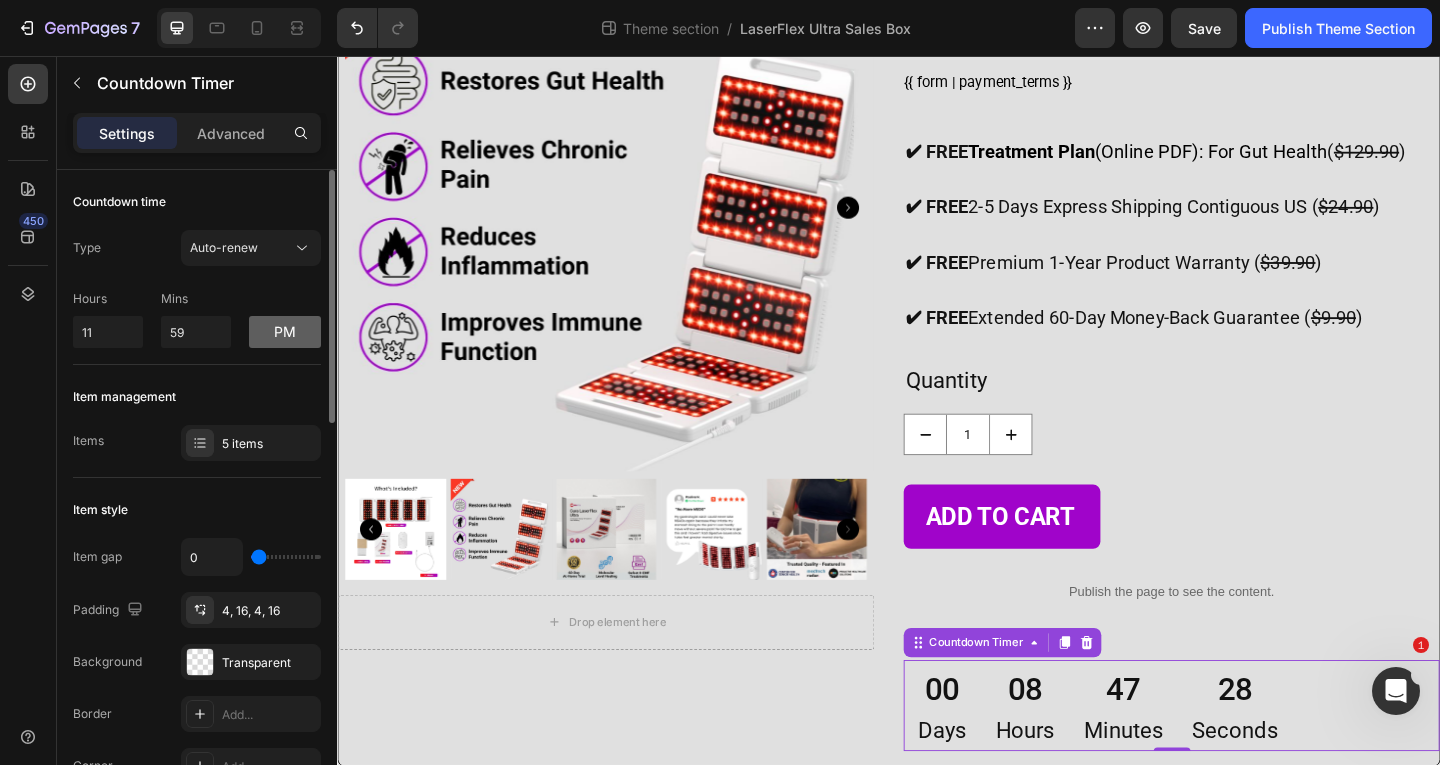 click on "pm" at bounding box center [285, 332] 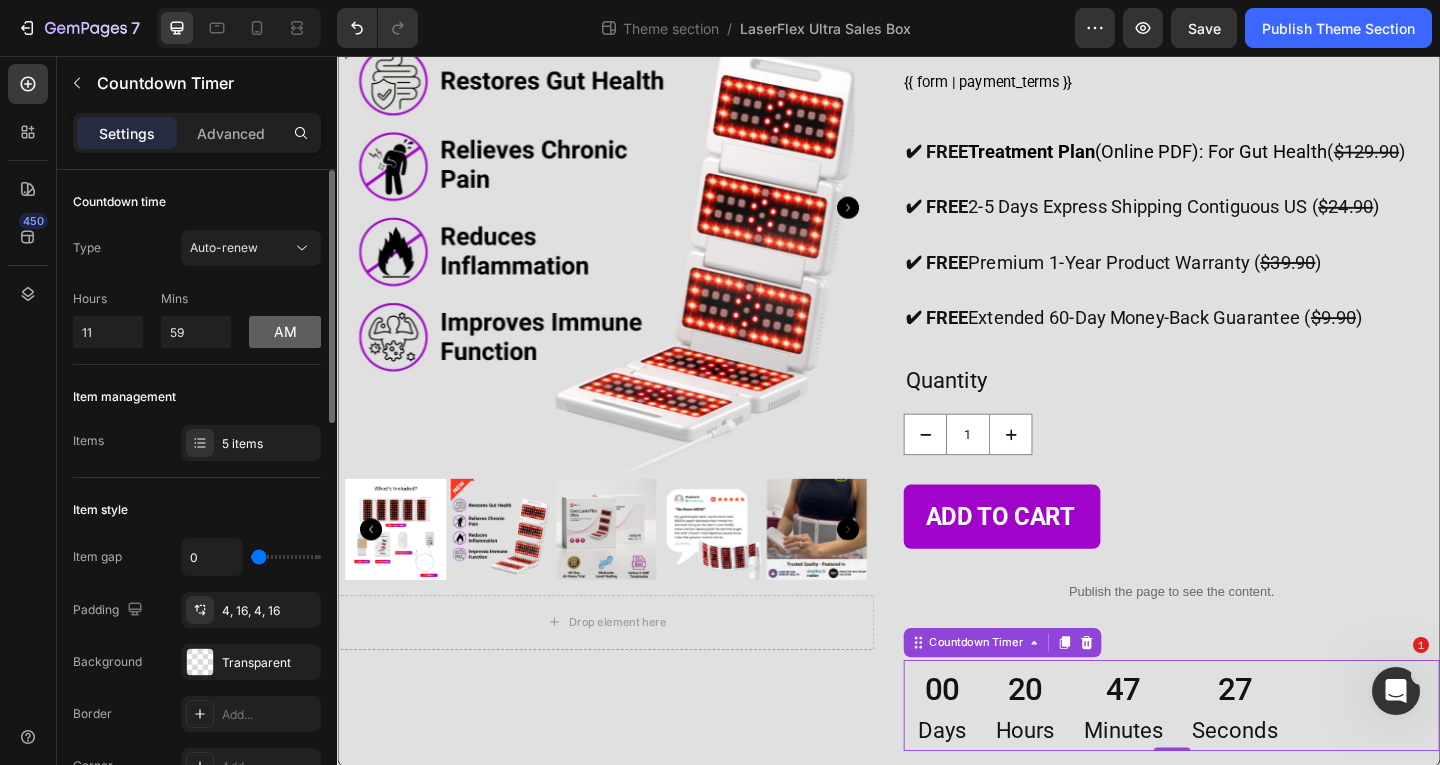 click on "am" at bounding box center [285, 332] 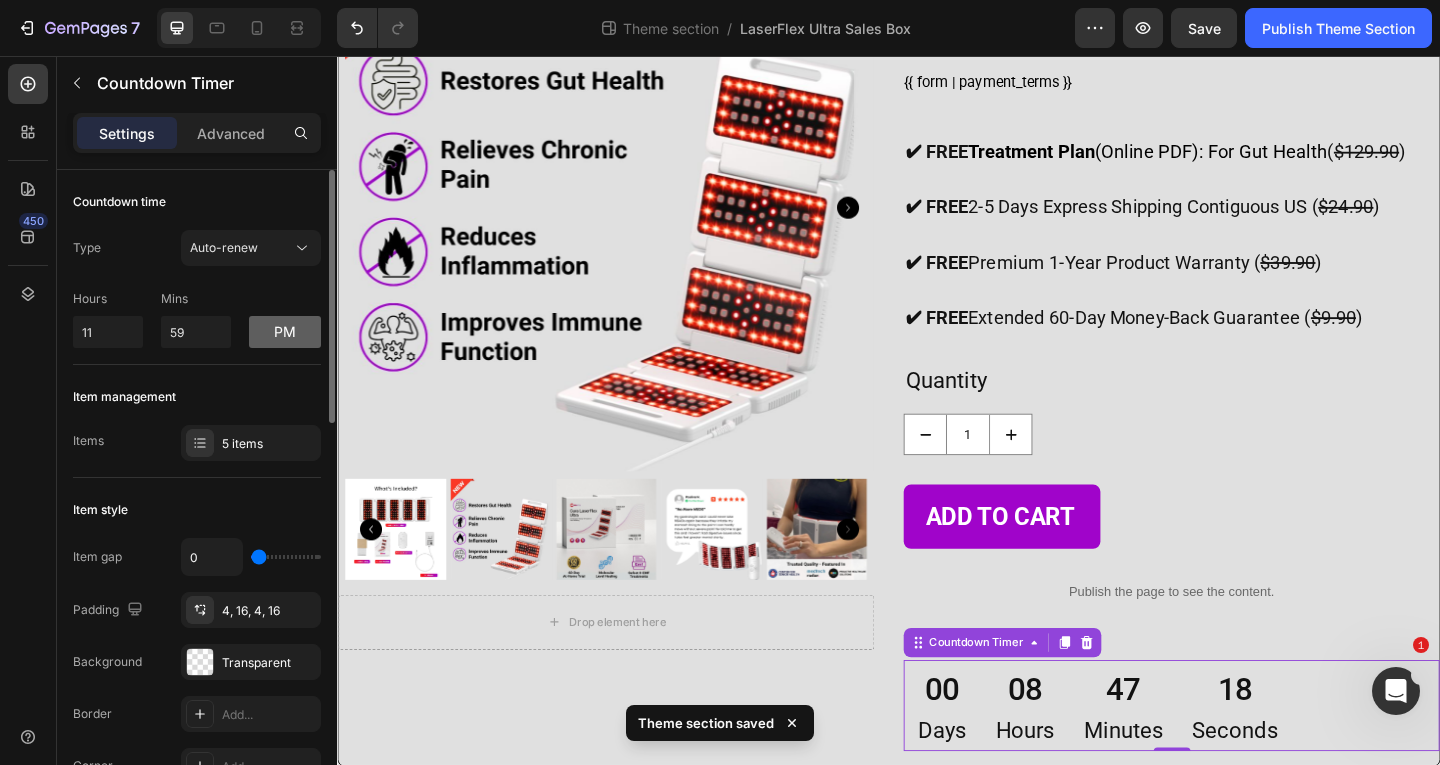 click on "pm" at bounding box center [285, 332] 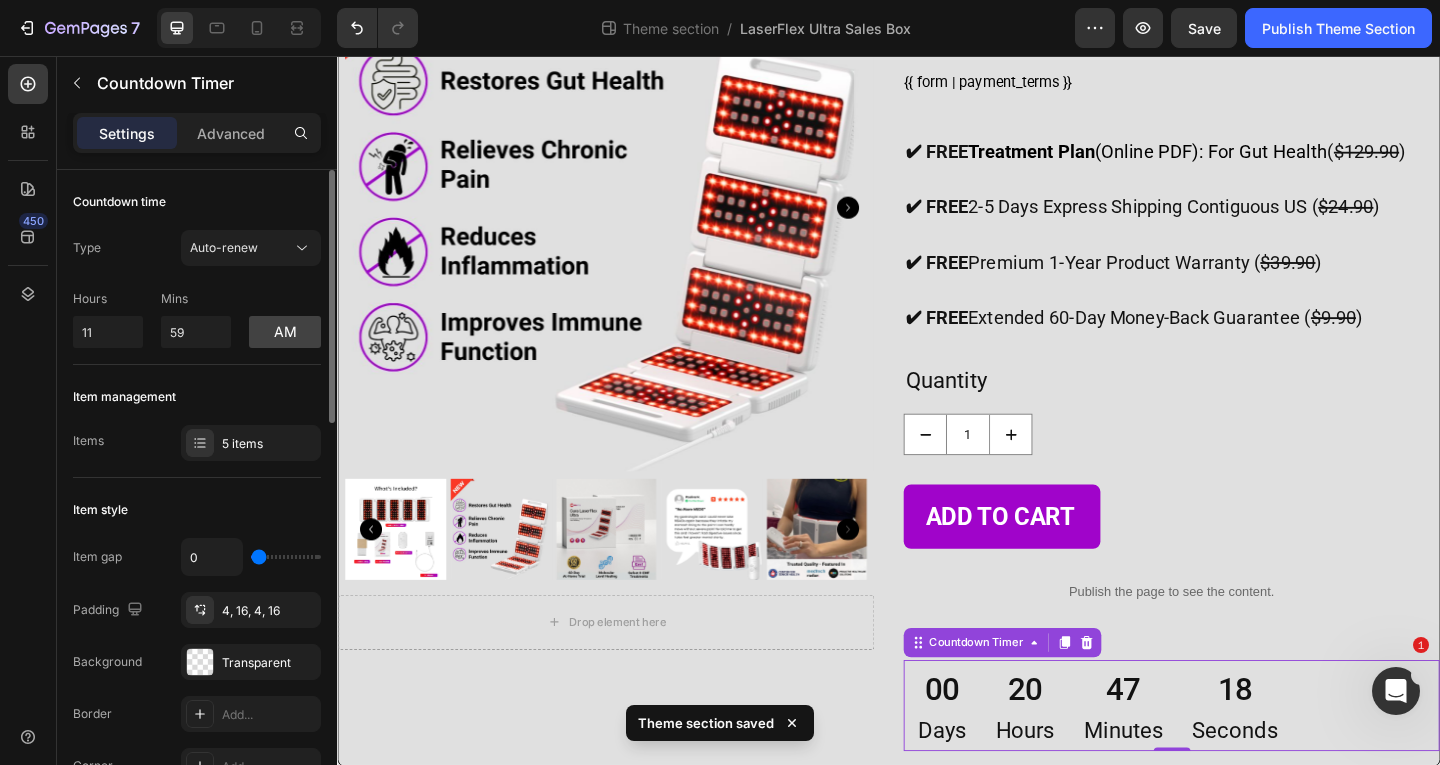 click on "Countdown time Type Auto-renew Hours 11 Mins 59 am" 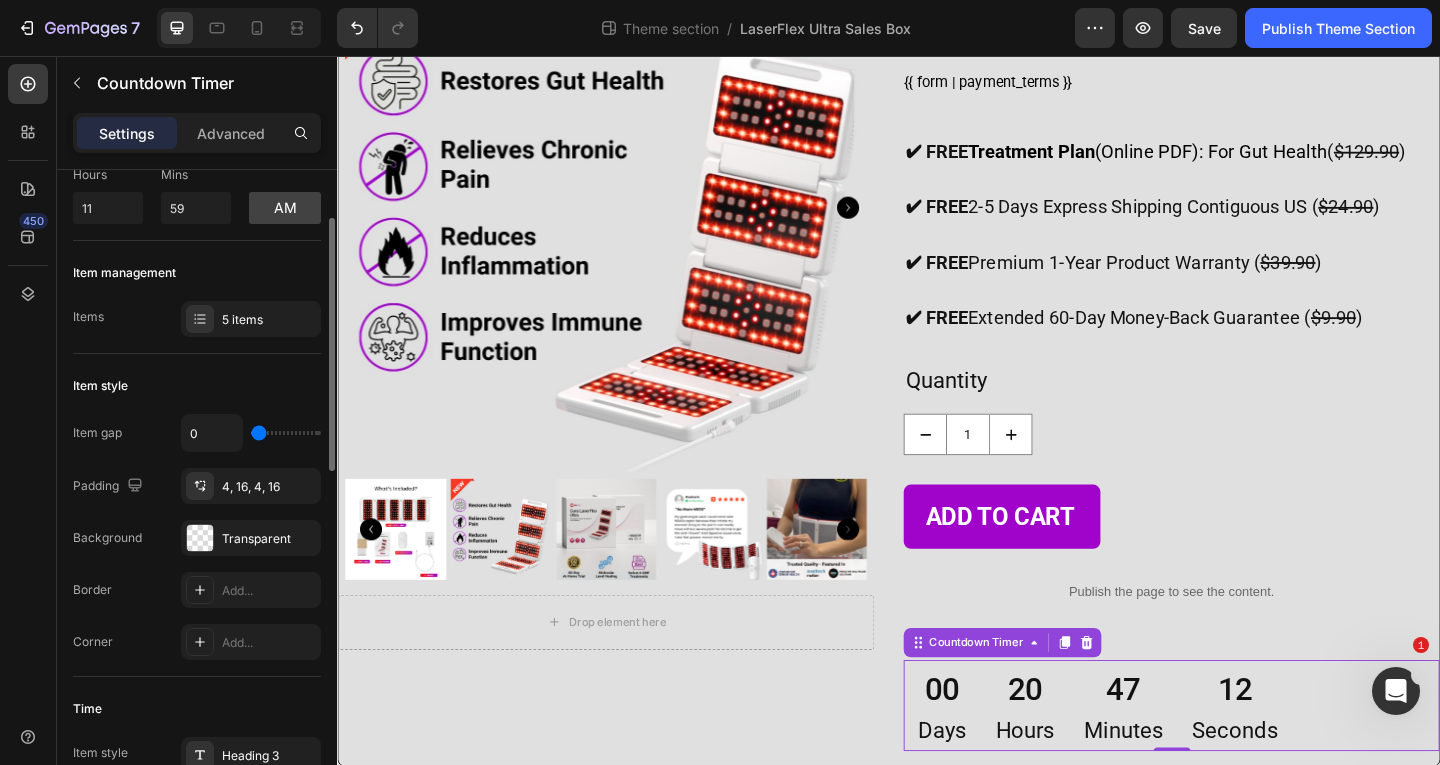 scroll, scrollTop: 0, scrollLeft: 0, axis: both 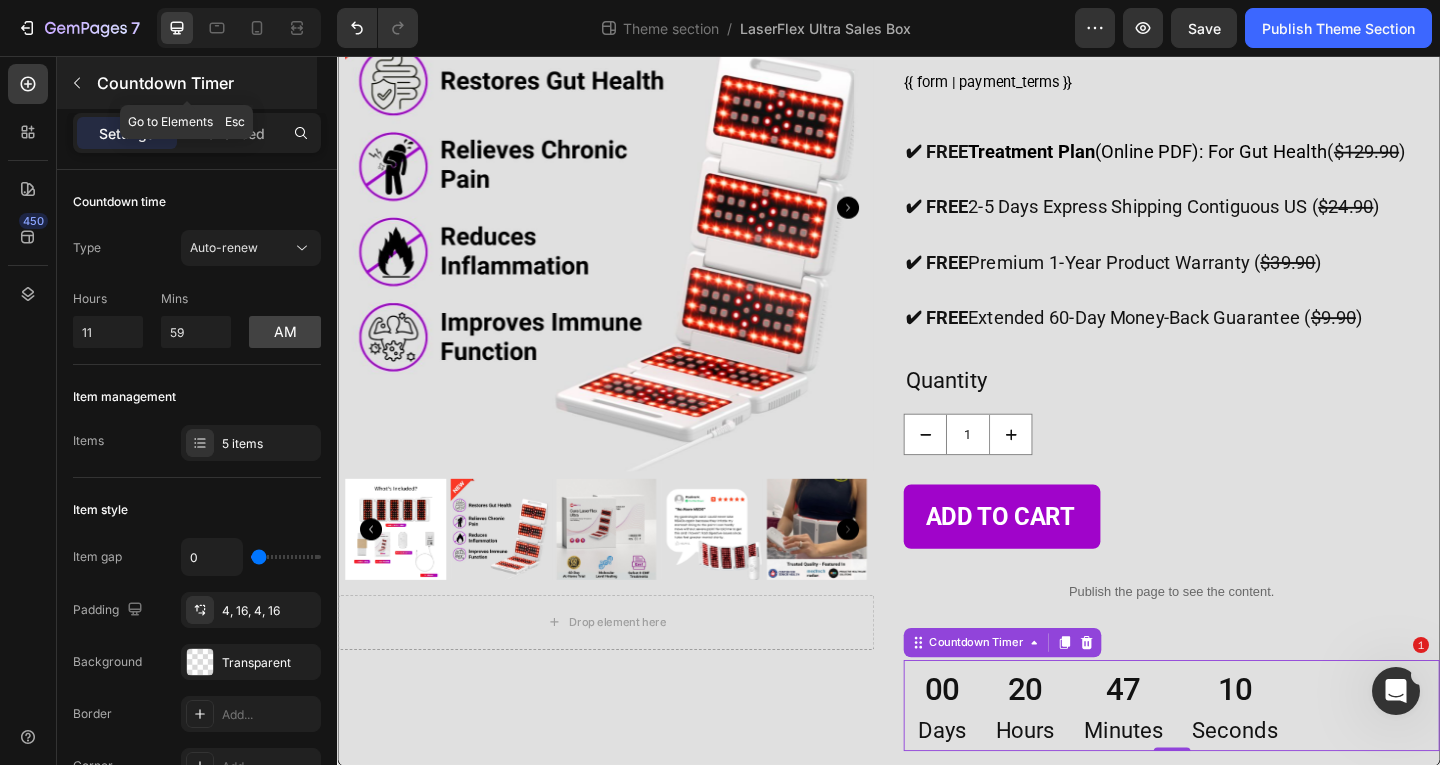 click 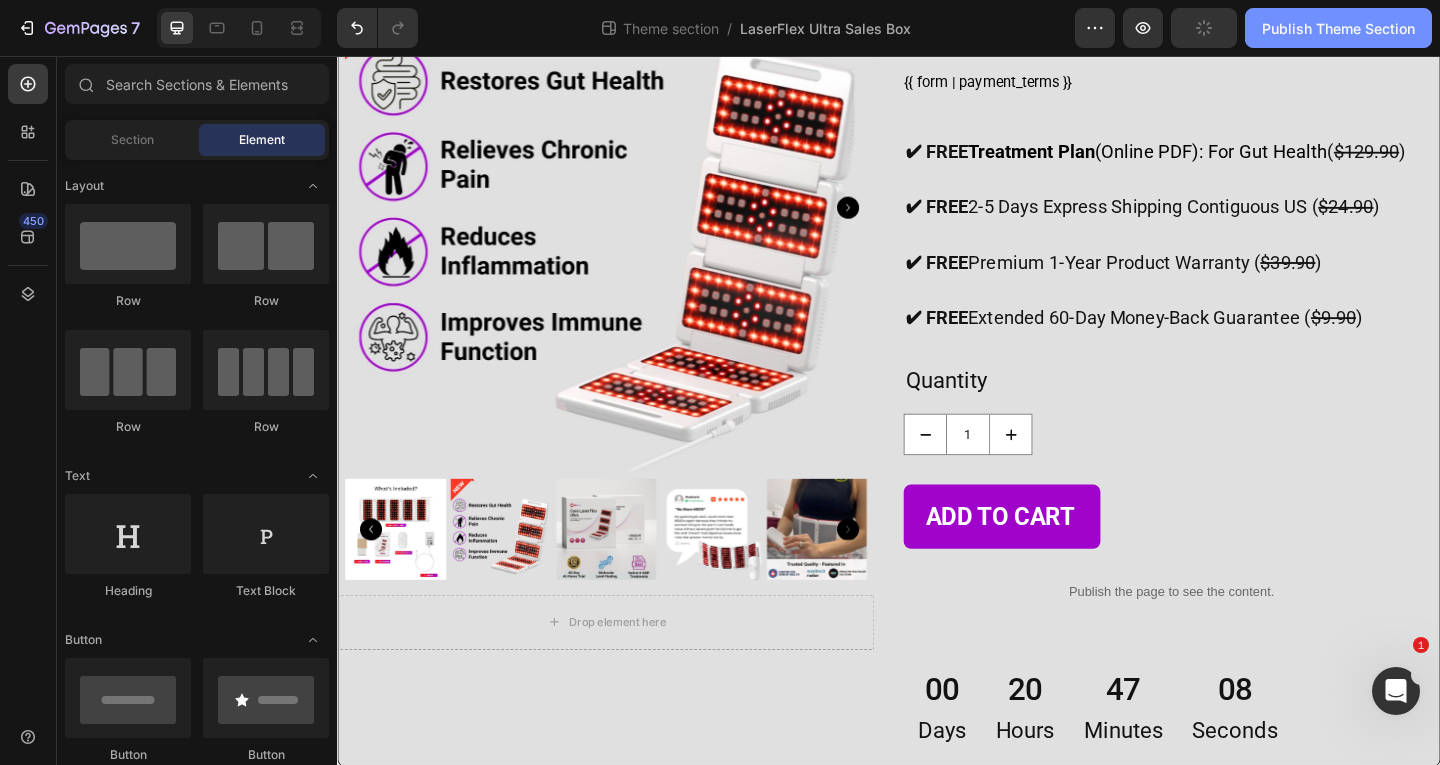 click on "Publish Theme Section" at bounding box center (1338, 28) 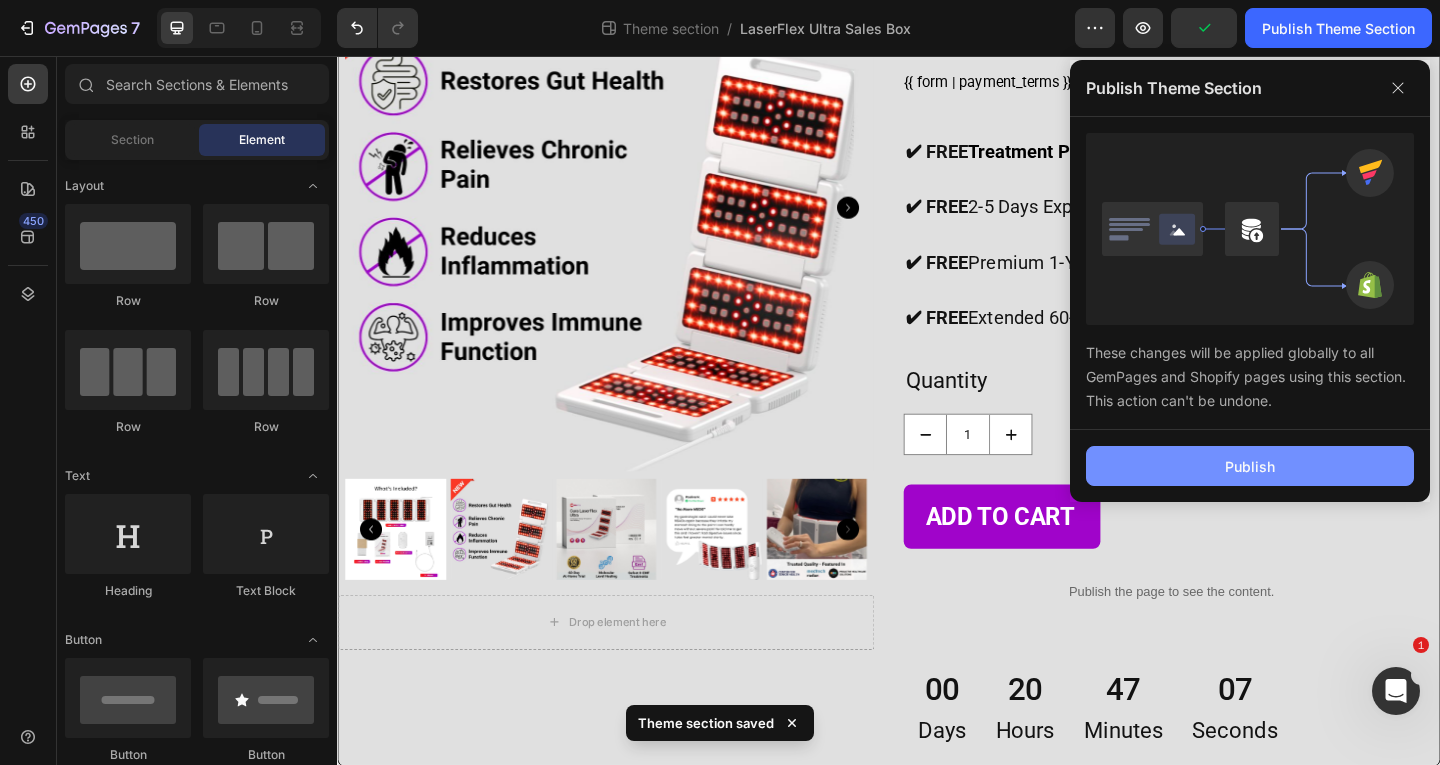 click on "Publish" 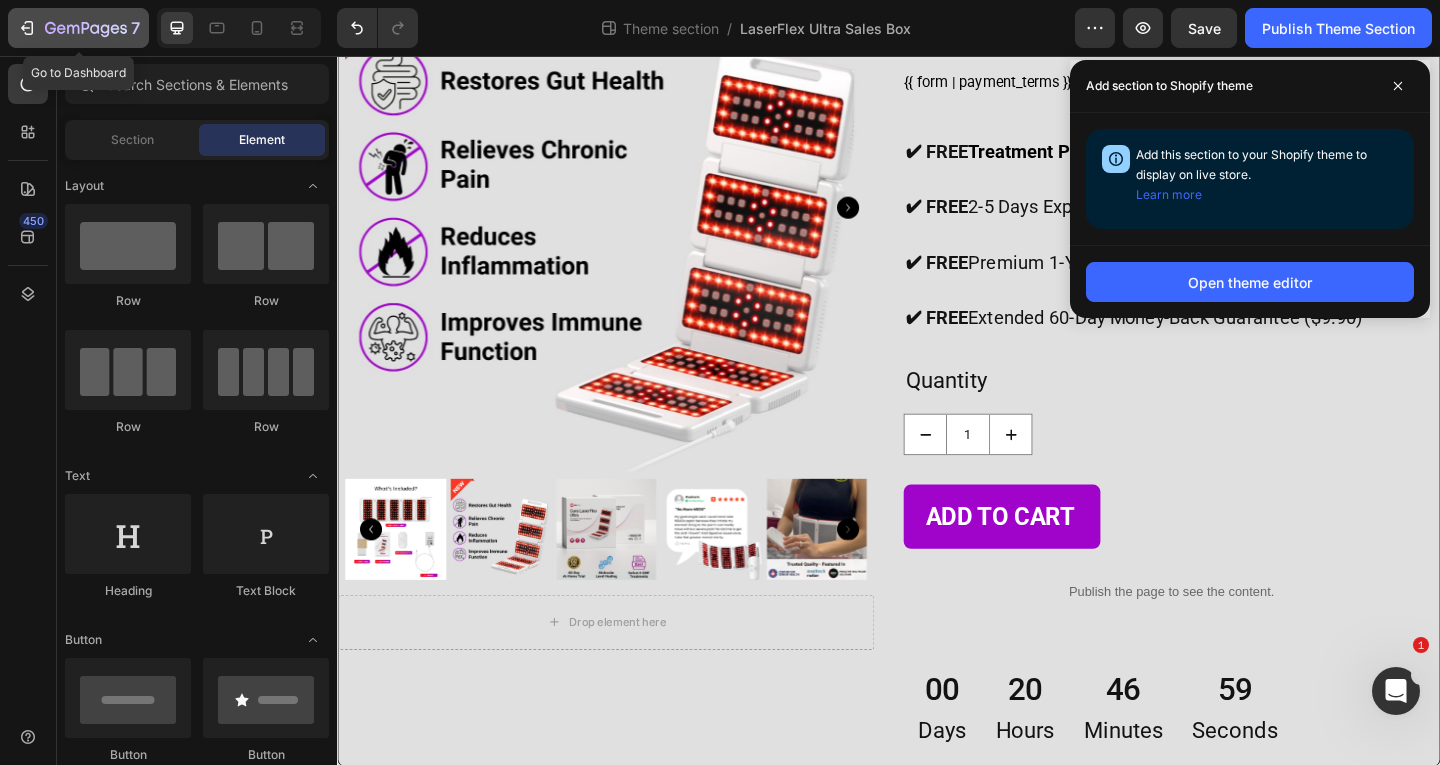 click 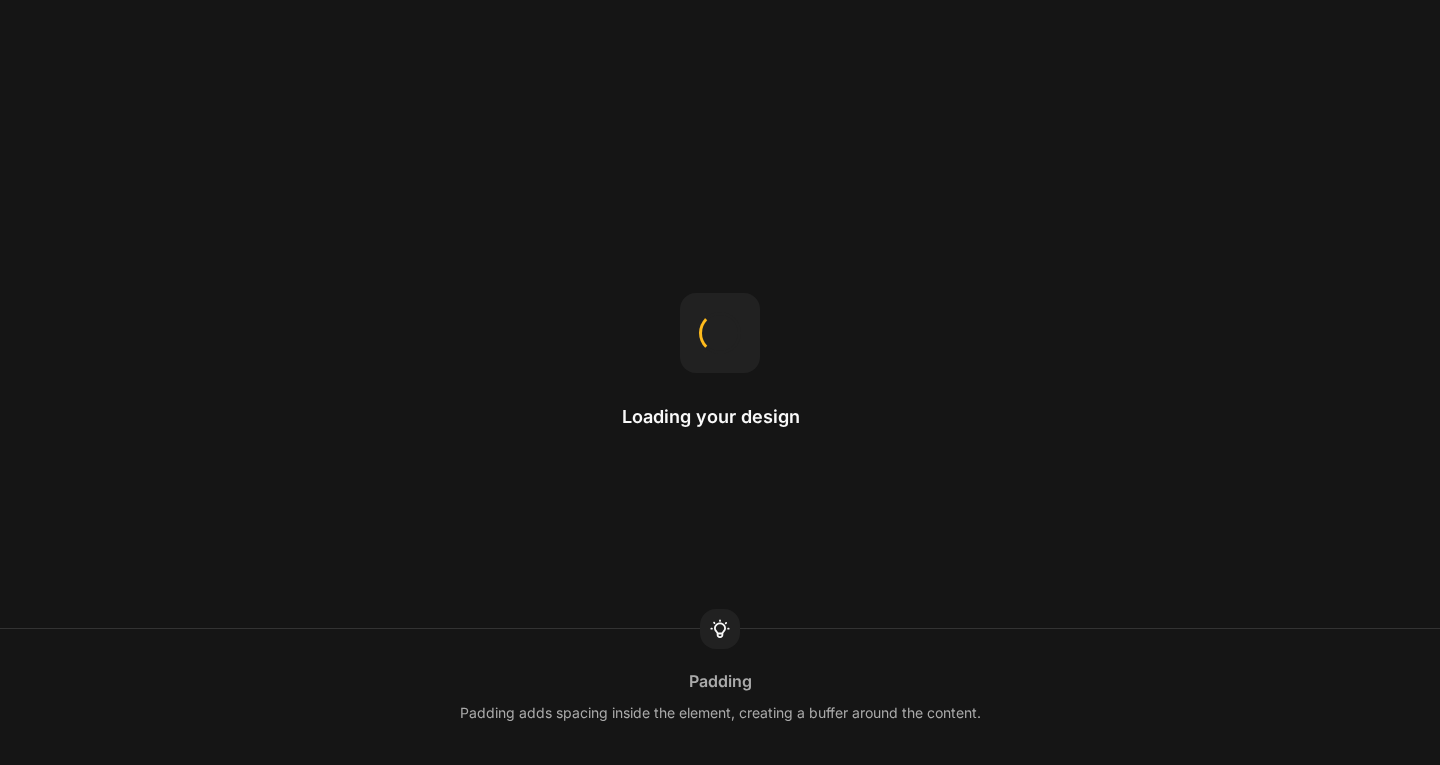 scroll, scrollTop: 0, scrollLeft: 0, axis: both 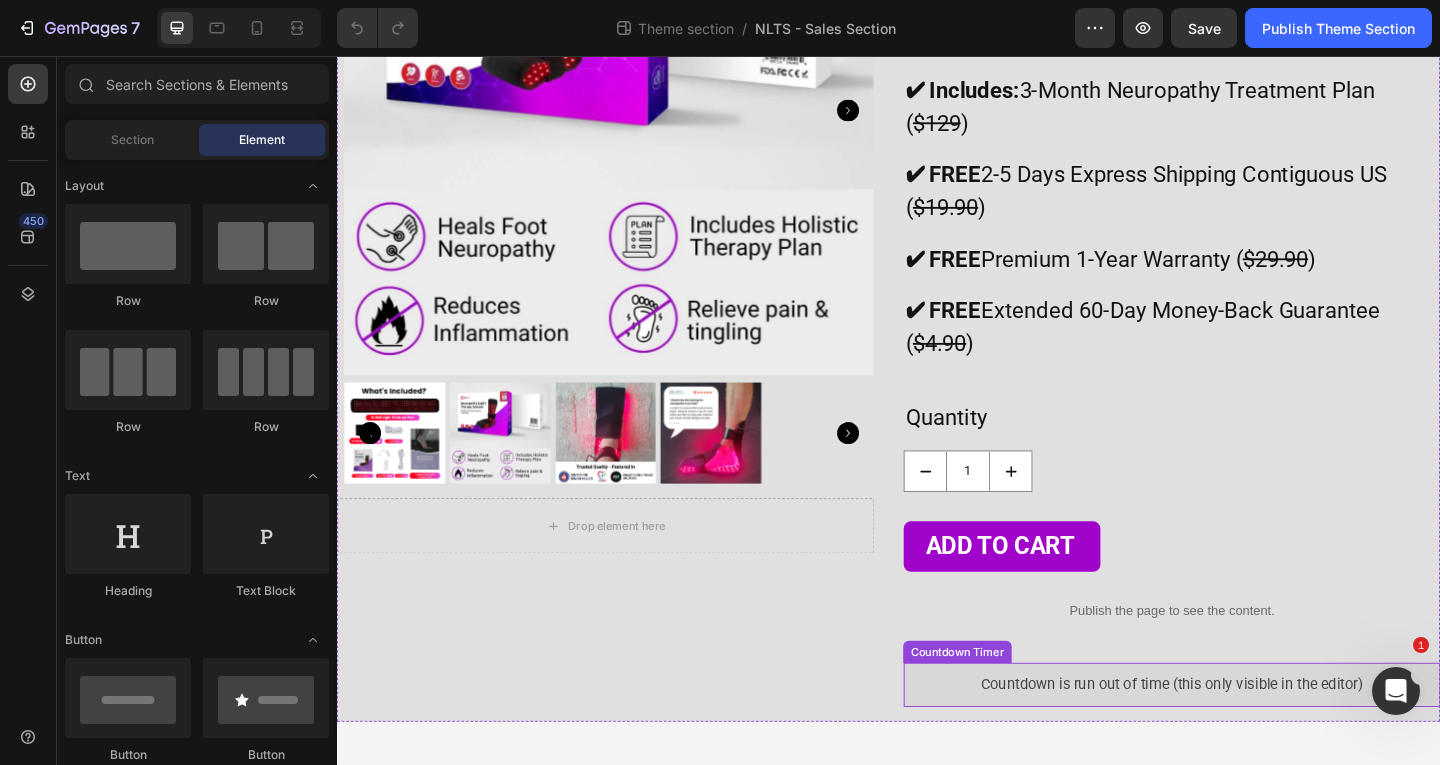 click on "Countdown is run out of time (this only visible in the editor)" at bounding box center (1245, 740) 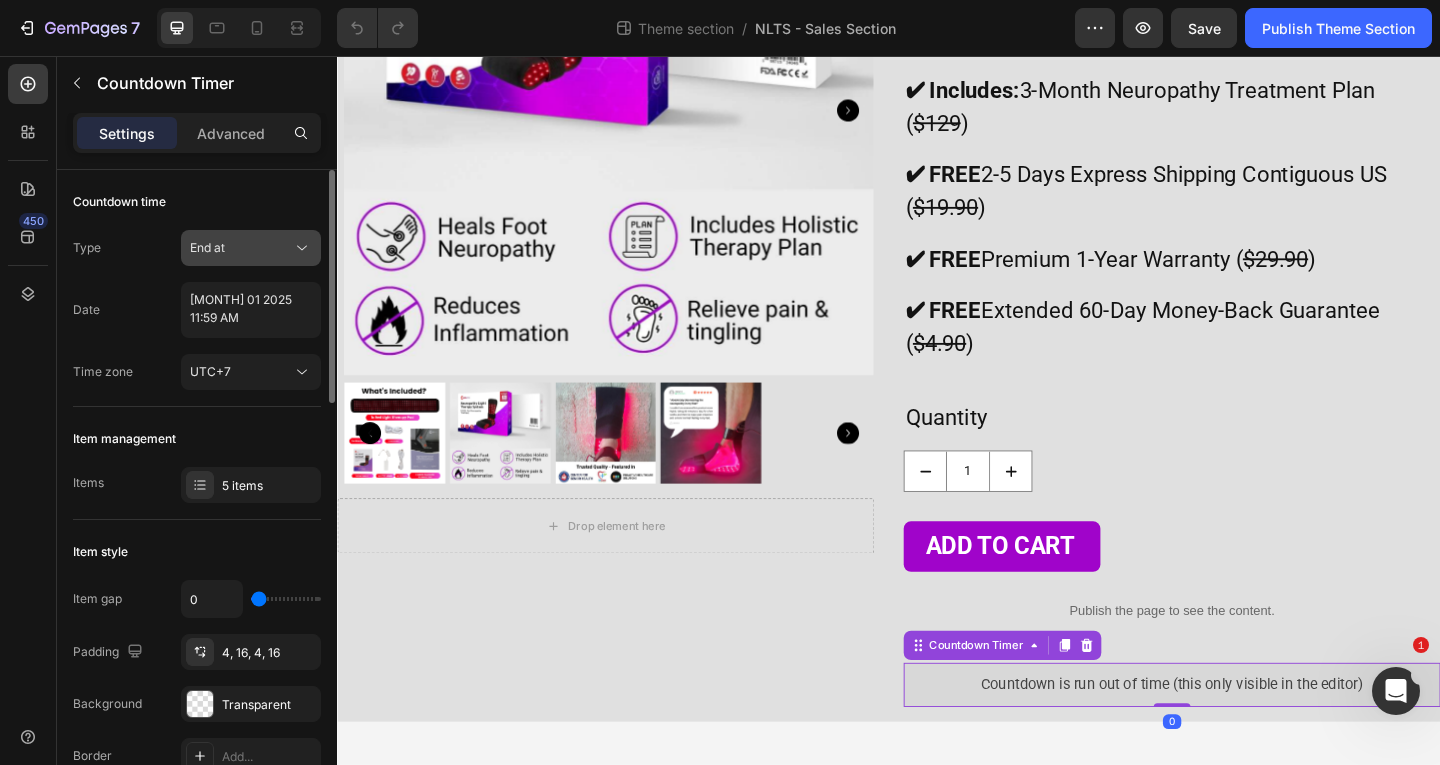 click on "End at" 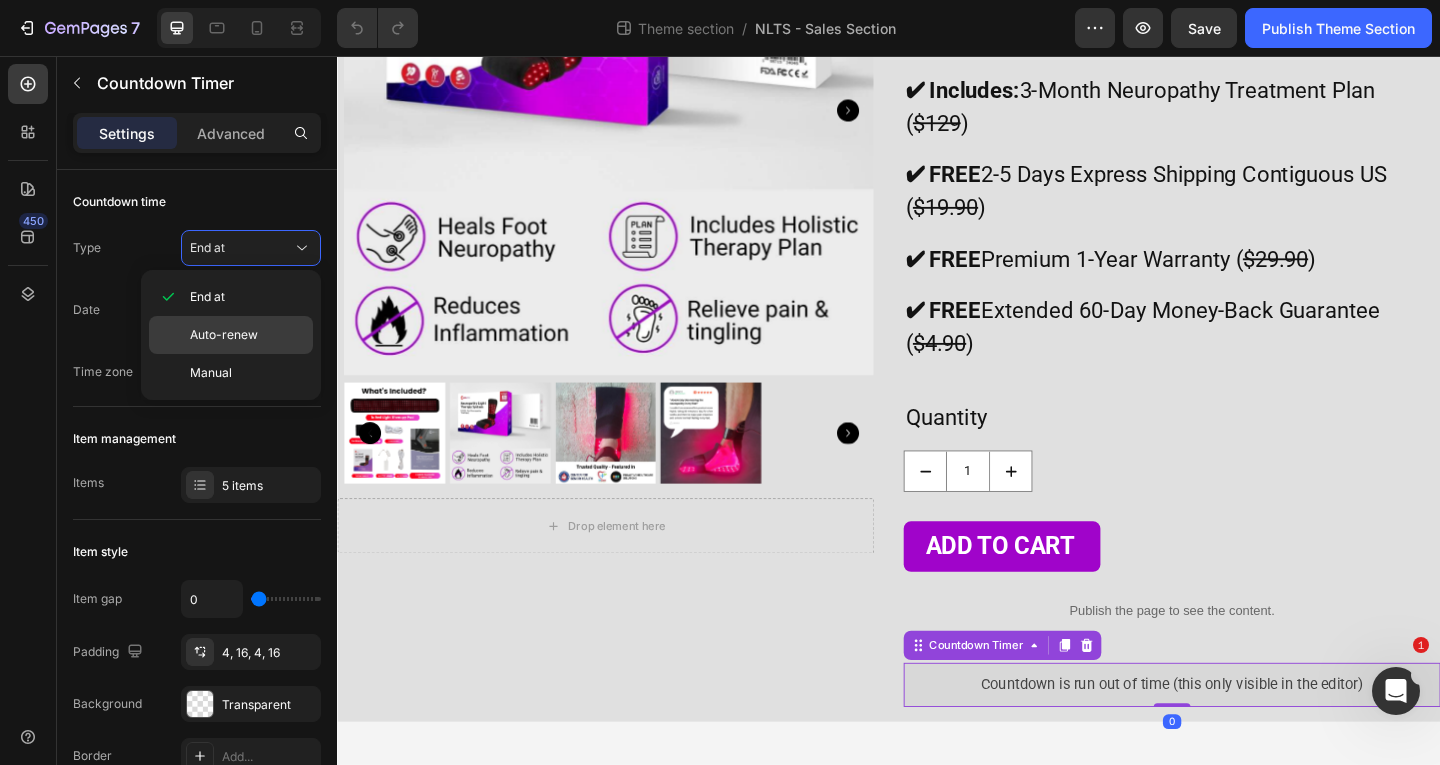 click on "Auto-renew" at bounding box center [224, 335] 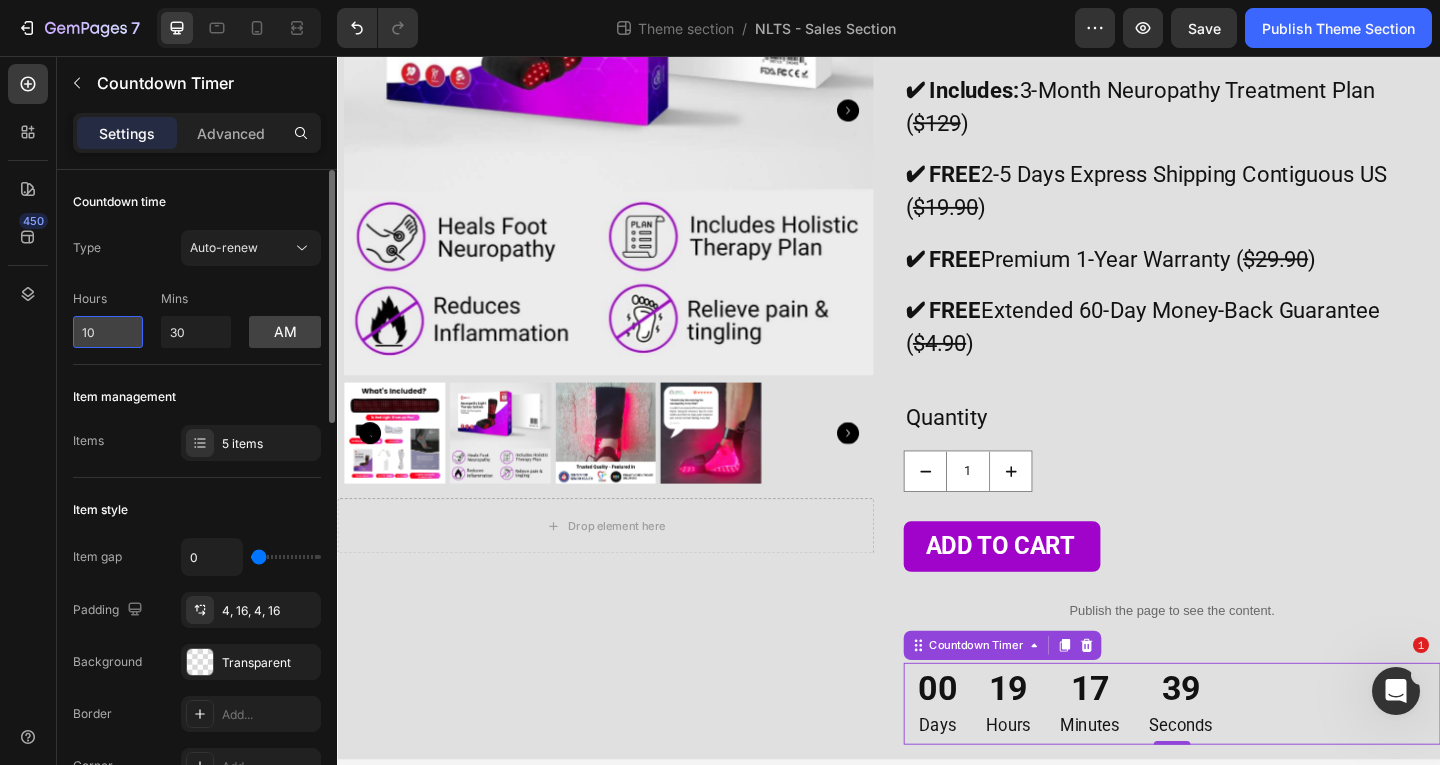 click on "10" at bounding box center (108, 332) 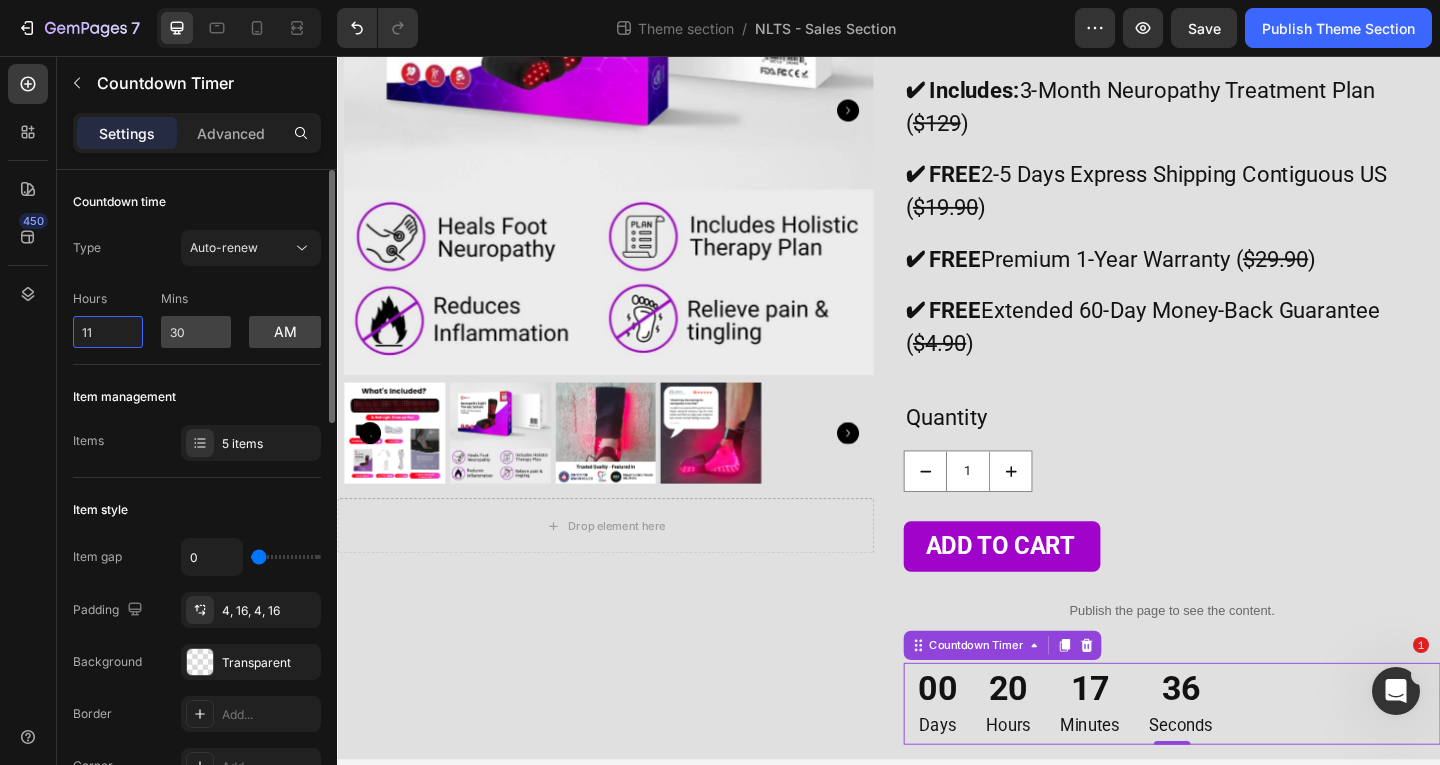 type on "11" 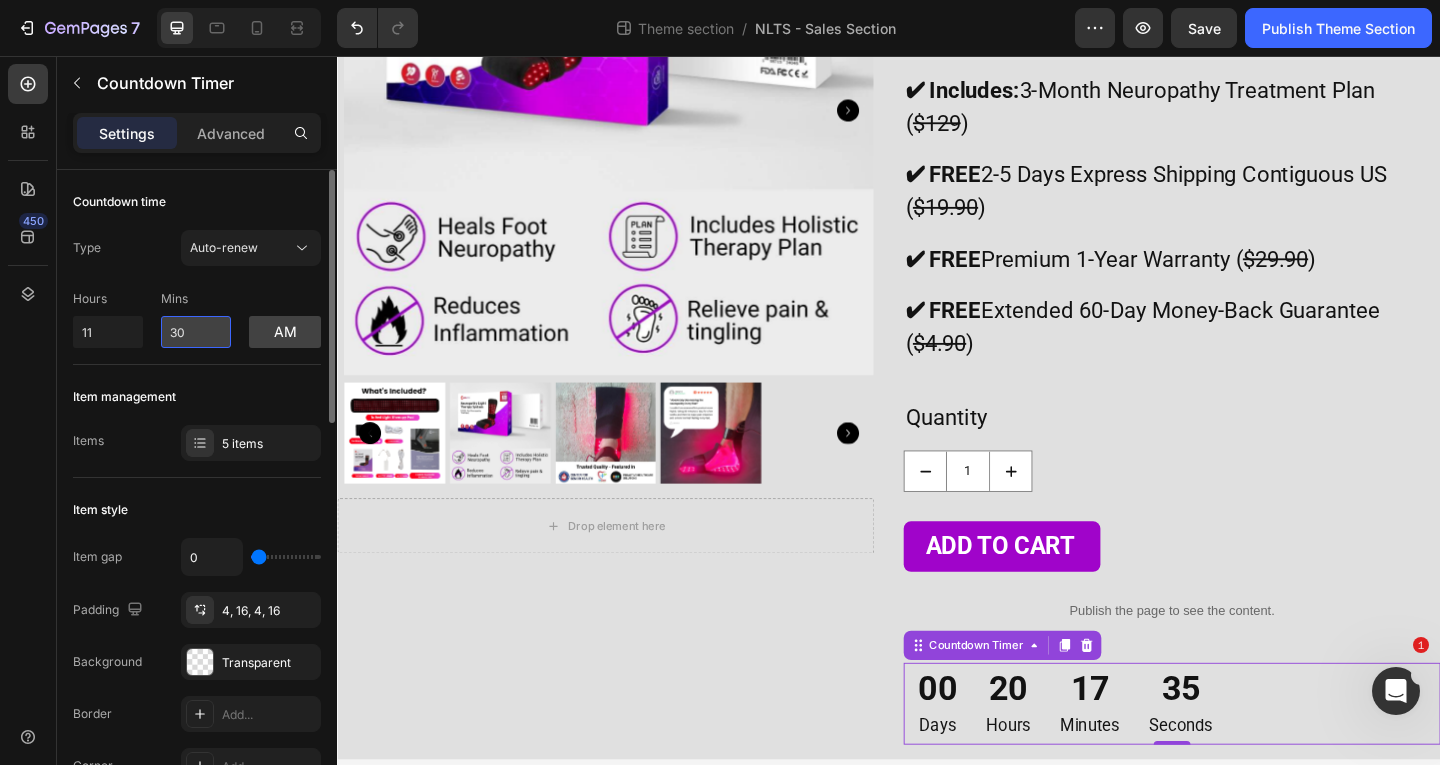 drag, startPoint x: 193, startPoint y: 331, endPoint x: 164, endPoint y: 329, distance: 29.068884 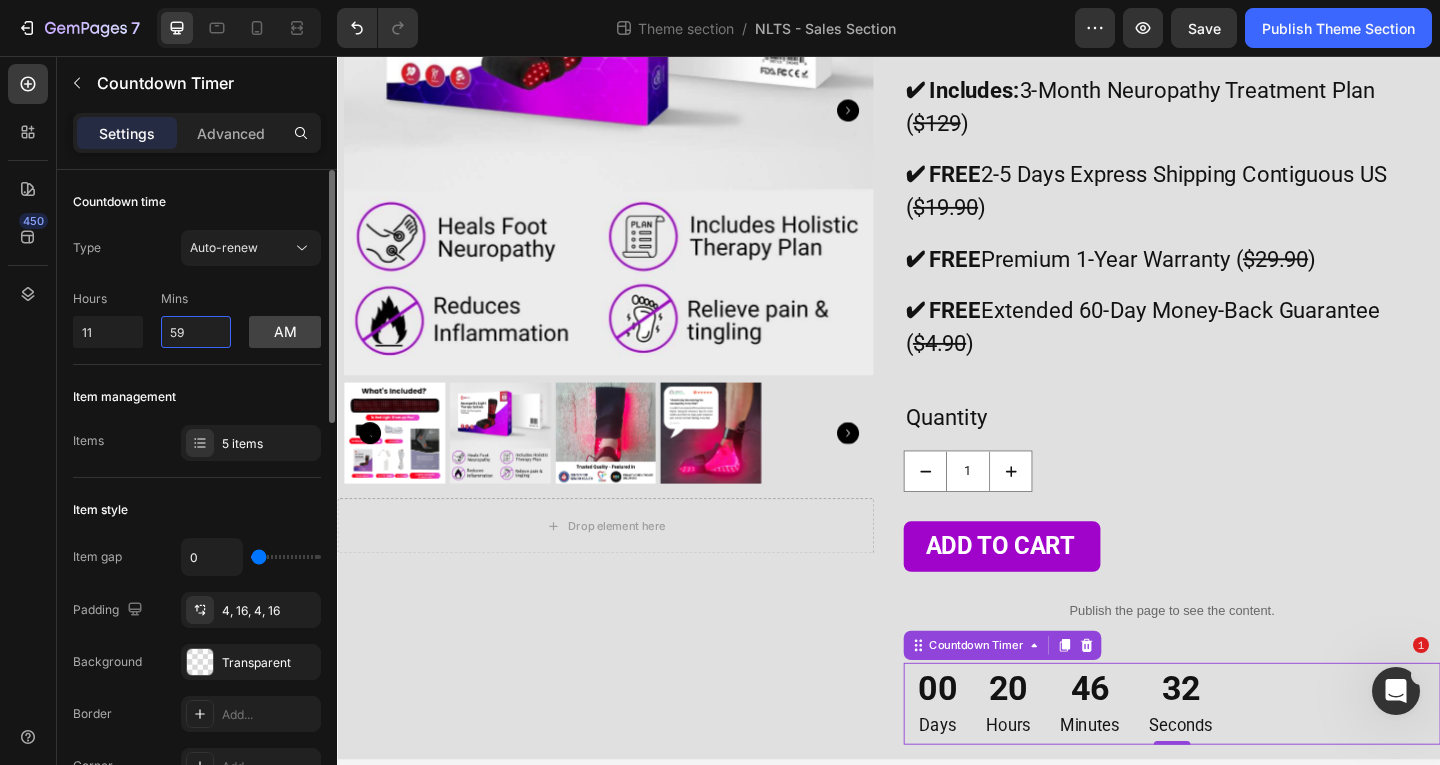 type on "59" 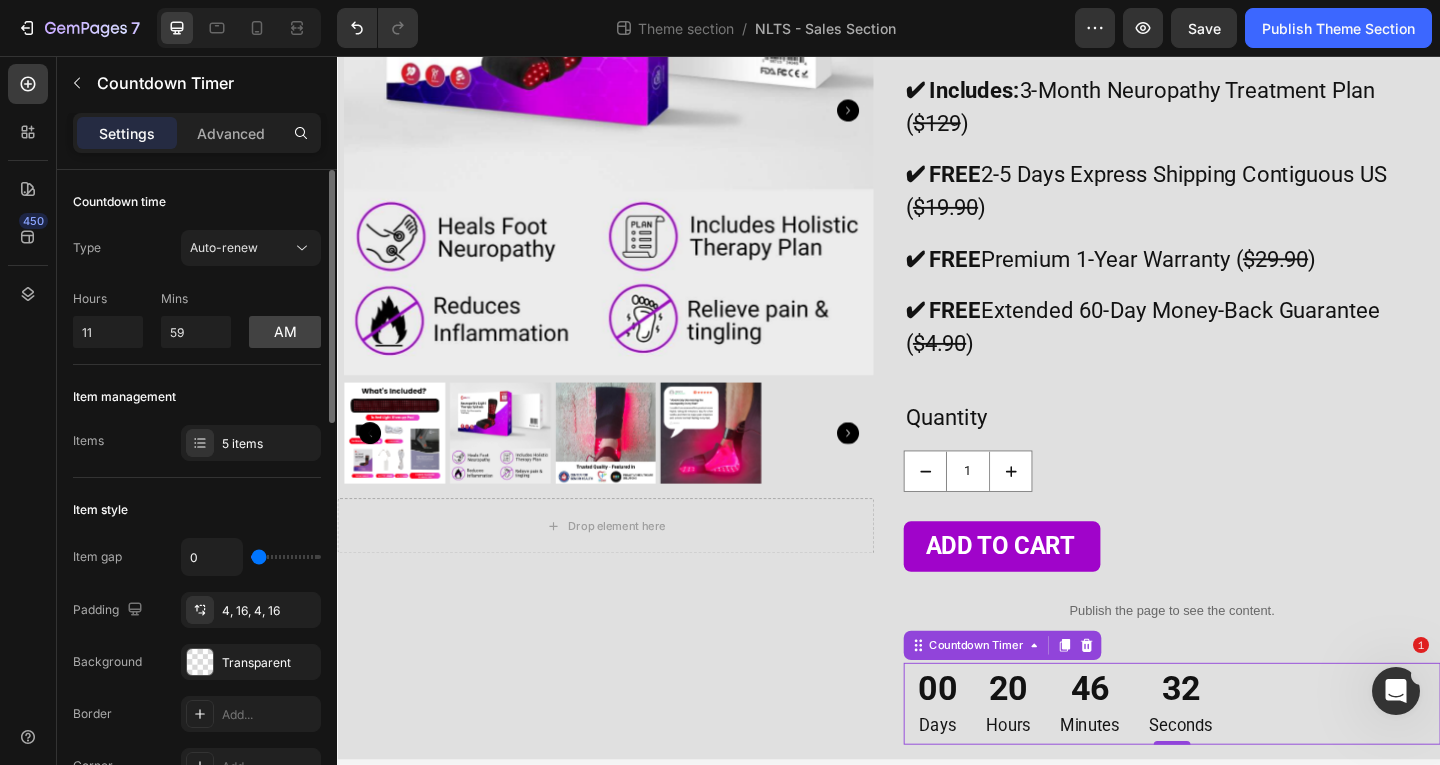 click on "am" at bounding box center [285, 319] 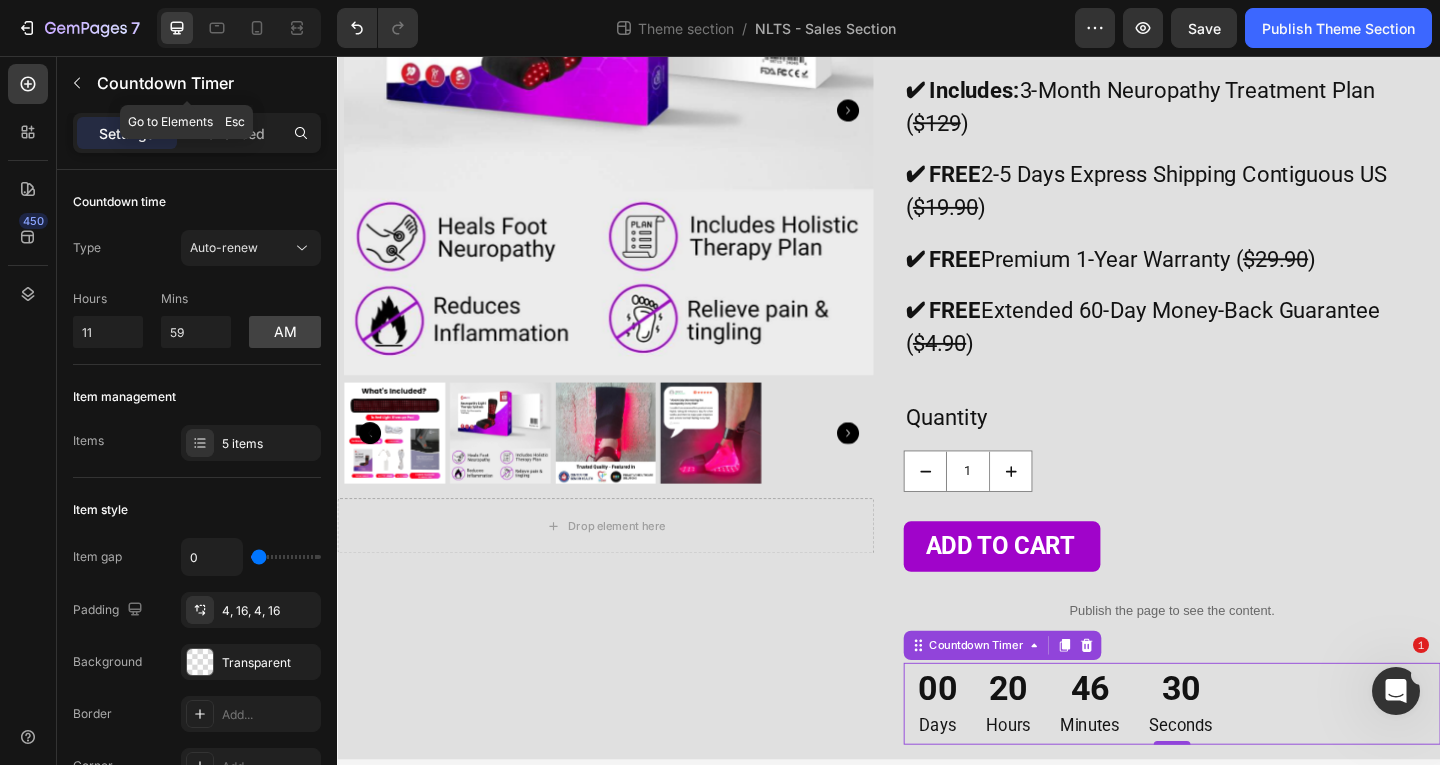 drag, startPoint x: 85, startPoint y: 81, endPoint x: 97, endPoint y: 97, distance: 20 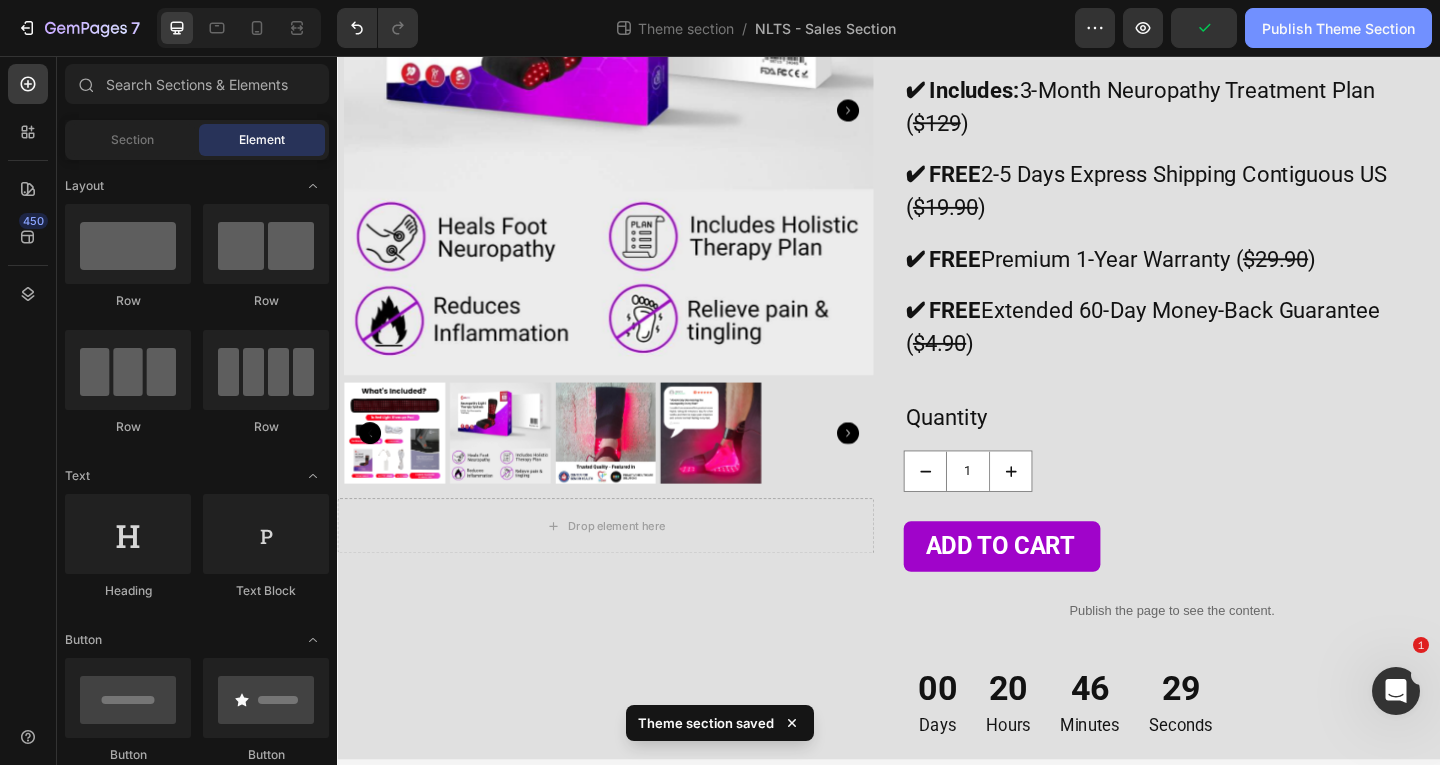 click on "Publish Theme Section" 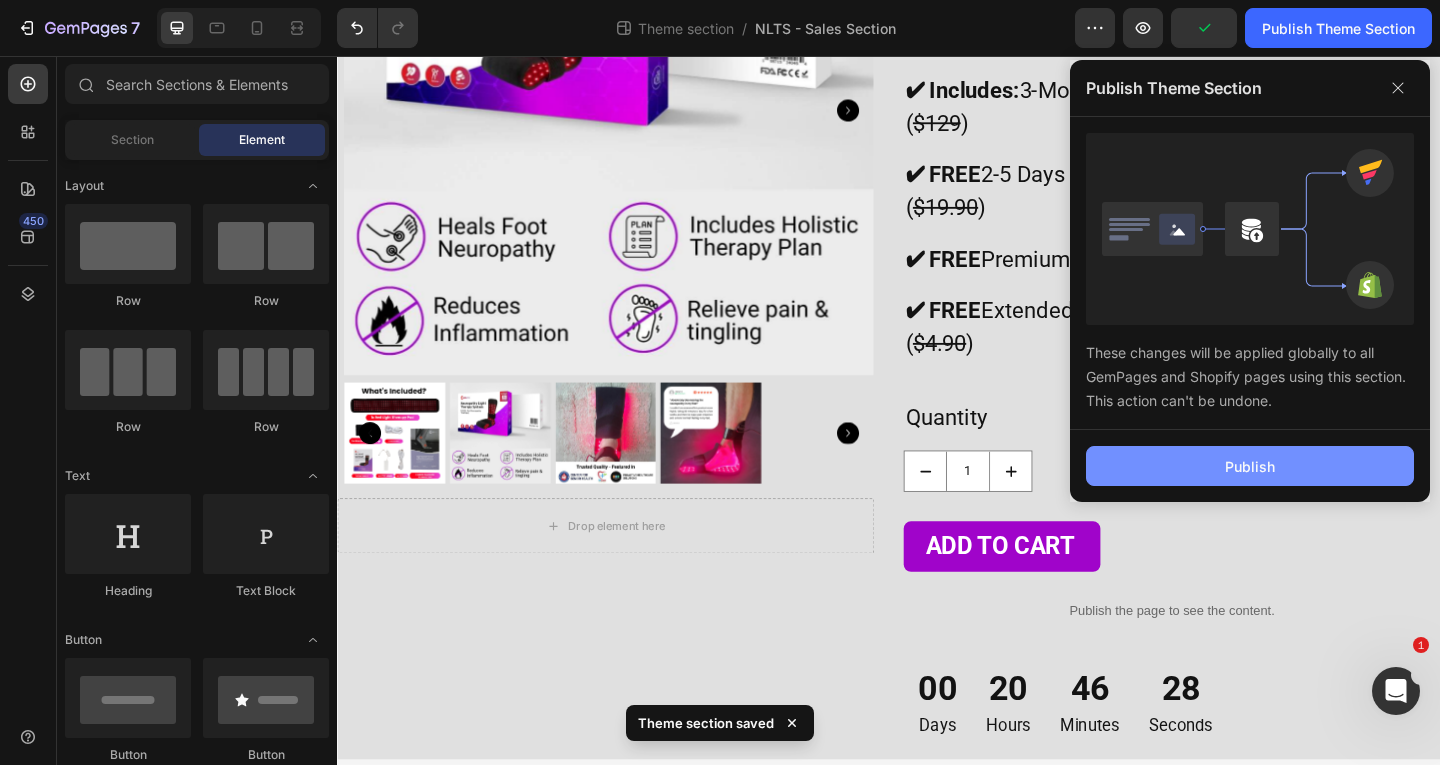 click on "Publish" 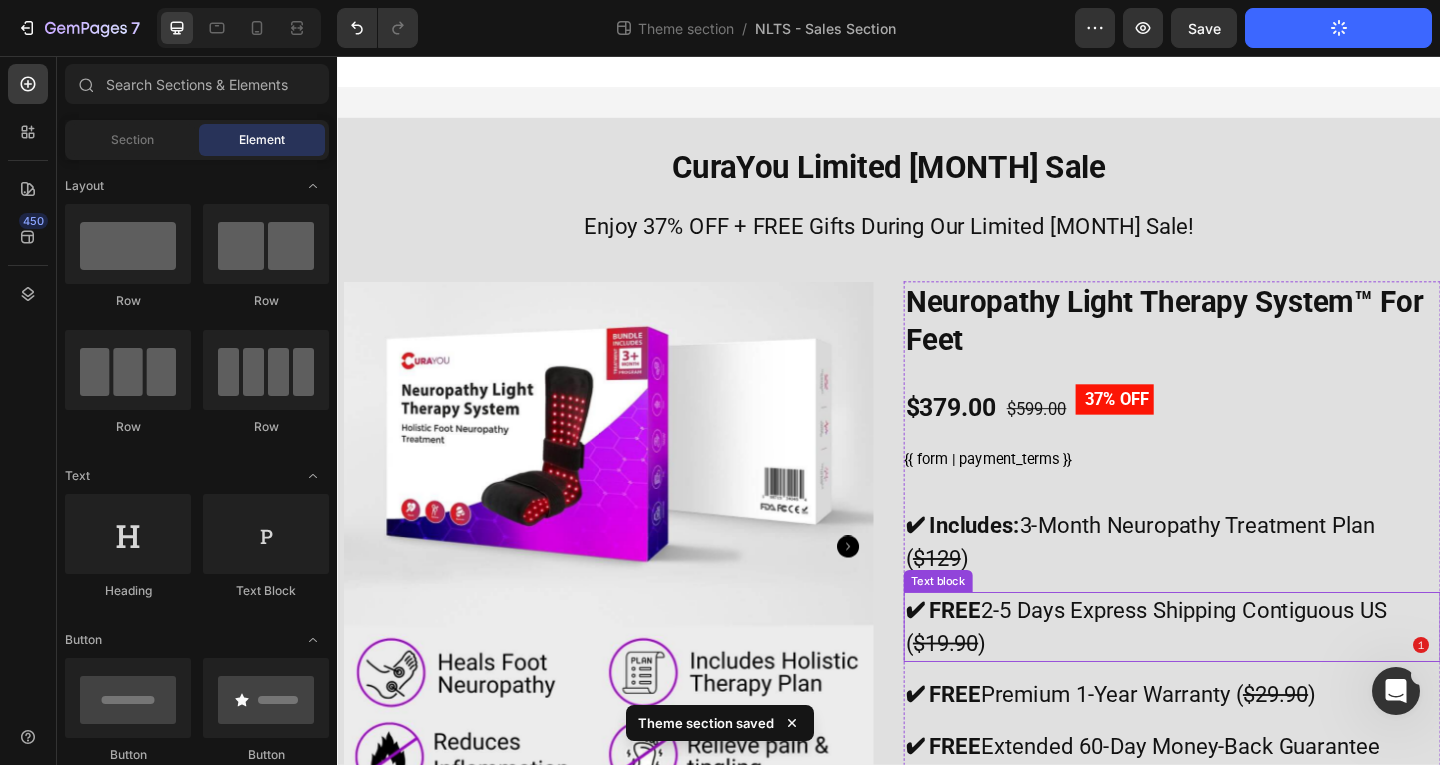 scroll, scrollTop: 0, scrollLeft: 0, axis: both 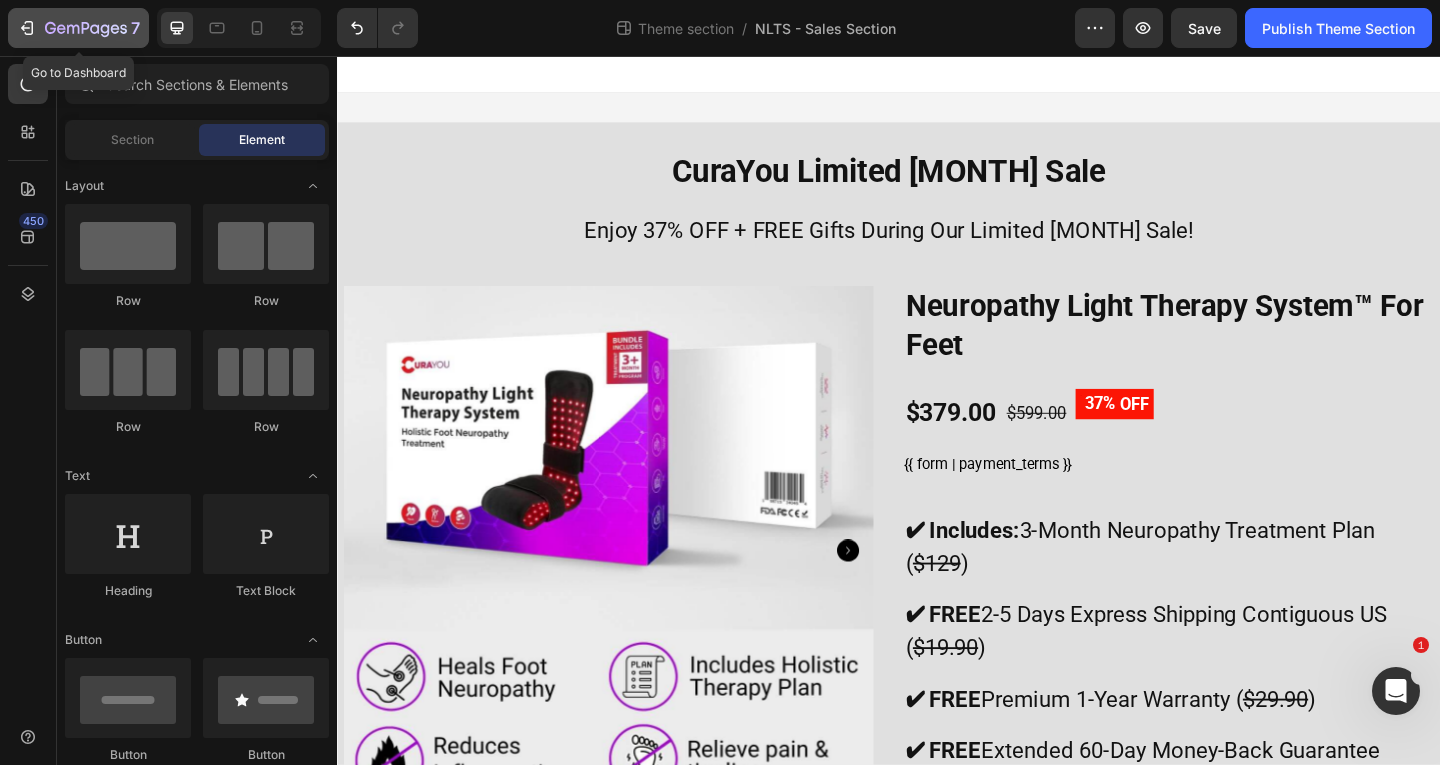 click on "7" 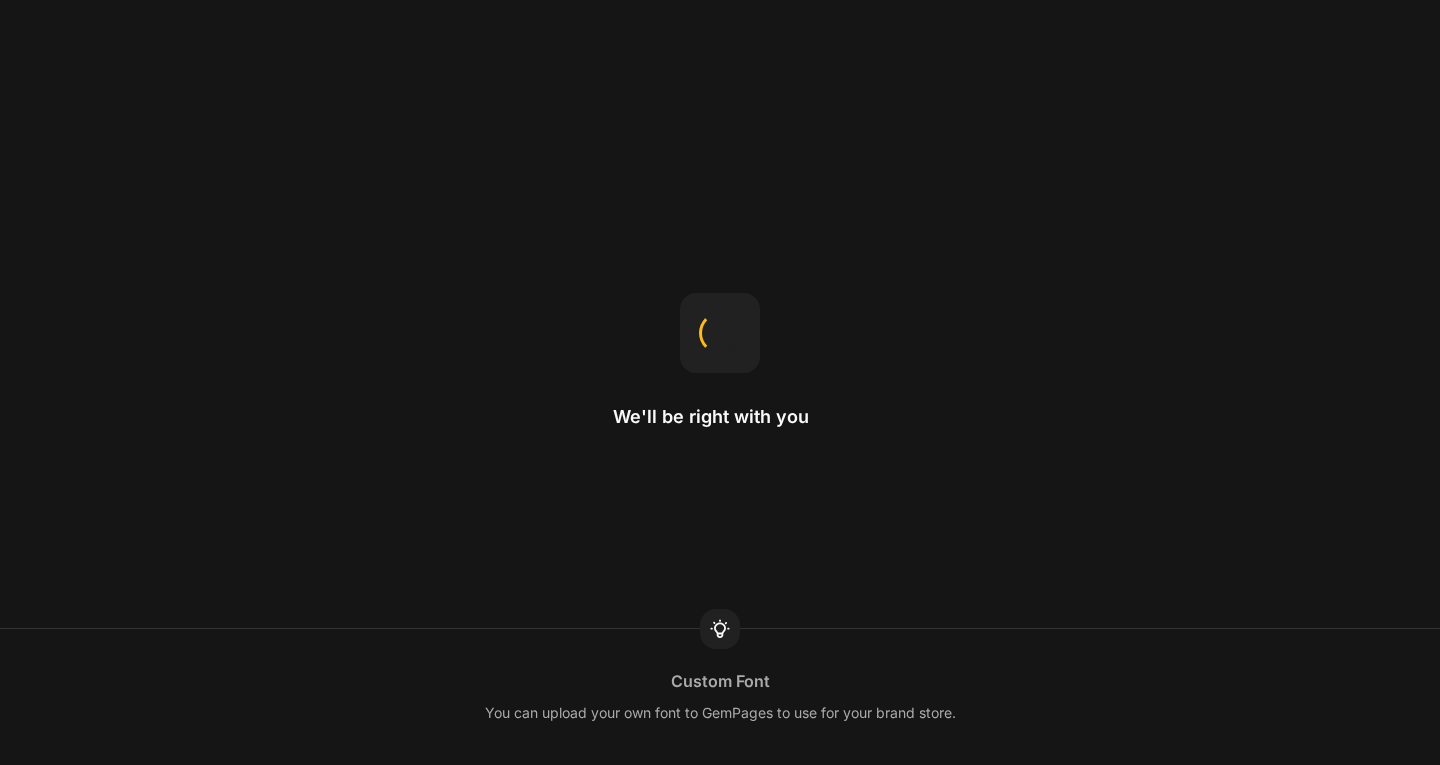 scroll, scrollTop: 0, scrollLeft: 0, axis: both 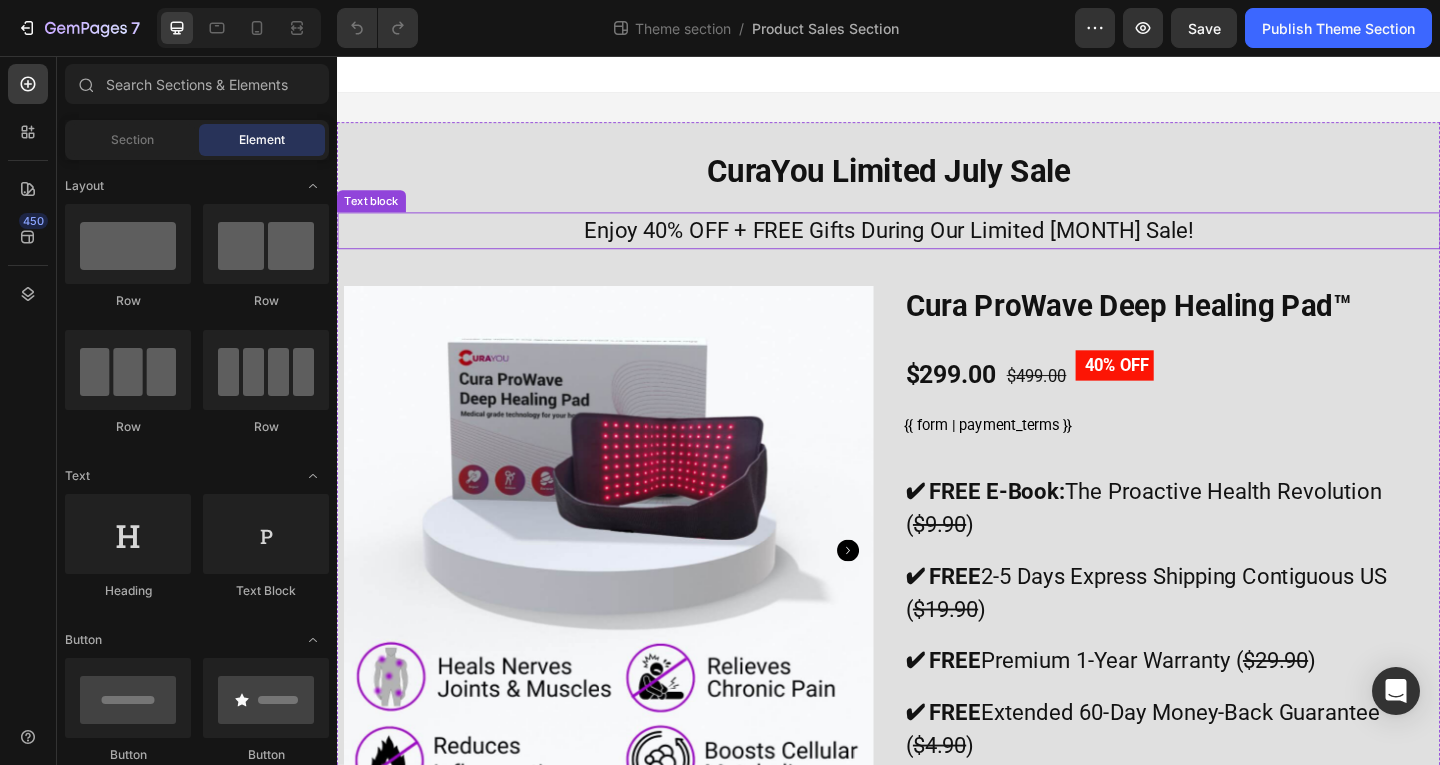 click on "Enjoy 40% OFF + FREE Gifts During Our Limited [MONTH] Sale!" at bounding box center (937, 246) 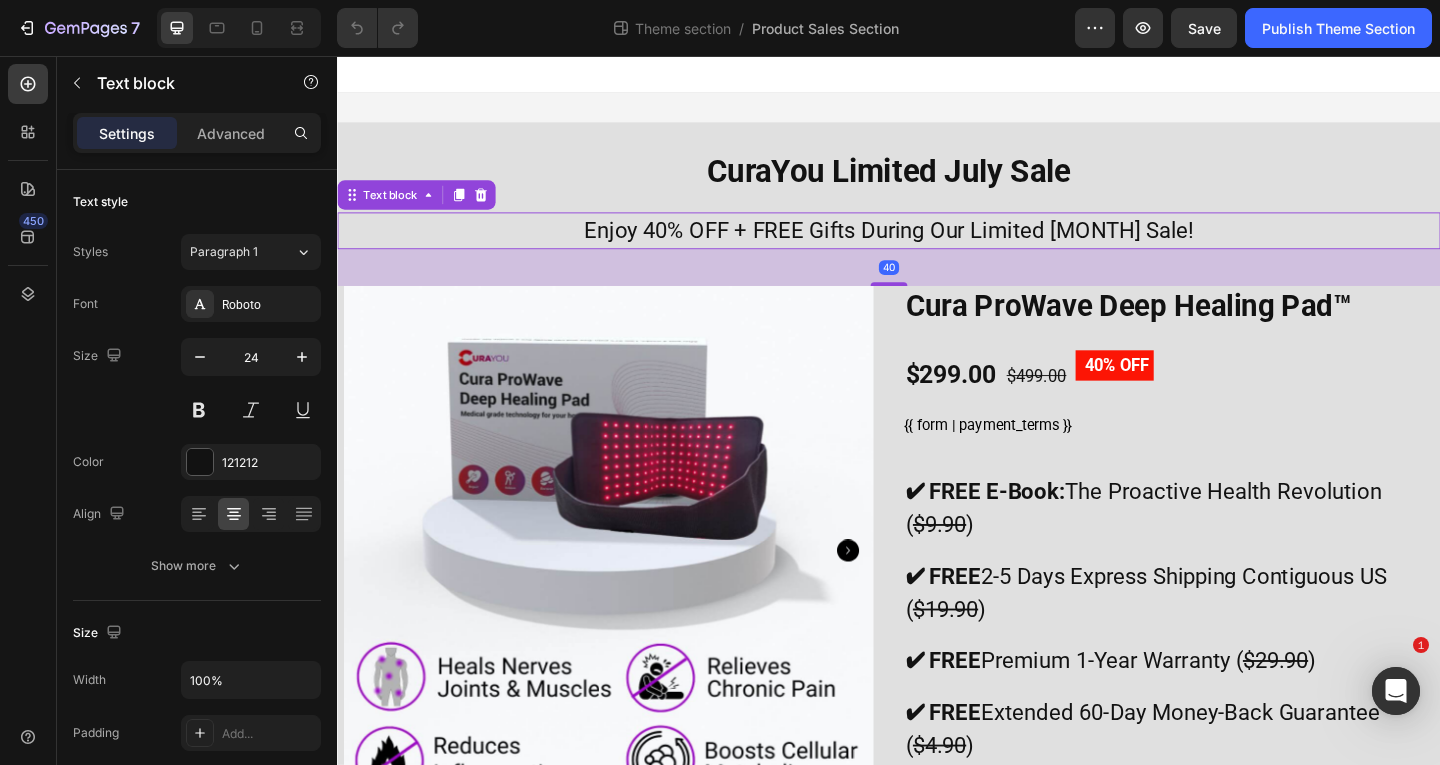 scroll, scrollTop: 0, scrollLeft: 0, axis: both 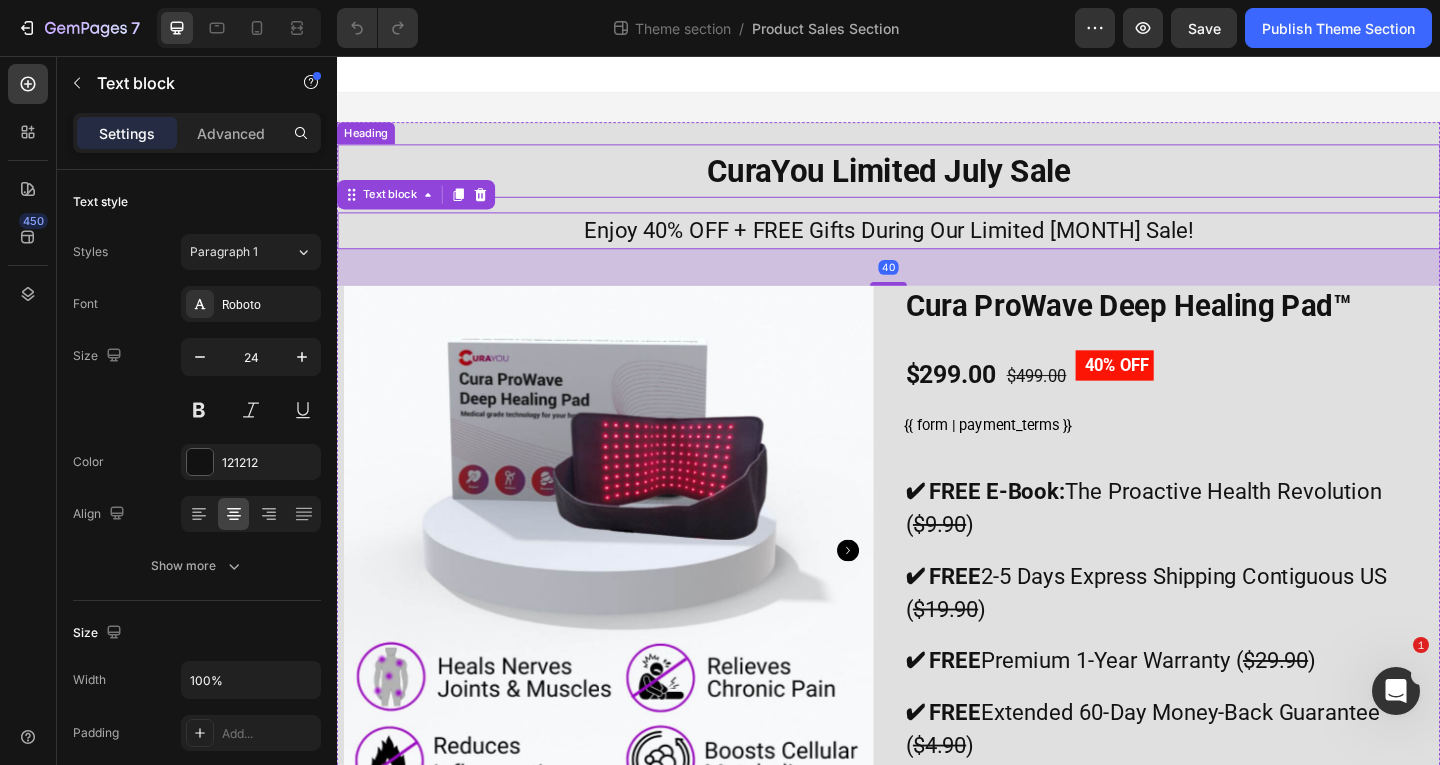 click on "CuraYou Limited July Sale" at bounding box center (937, 181) 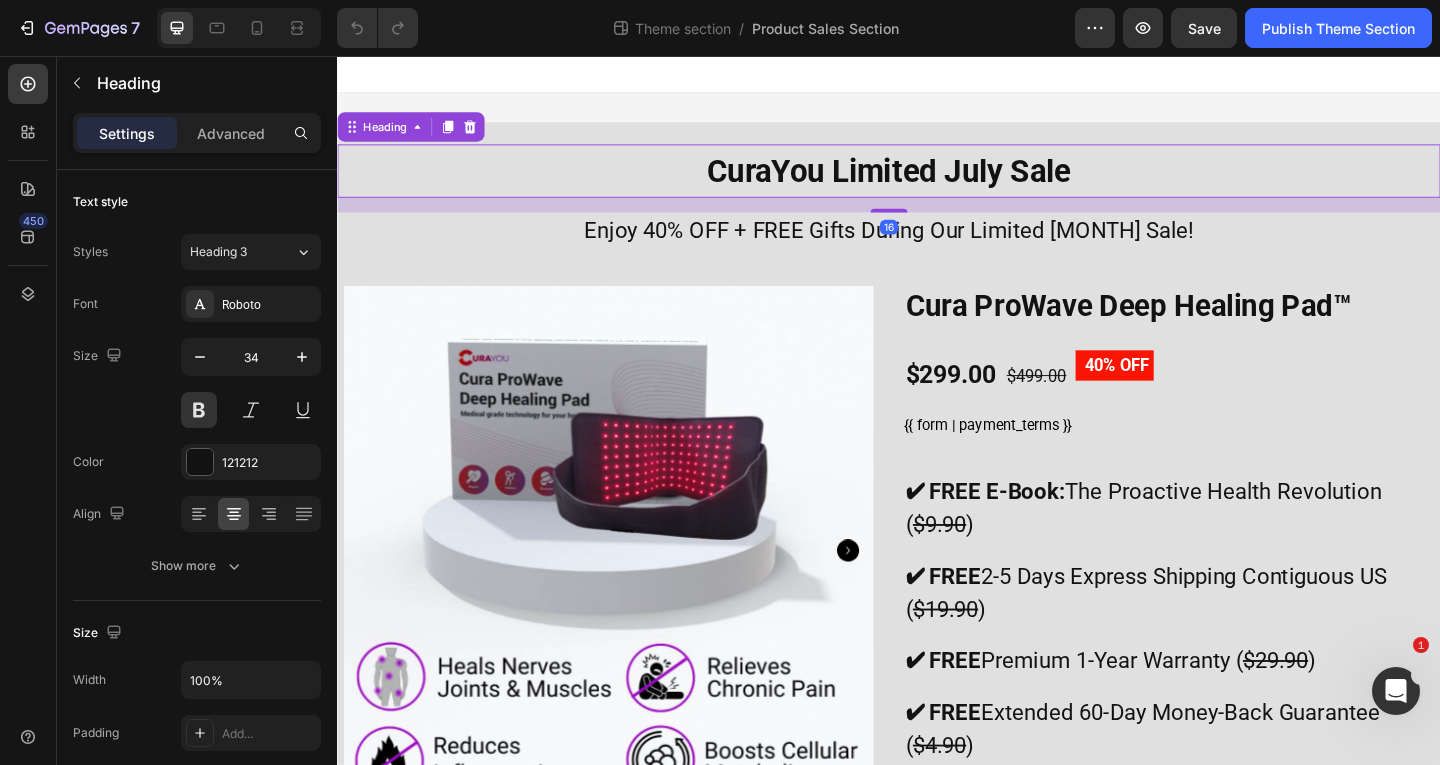click on "CuraYou Limited July Sale" at bounding box center (937, 181) 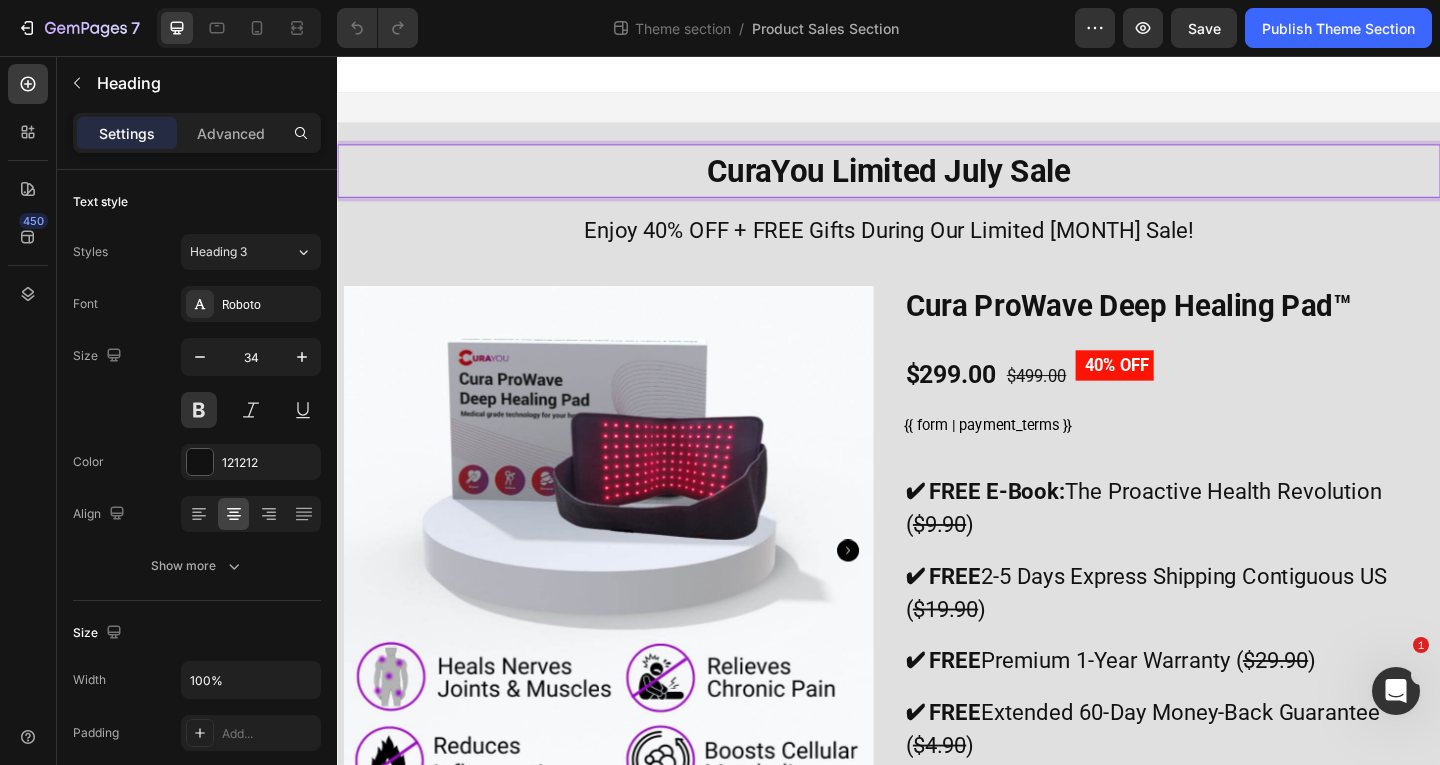 click on "CuraYou Limited July Sale" at bounding box center (937, 181) 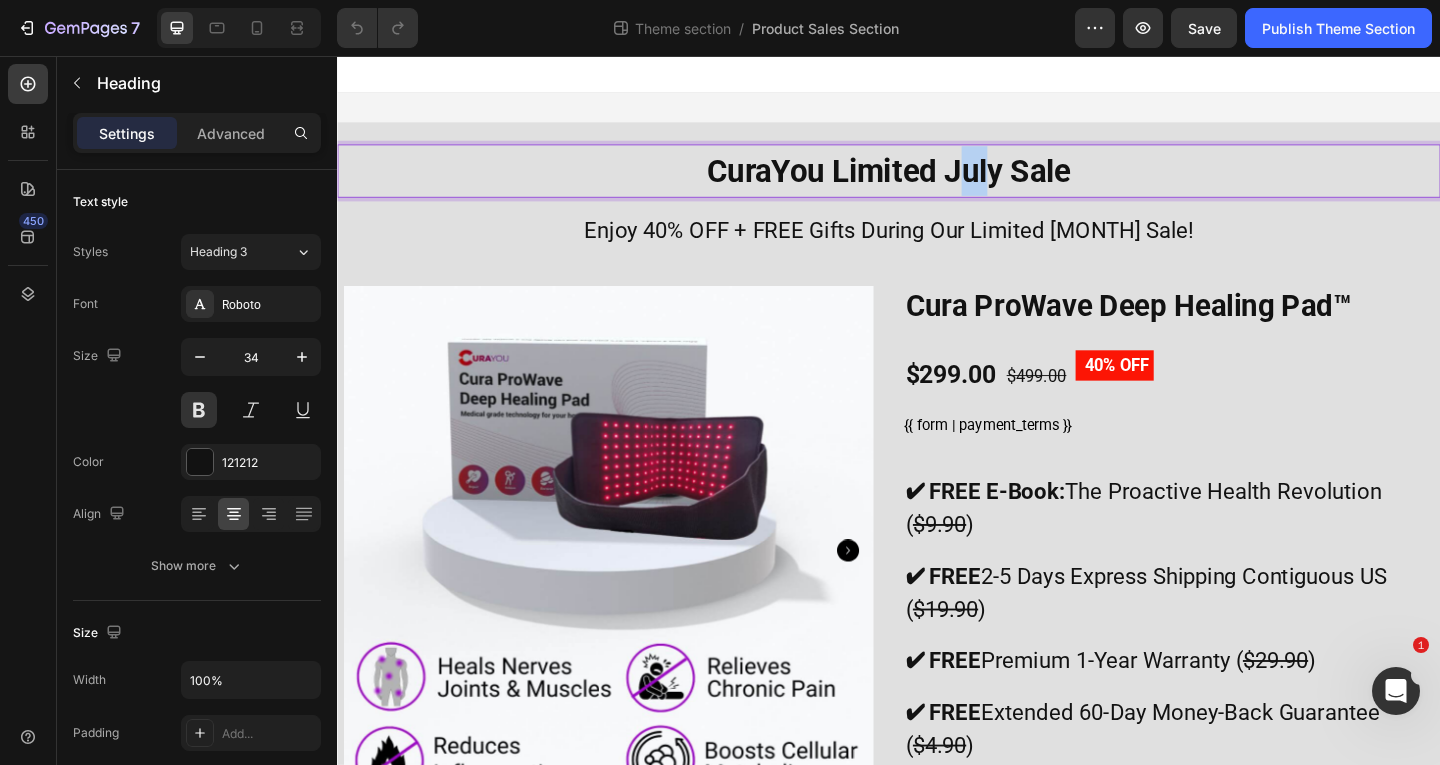 drag, startPoint x: 1004, startPoint y: 183, endPoint x: 1045, endPoint y: 186, distance: 41.109608 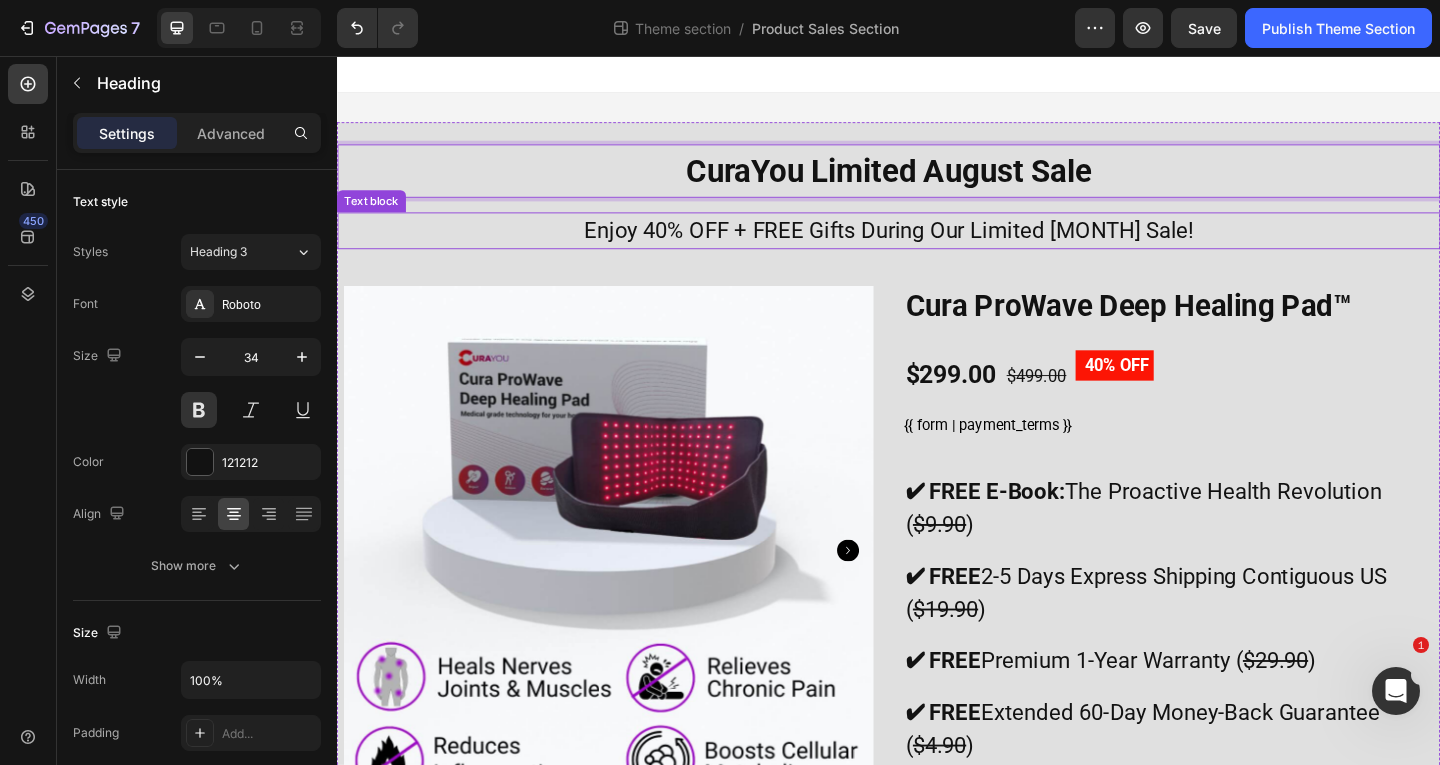 click on "Enjoy 40% OFF + FREE Gifts During Our Limited [MONTH] Sale!" at bounding box center [937, 246] 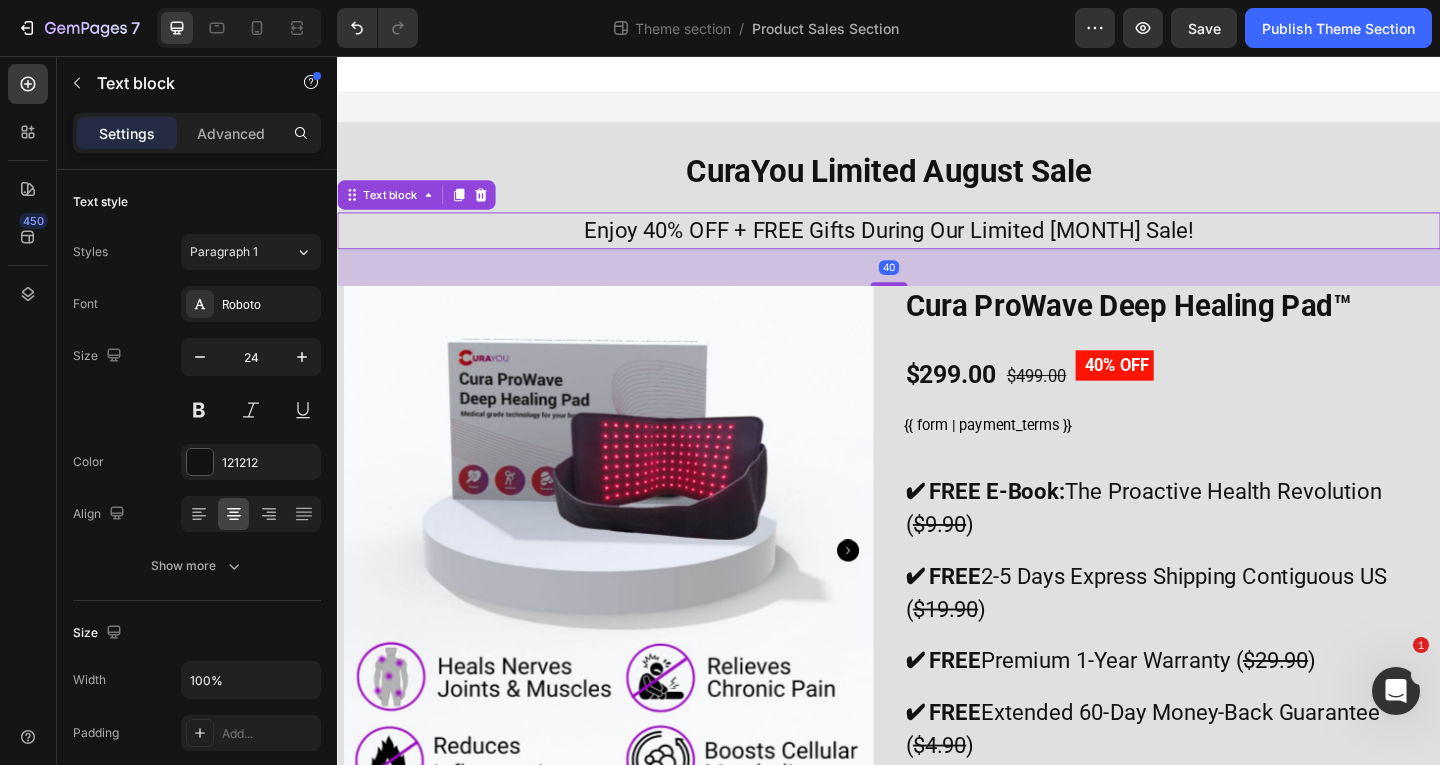 click on "Enjoy 40% OFF + FREE Gifts During Our Limited [MONTH] Sale!" at bounding box center [937, 246] 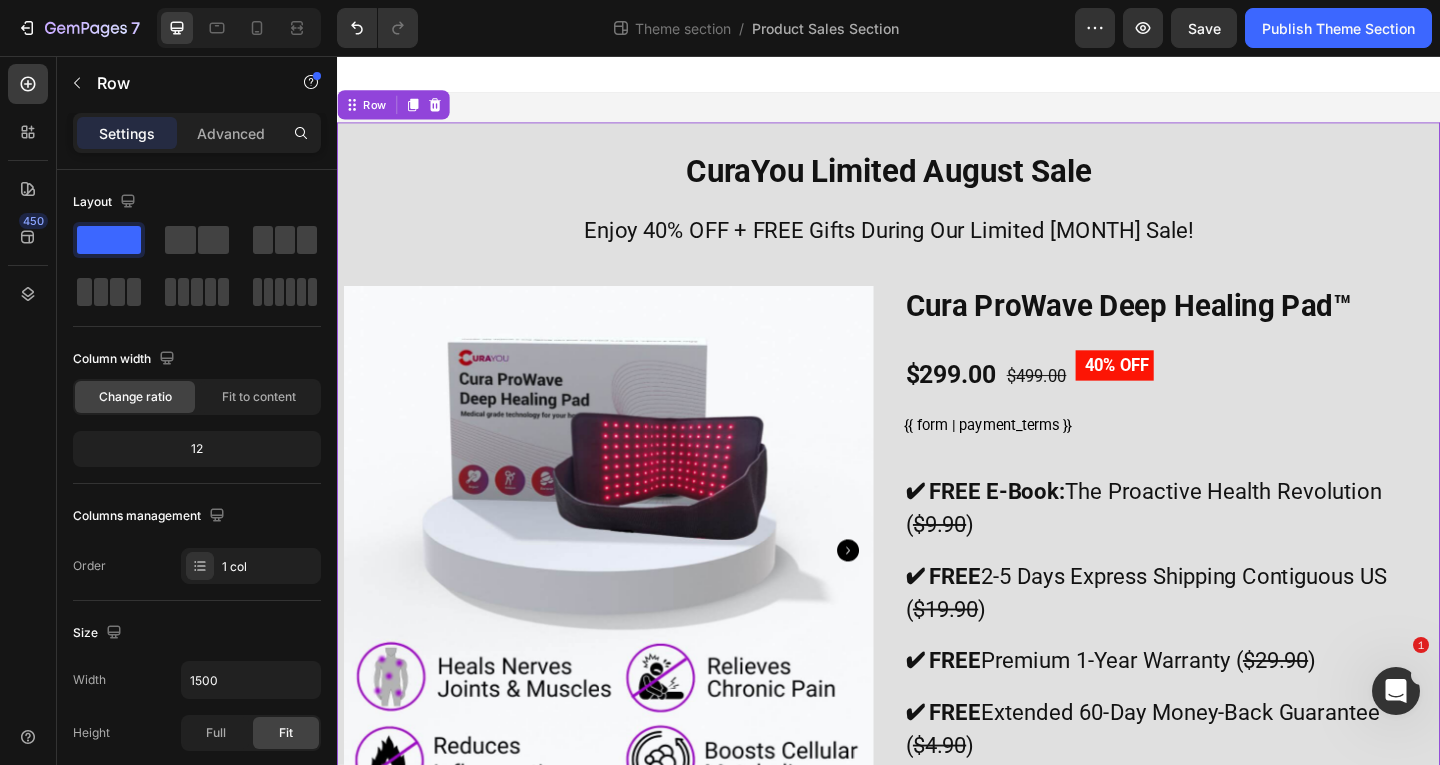 click on "CuraYou Limited [MONTH] Sale Heading Enjoy 40% OFF + FREE Gifts During Our Limited [MONTH] Sale! Text block
Product Images
Drop element here Product Cura ProWave Deep Healing Pad™ Product Title $299.00 Price Price $499.00 Price Price 40% OFF Discount Tag Row
{{ form | payment_terms }}
ShopPay Installments ✔ FREE E-Book:  The Proactive Health Revolution ( $9.90 ) Text block ✔ FREE  2-5 Days Express Shipping Contiguous US ( $19.90 ) Text block ✔ FREE  Premium 1-Year Warranty ( $29.90 ) Text block ✔ FREE  Extended 60-Day Money-Back Guarantee ( $4.90 ) Text block Quantity Text block
1
Product Quantity ADD TO CART Product Cart Button
Publish the page to see the content.
Truemed Widget Countdown is run out of time (this only visible in the editor) Countdown Timer Row Product Row" at bounding box center [937, 695] 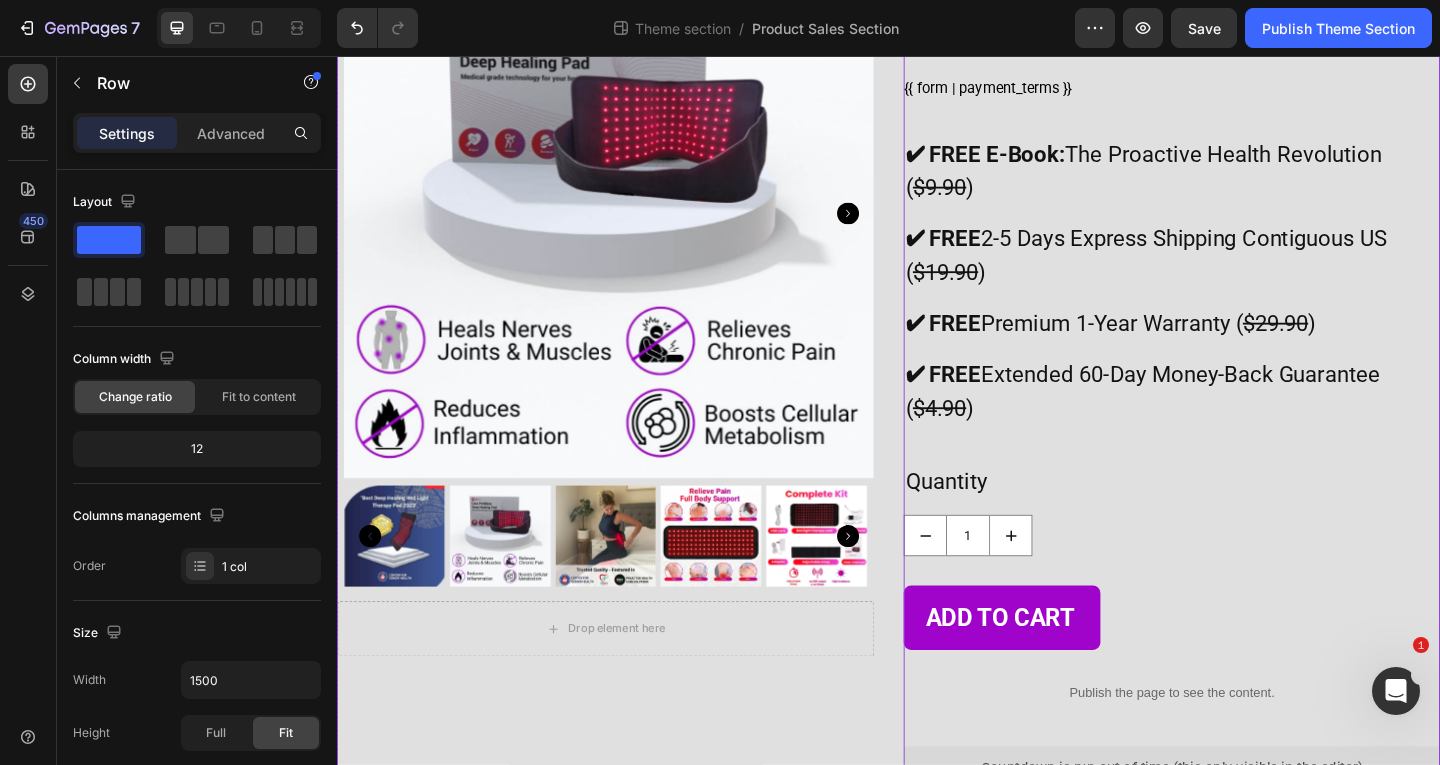 scroll, scrollTop: 458, scrollLeft: 0, axis: vertical 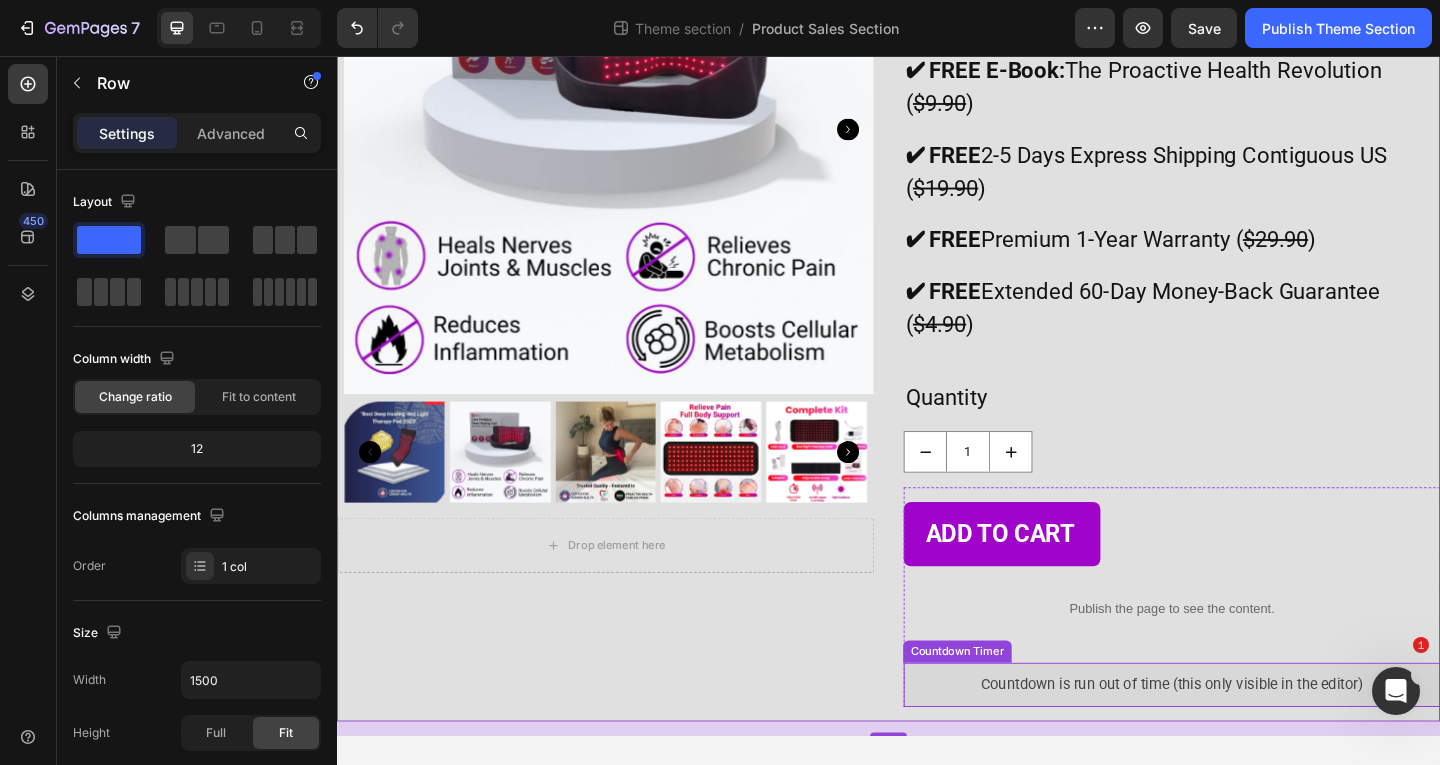 click on "Countdown is run out of time (this only visible in the editor)" at bounding box center (1245, 740) 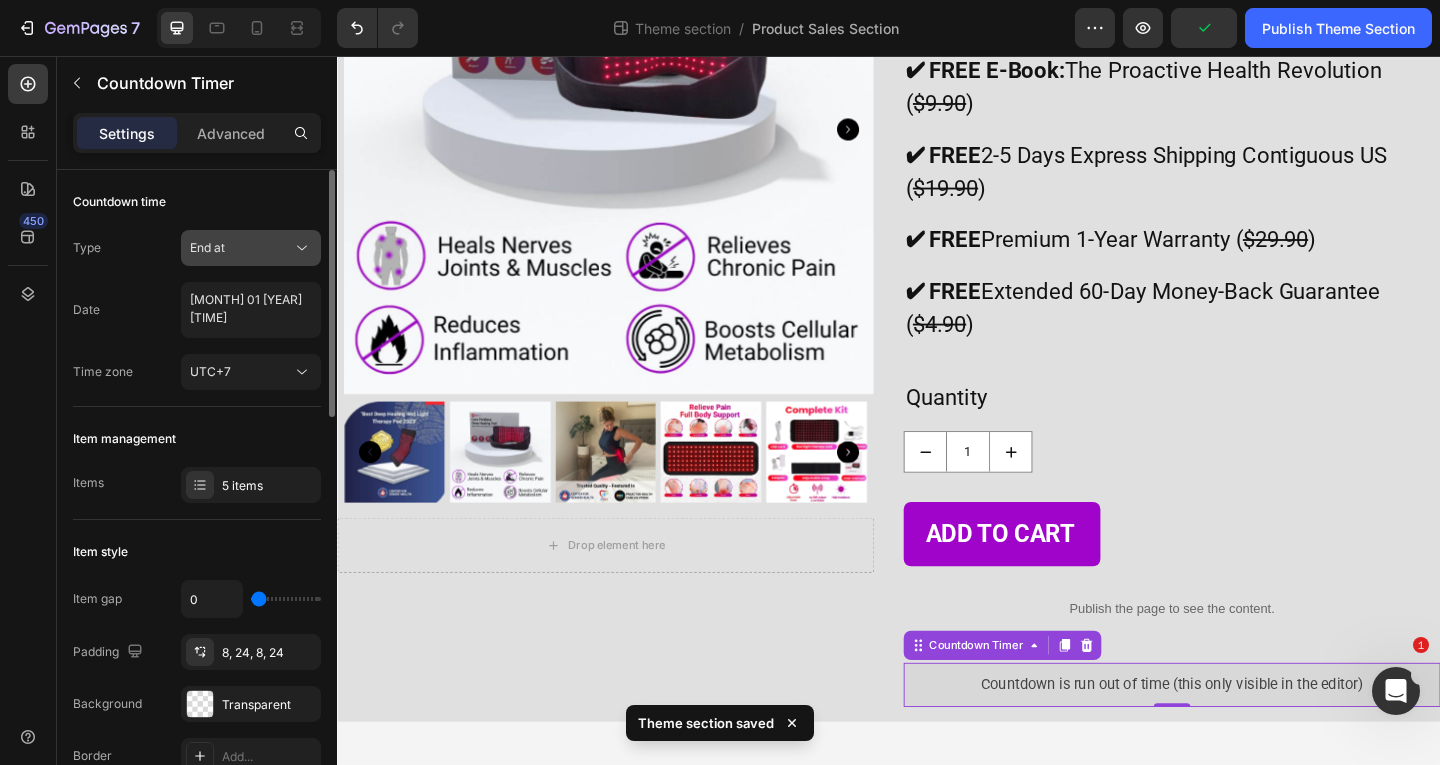 click on "End at" 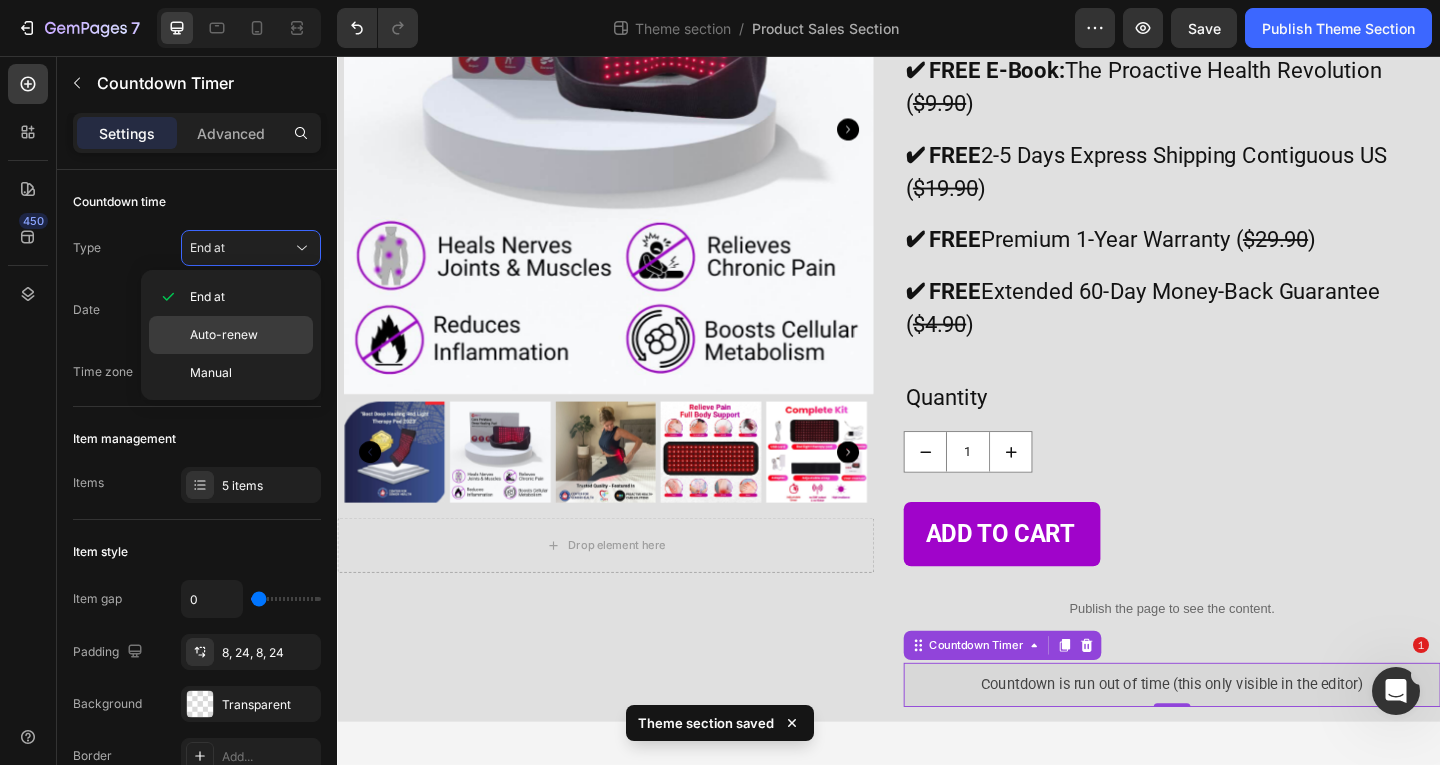 click on "Auto-renew" at bounding box center (224, 335) 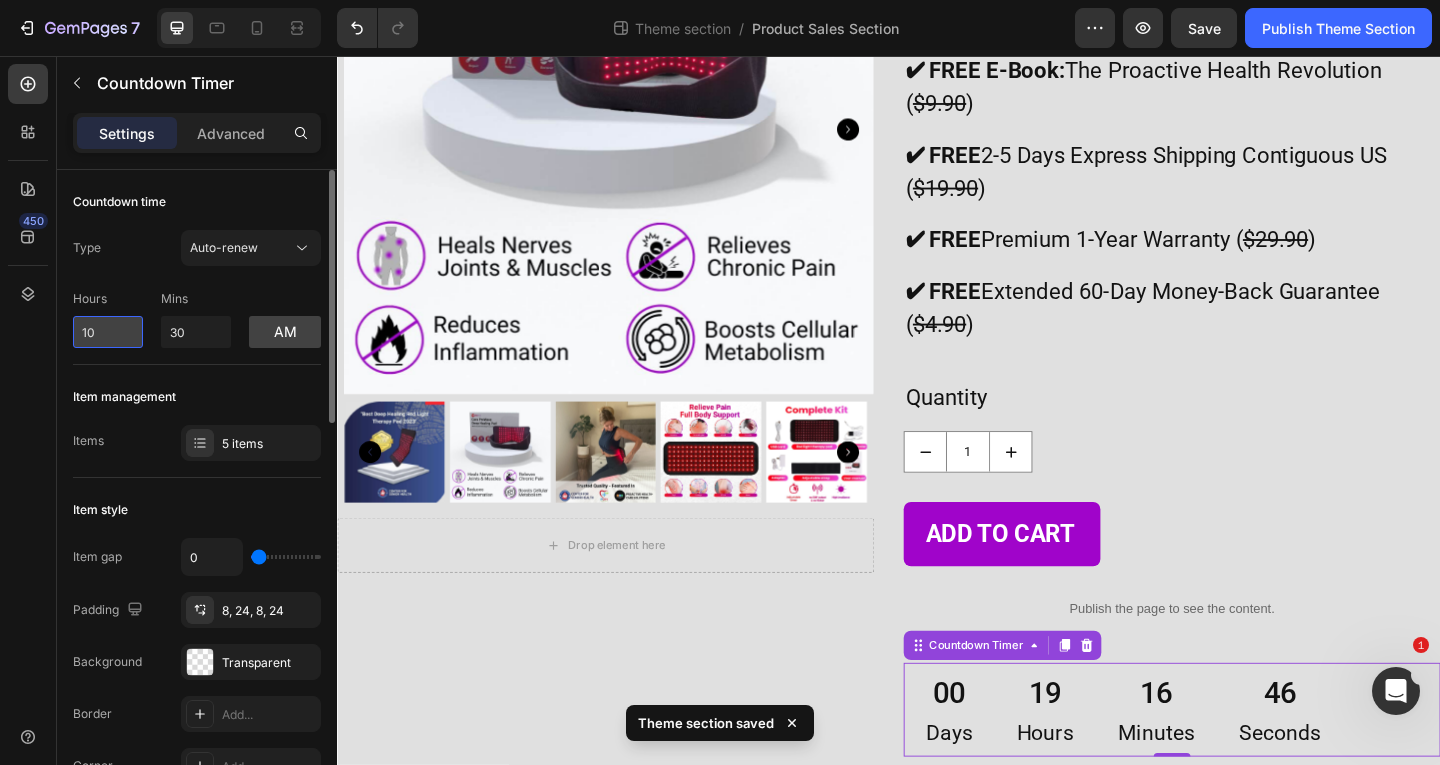 click on "10" at bounding box center [108, 332] 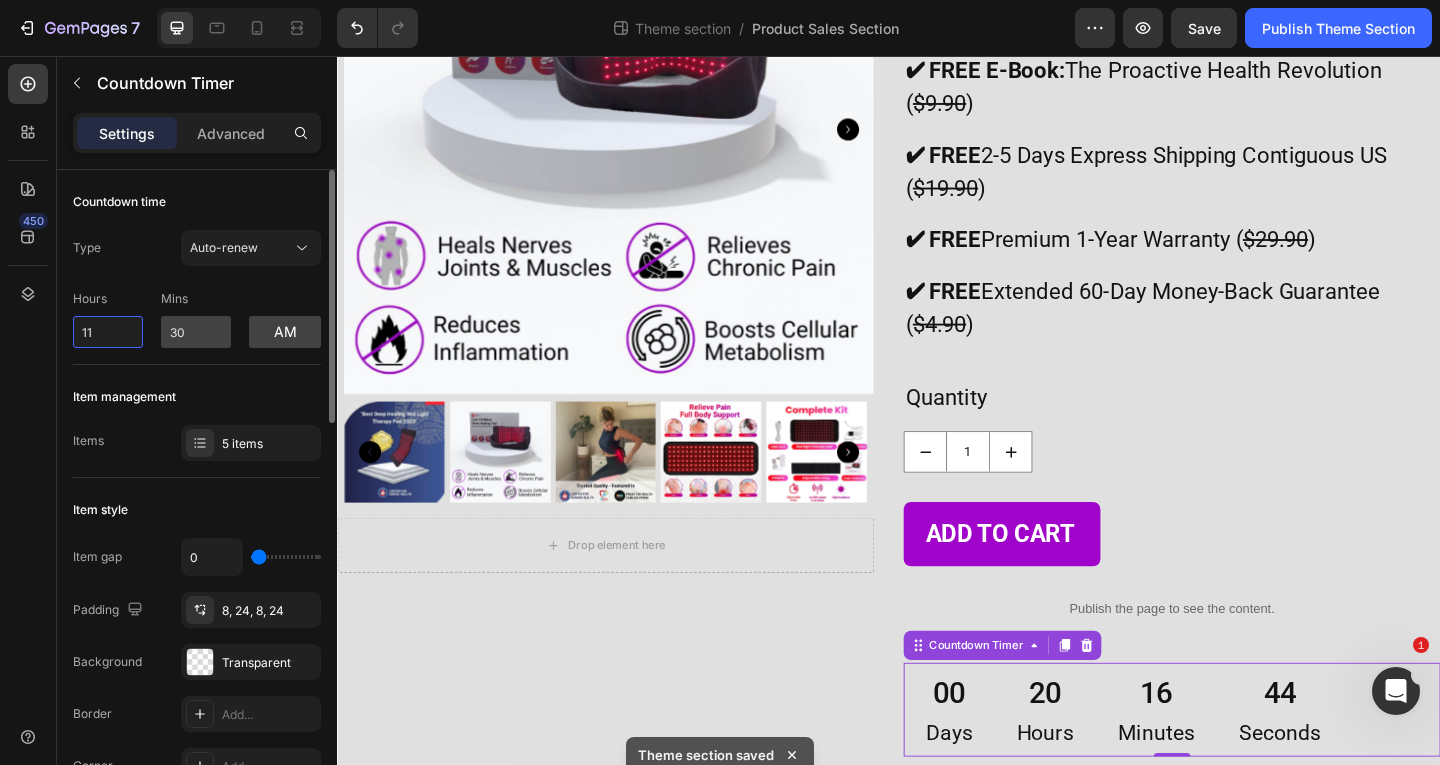 type on "11" 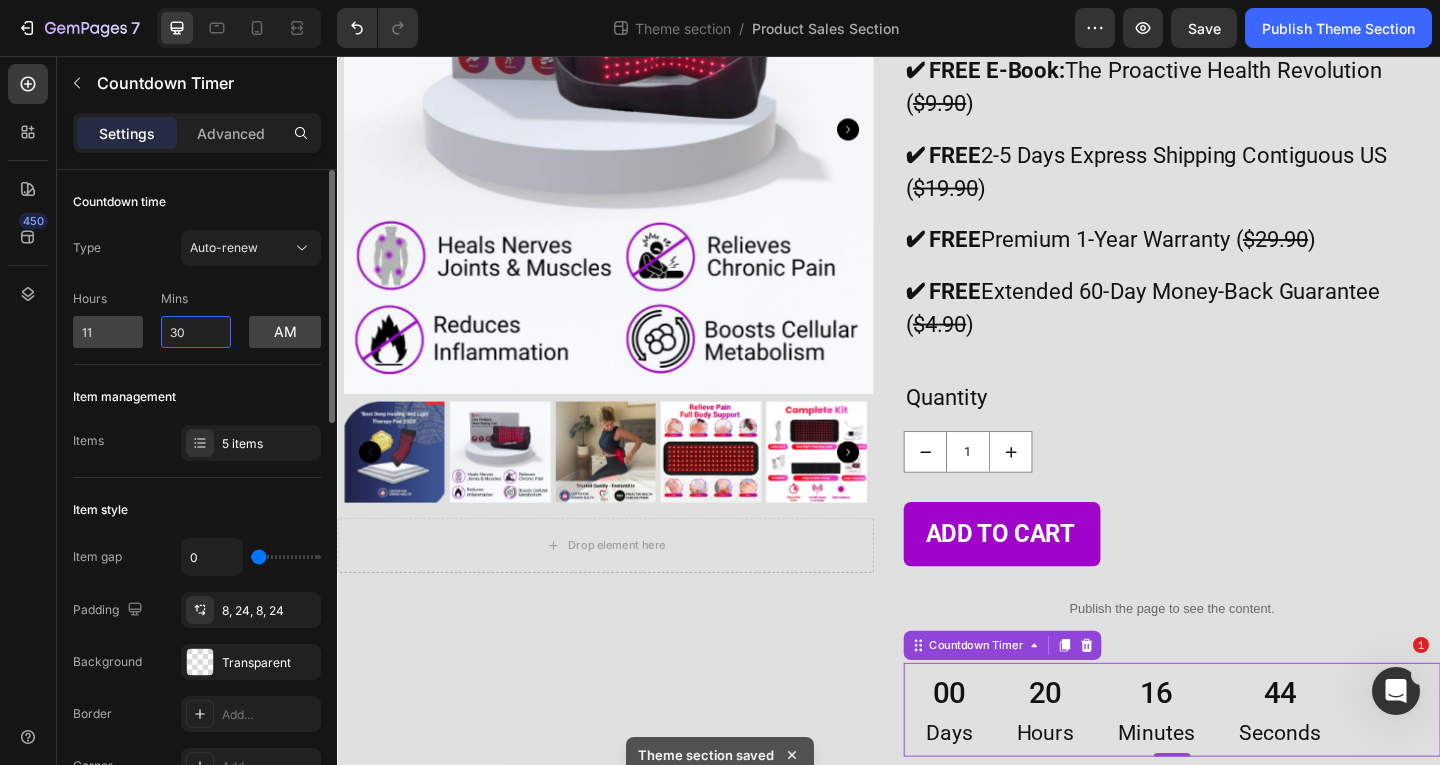drag, startPoint x: 198, startPoint y: 334, endPoint x: 99, endPoint y: 326, distance: 99.32271 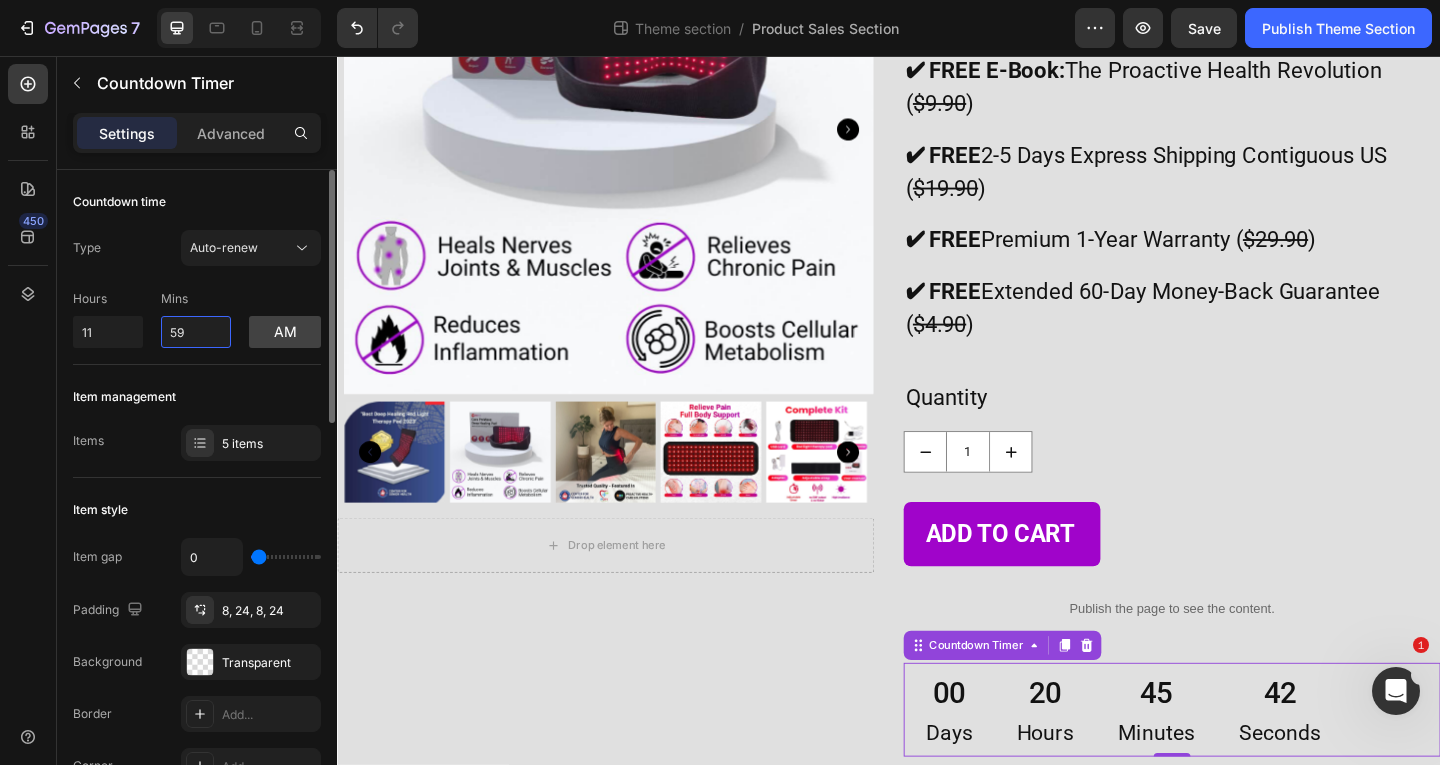 type on "59" 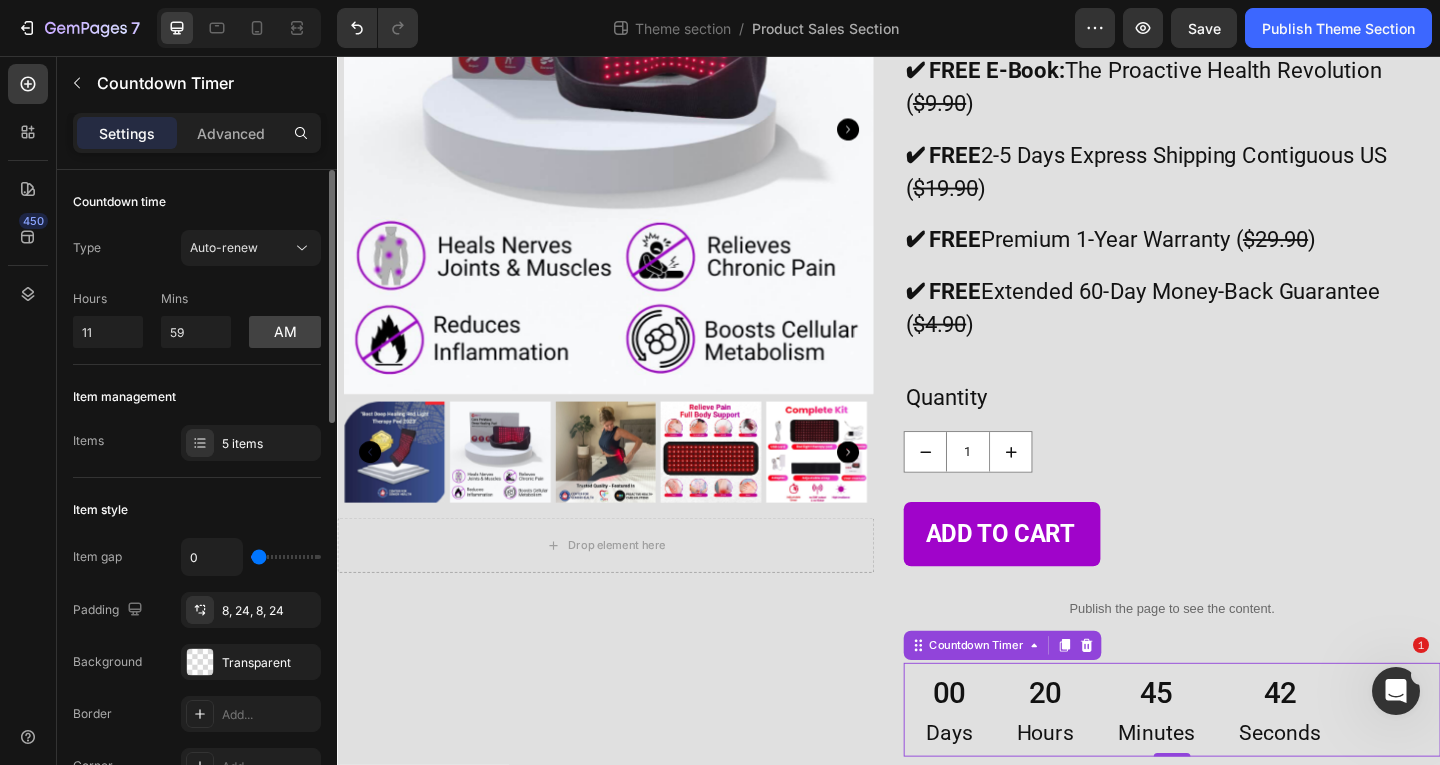 click on "Countdown time Type Auto-renew Hours 11 Mins 59 am" 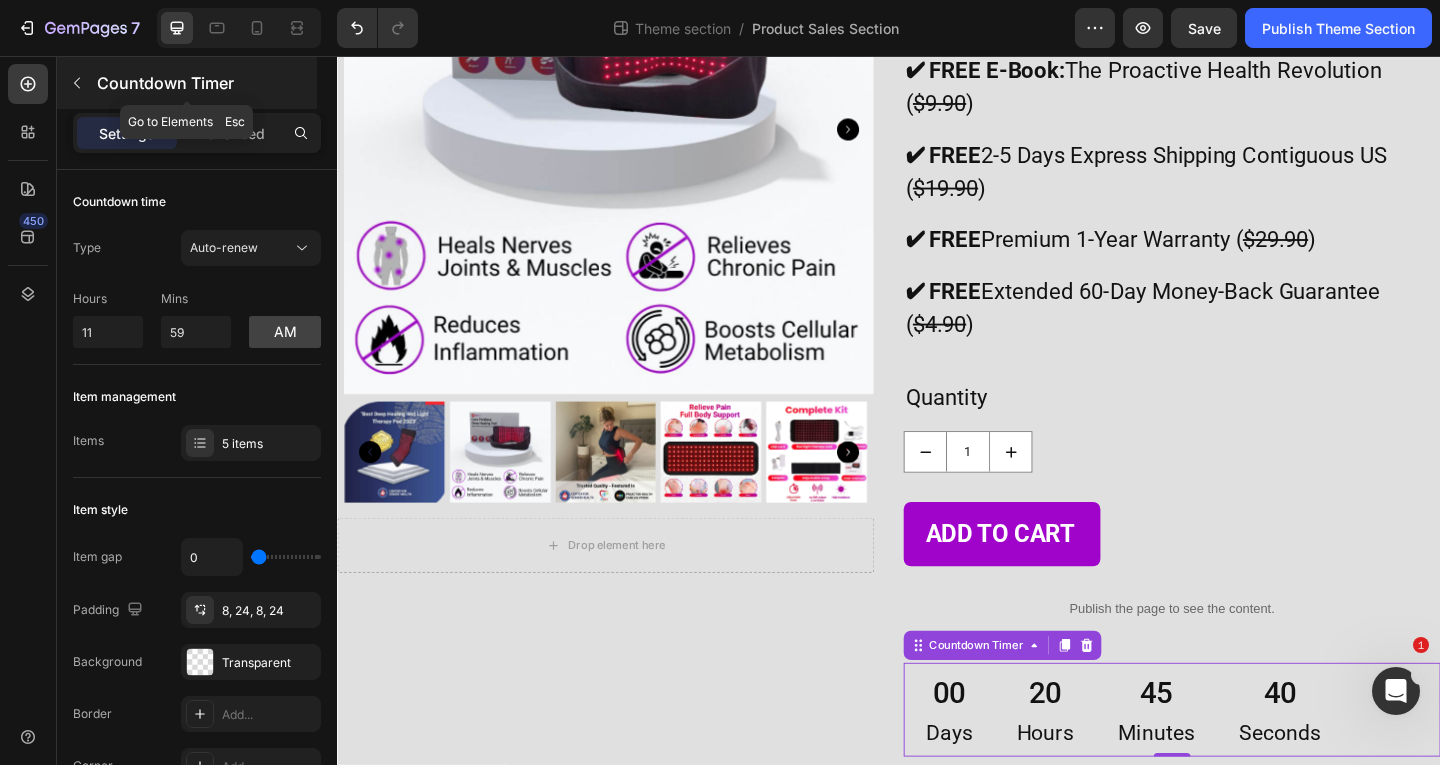 click 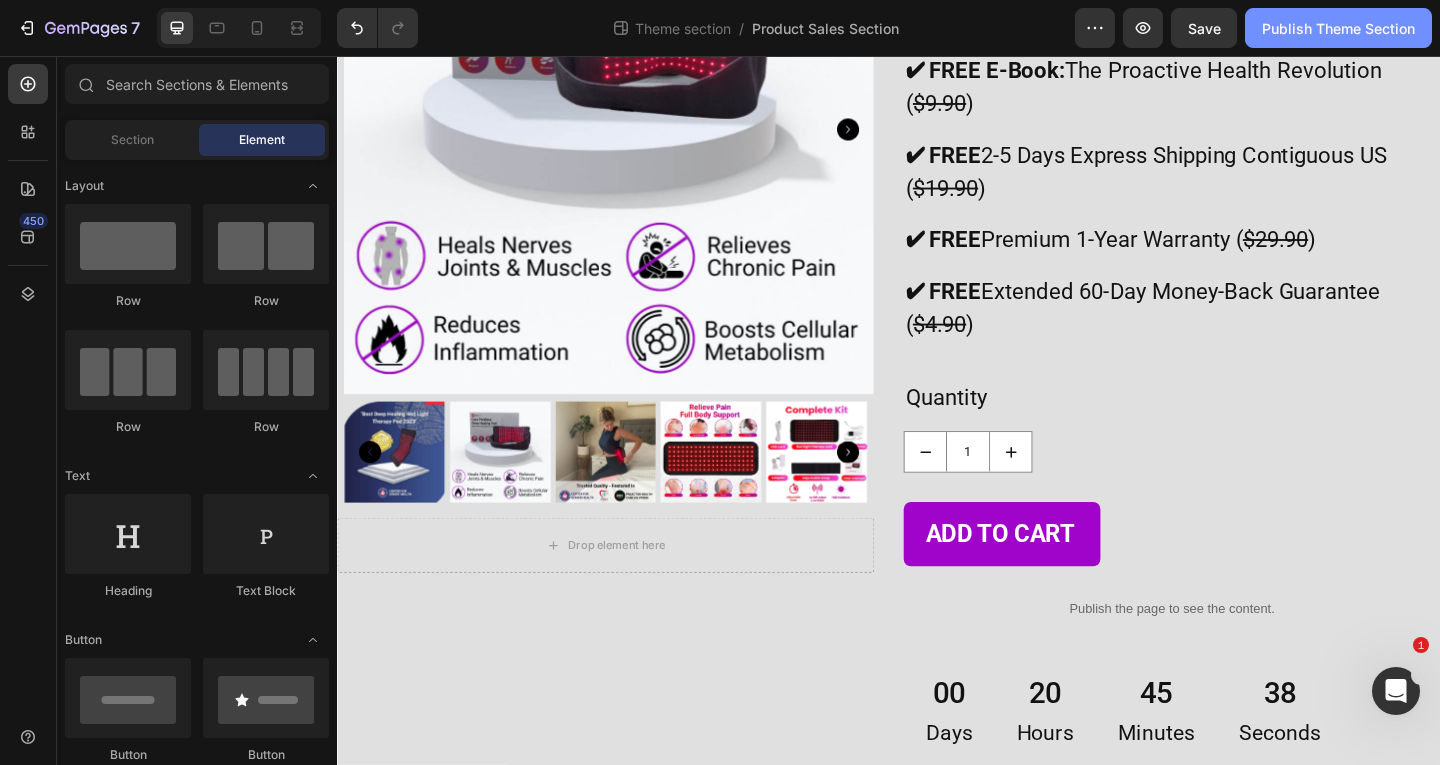 click on "Publish Theme Section" at bounding box center (1338, 28) 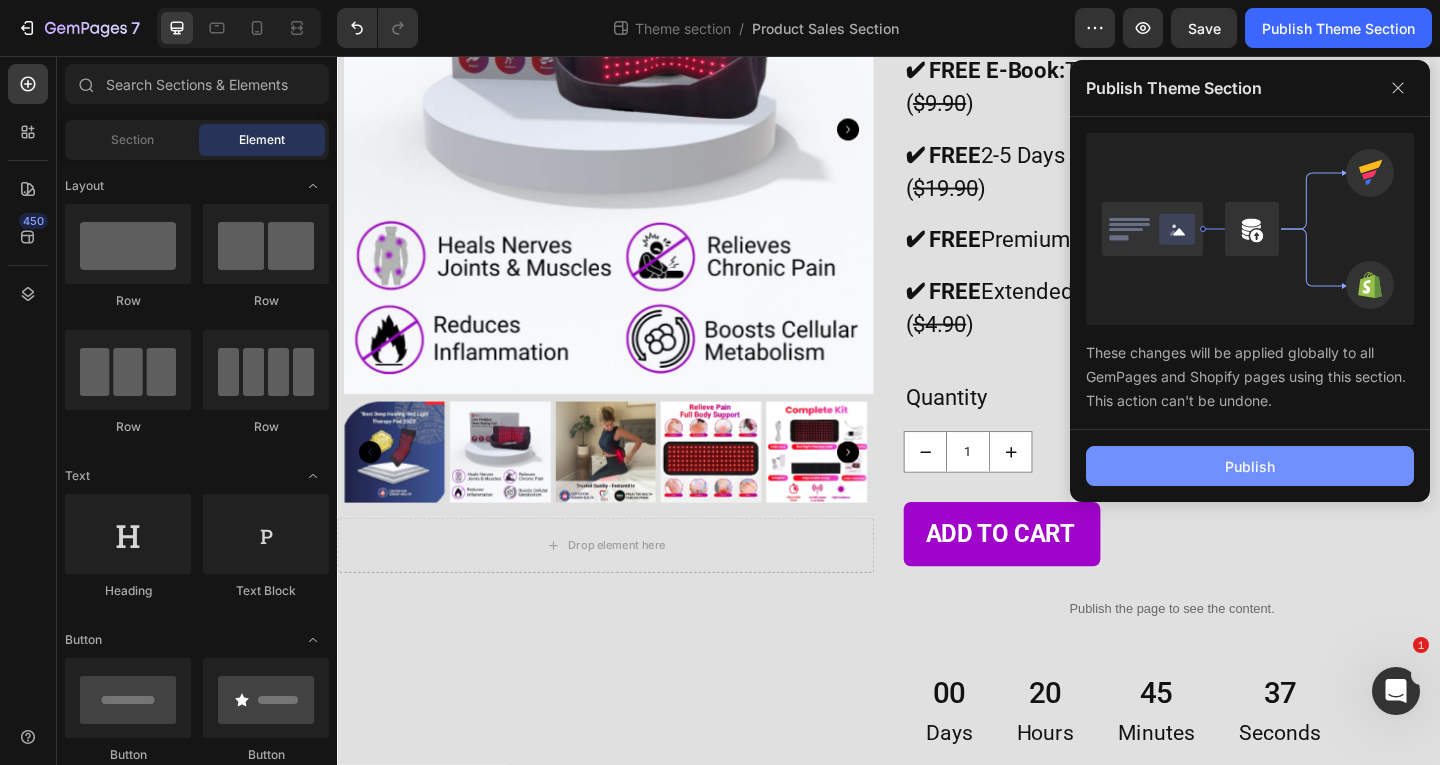click on "Publish" 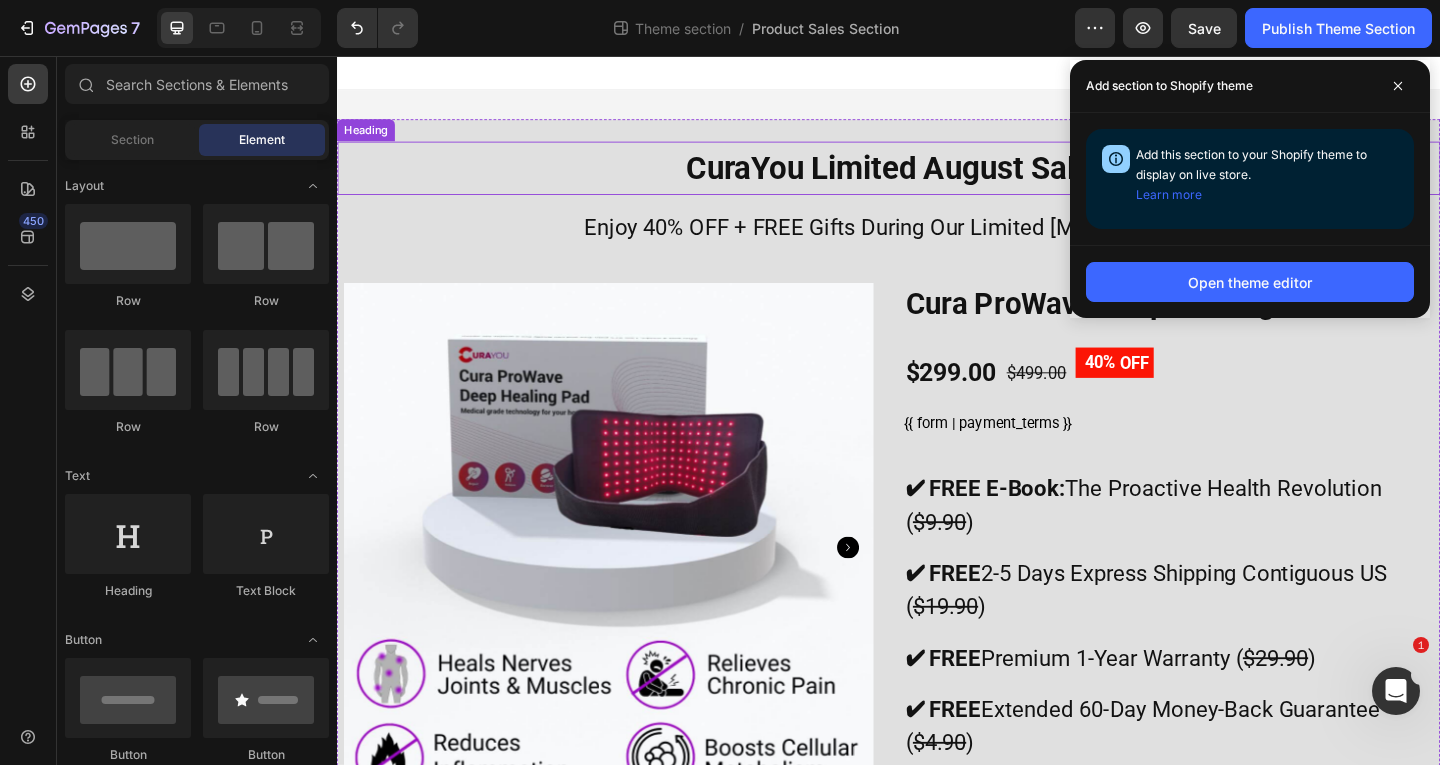 scroll, scrollTop: 0, scrollLeft: 0, axis: both 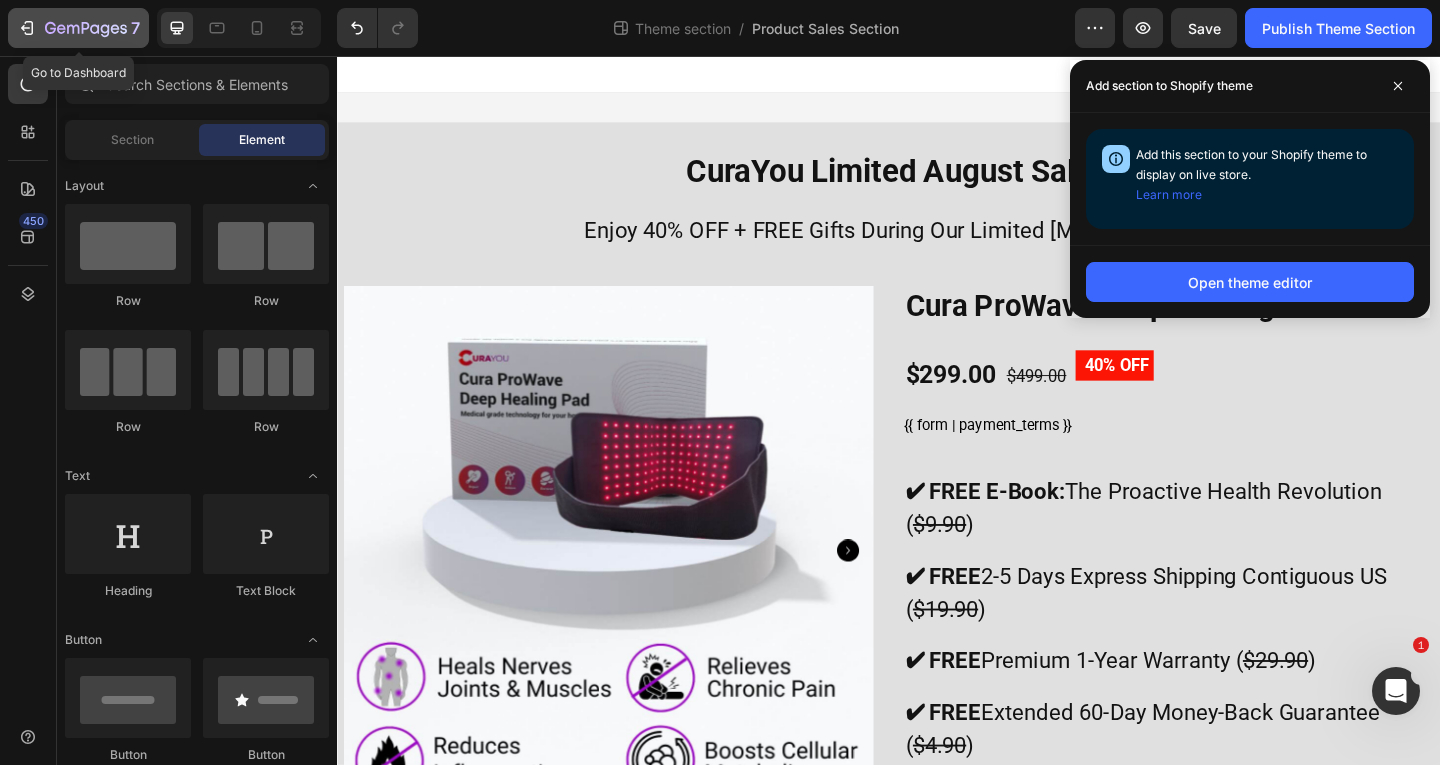 click 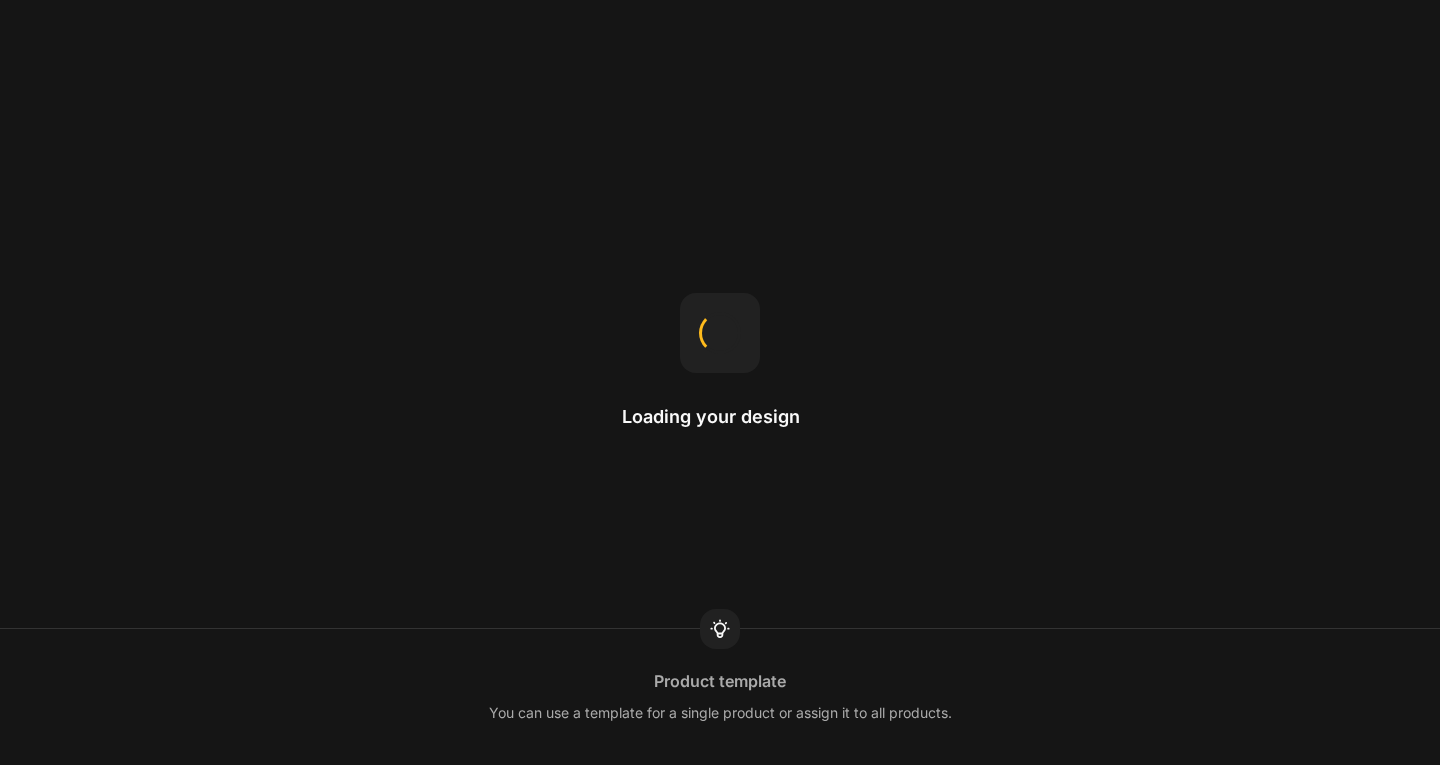 scroll, scrollTop: 0, scrollLeft: 0, axis: both 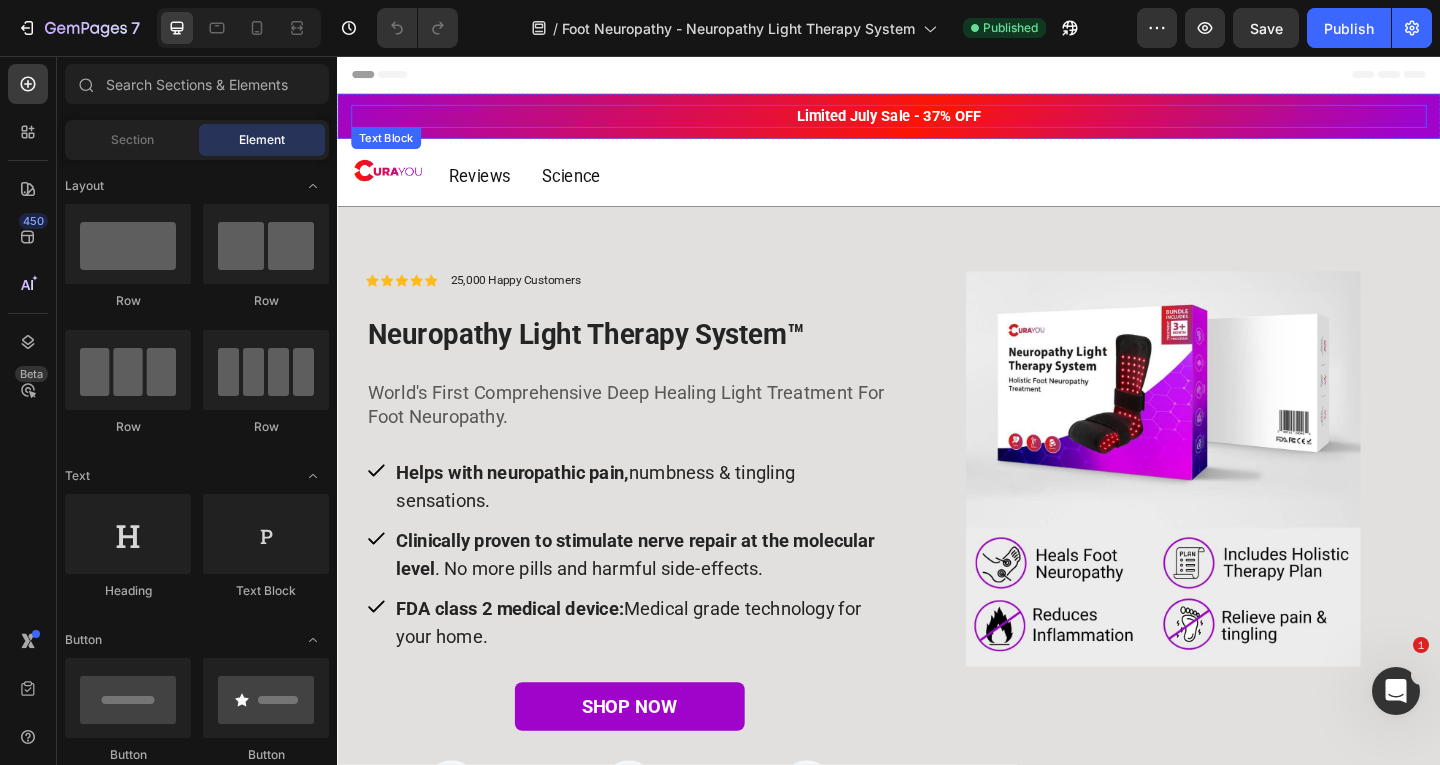 click on "Limited July Sale - 37% OFF" at bounding box center (937, 120) 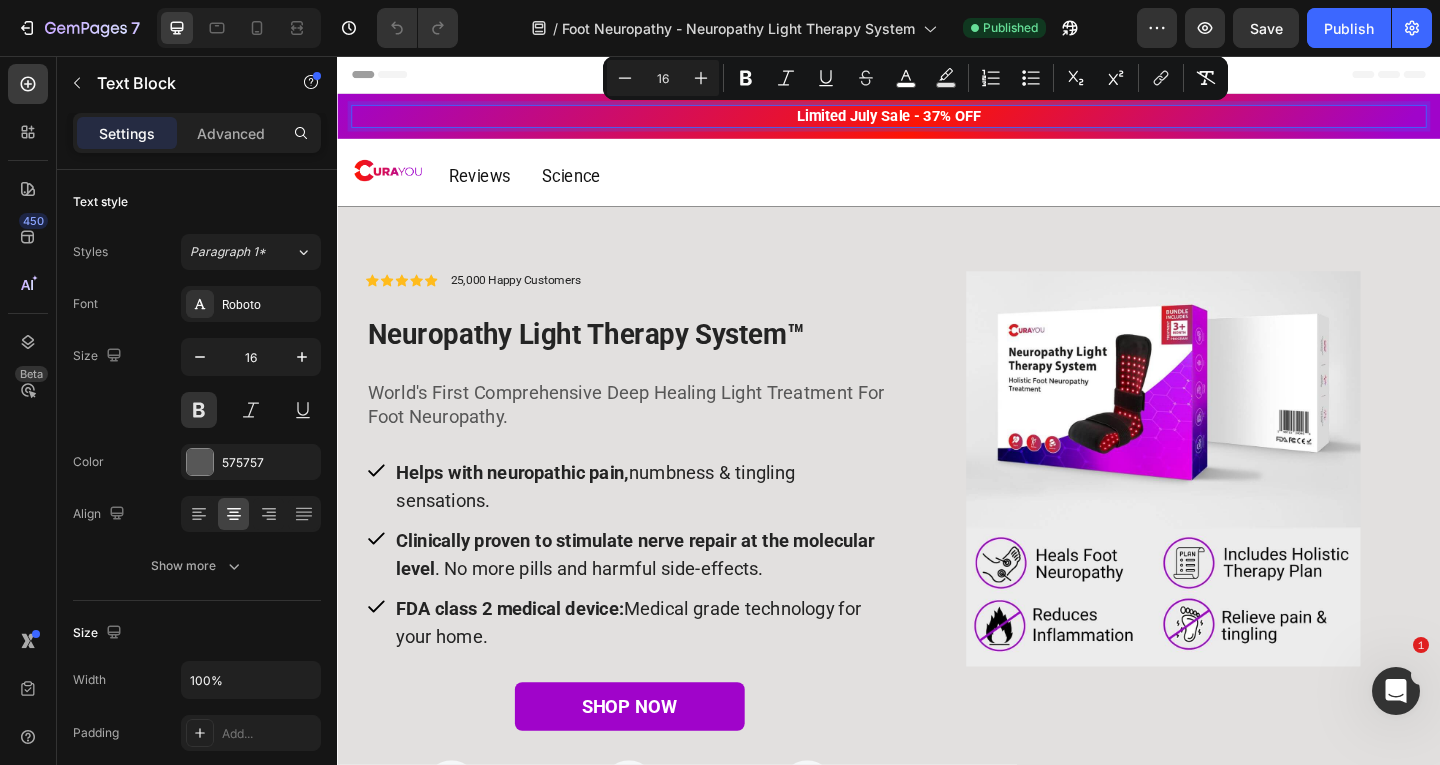 click on "Limited July Sale - 37% OFF" at bounding box center [937, 120] 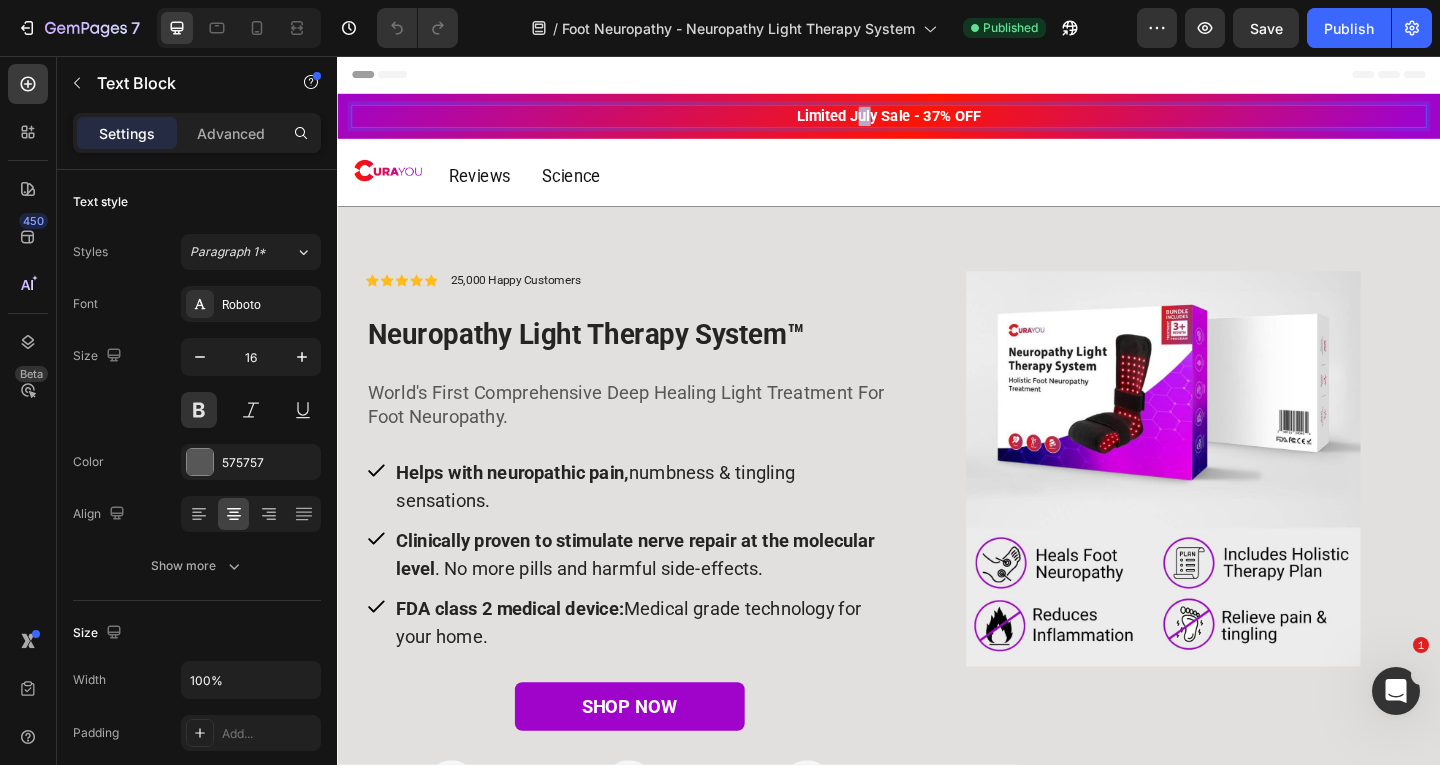 drag, startPoint x: 895, startPoint y: 122, endPoint x: 914, endPoint y: 123, distance: 19.026299 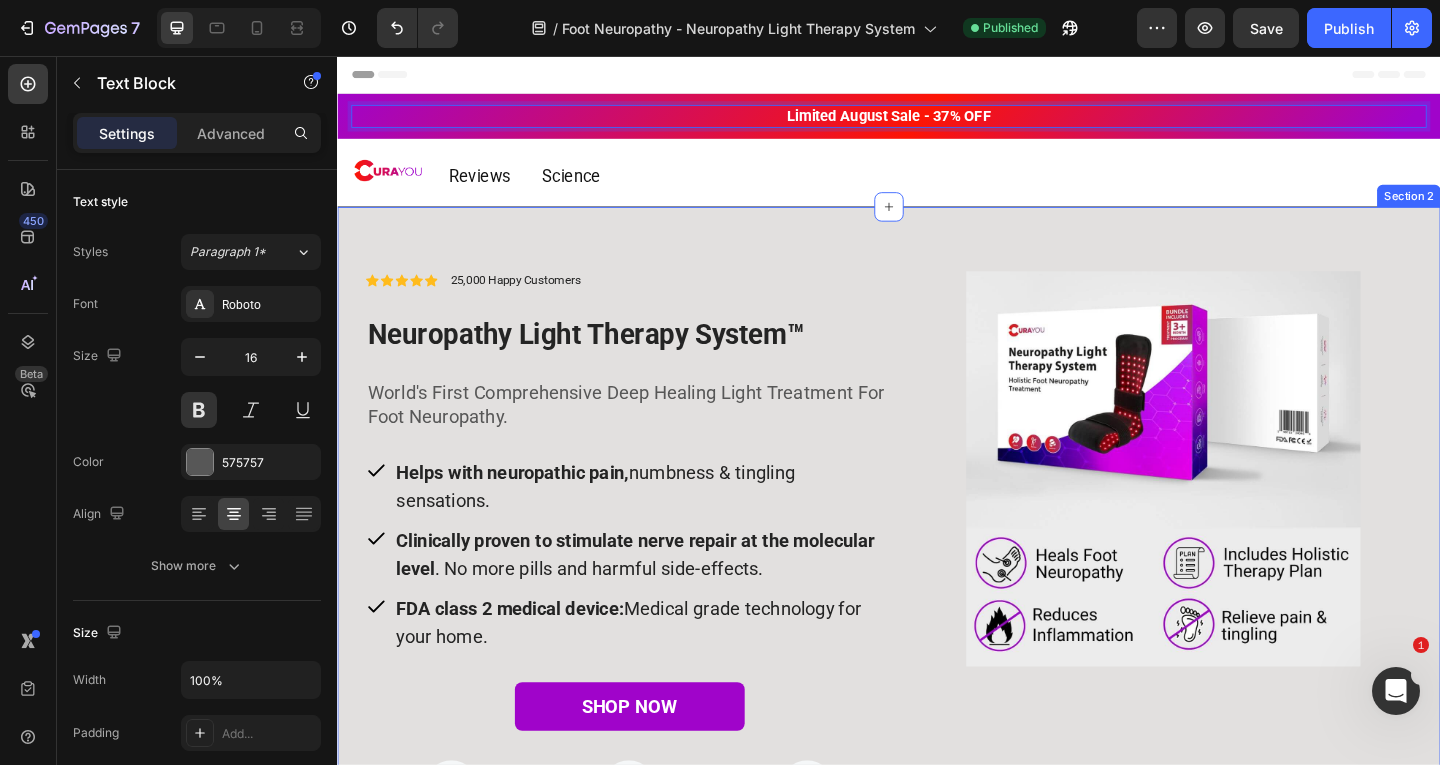 click on "Icon Icon Icon Icon Icon Icon List 25,000 Happy Customers Text Block Row Neuropathy Light Therapy System™ Heading World's First Comprehensive Deep Healing Light Treatment For Foot Neuropathy. Text Block
Helps with neuropathic pain,  numbness & tingling sensations.
Clinically proven to stimulate nerve repair at the molecular level . No more pills and harmful side-effects.
FDA class 2 medical device:  Medical grade technology for your home. Item List SHOP NOW Button Image Free US Shipping Text block 3-5 Days. Text block Image 60-Day At-Home Trial Text block Healed, or money back. Text block Image Unlimited Treatments Text block No clinic costs. Text block Row Image Row Section 2" at bounding box center (937, 612) 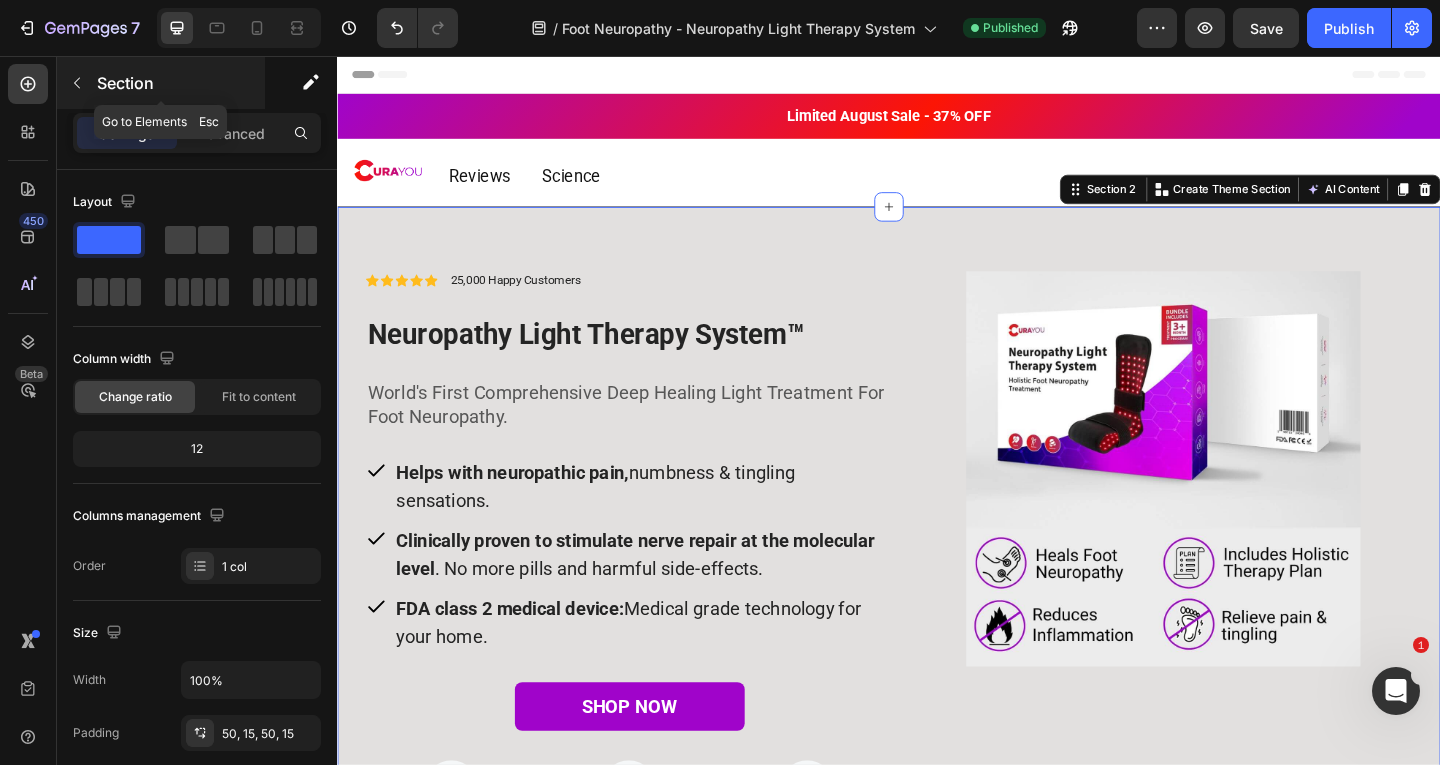 click 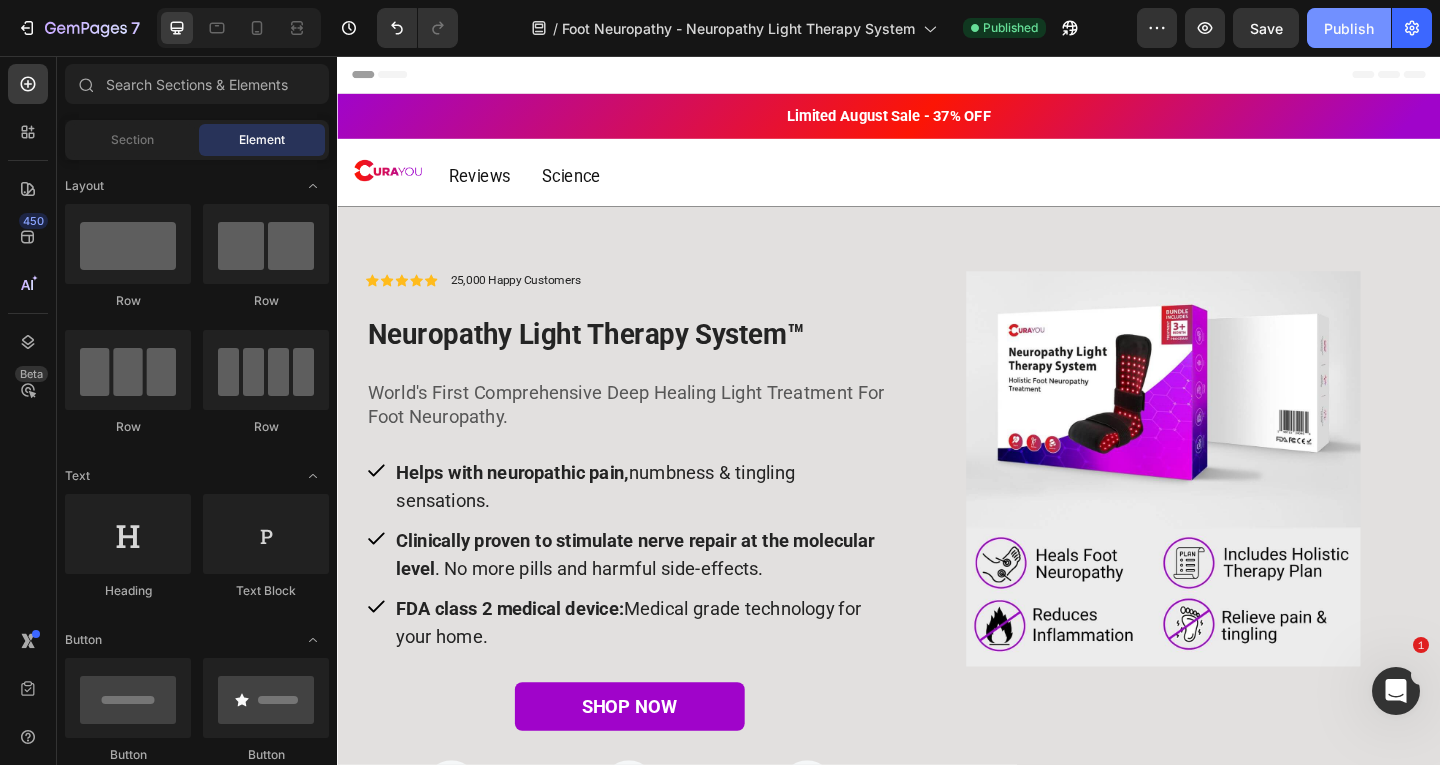 click on "Publish" at bounding box center [1349, 28] 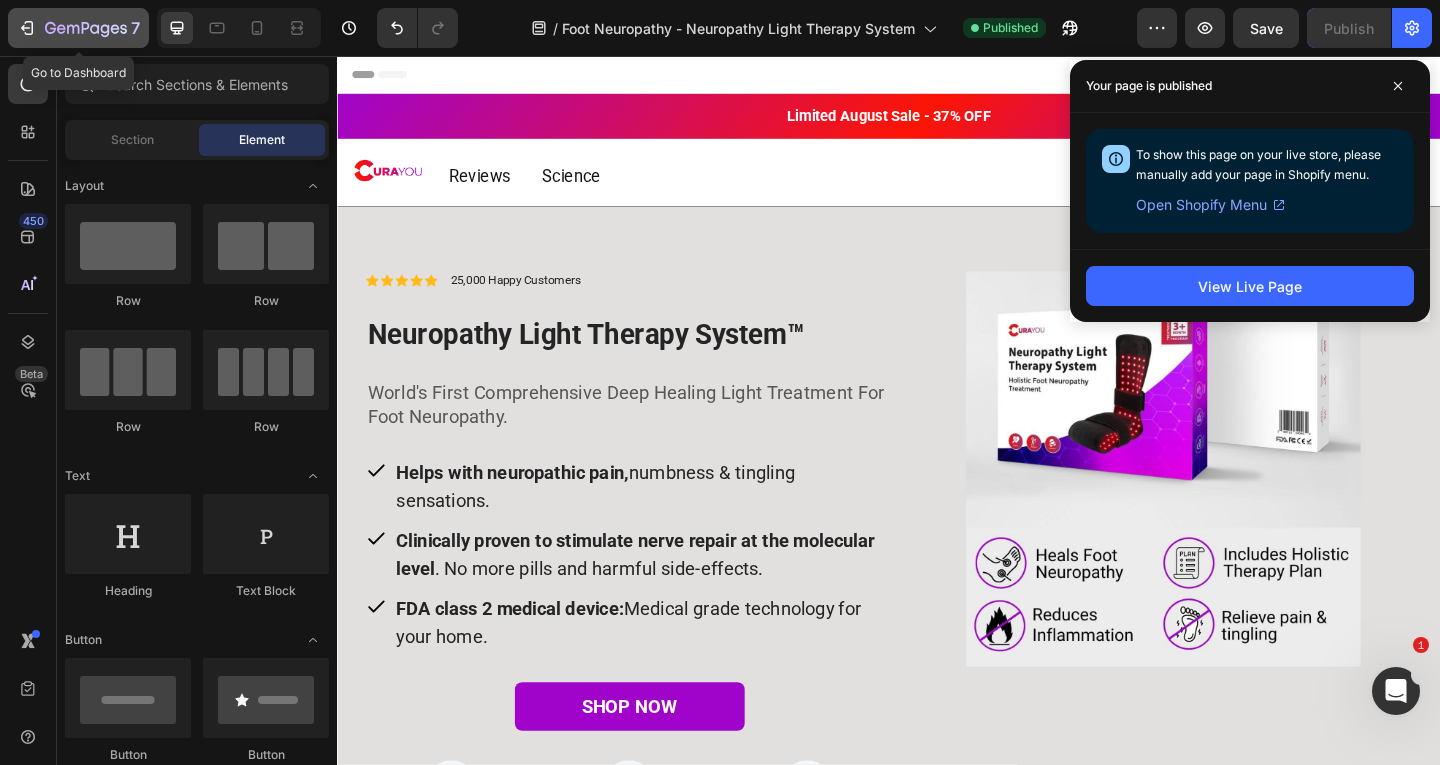 click 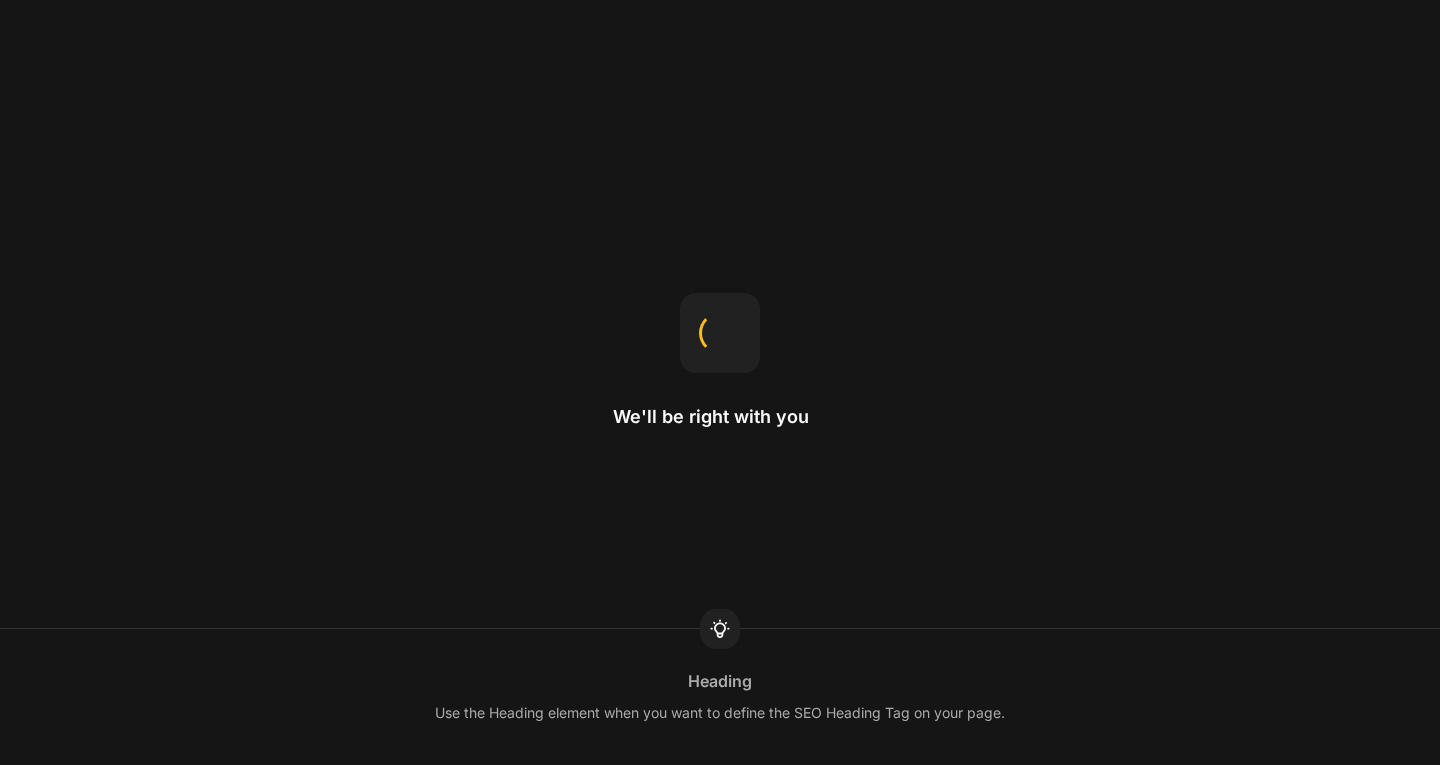 scroll, scrollTop: 0, scrollLeft: 0, axis: both 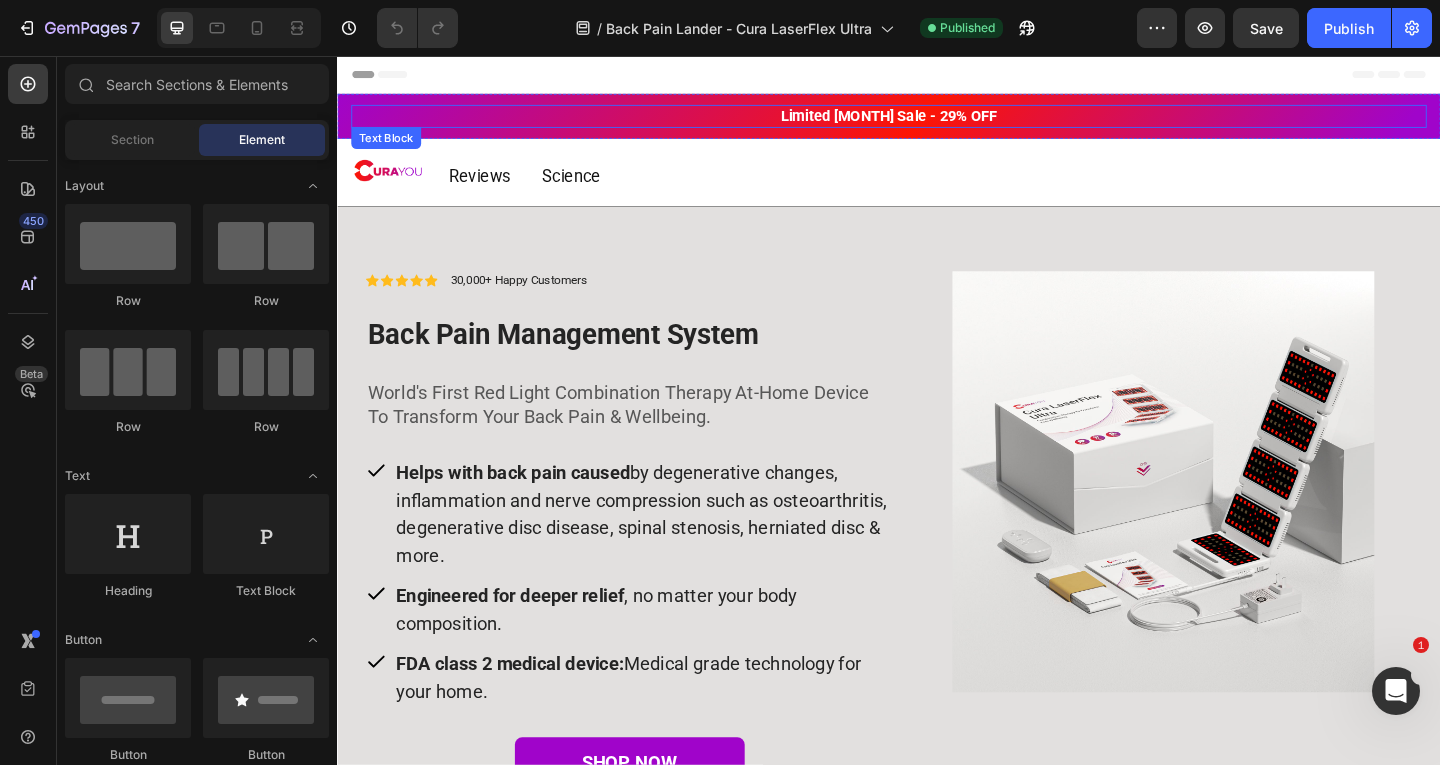 click on "Limited [MONTH] Sale - 29% OFF" at bounding box center (937, 120) 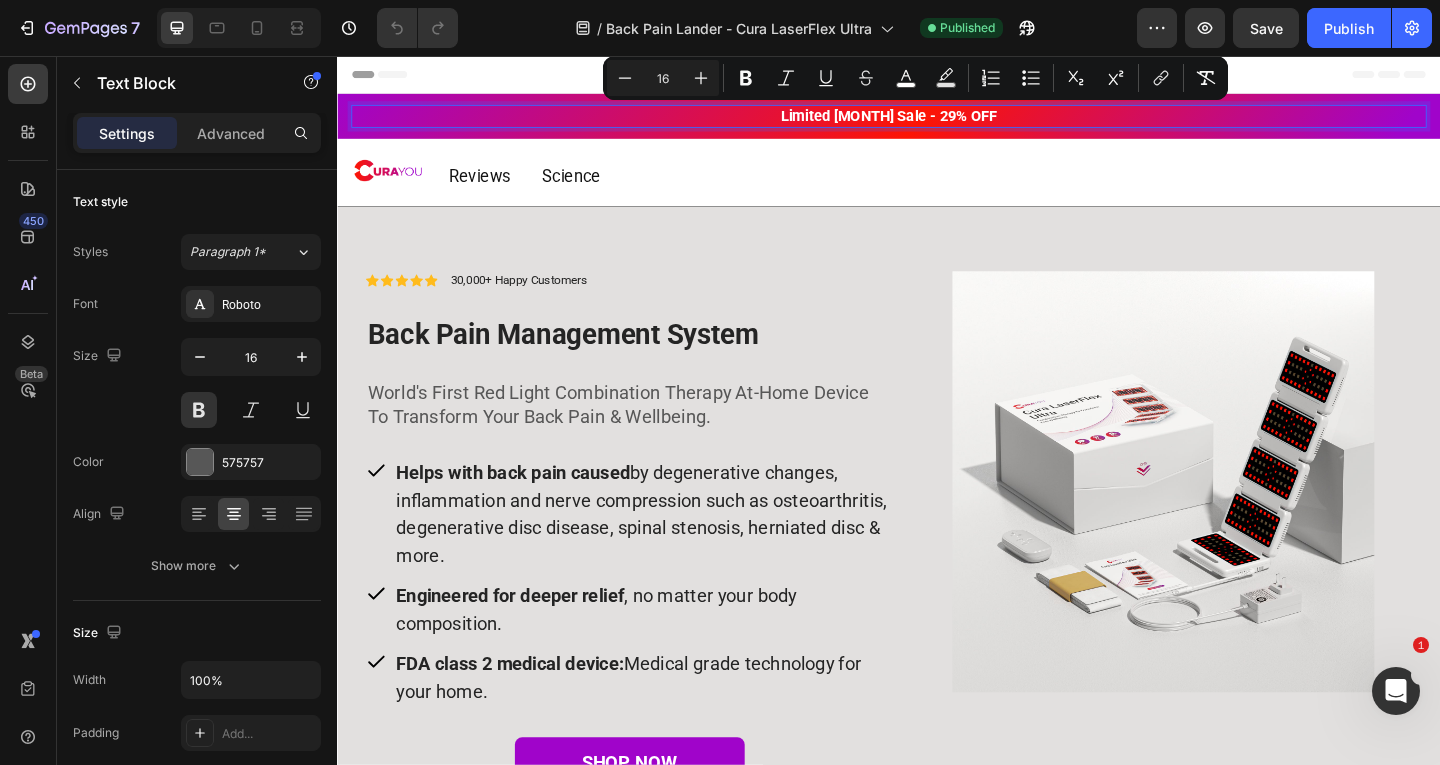 click on "Limited [MONTH] Sale - 29% OFF" at bounding box center (937, 120) 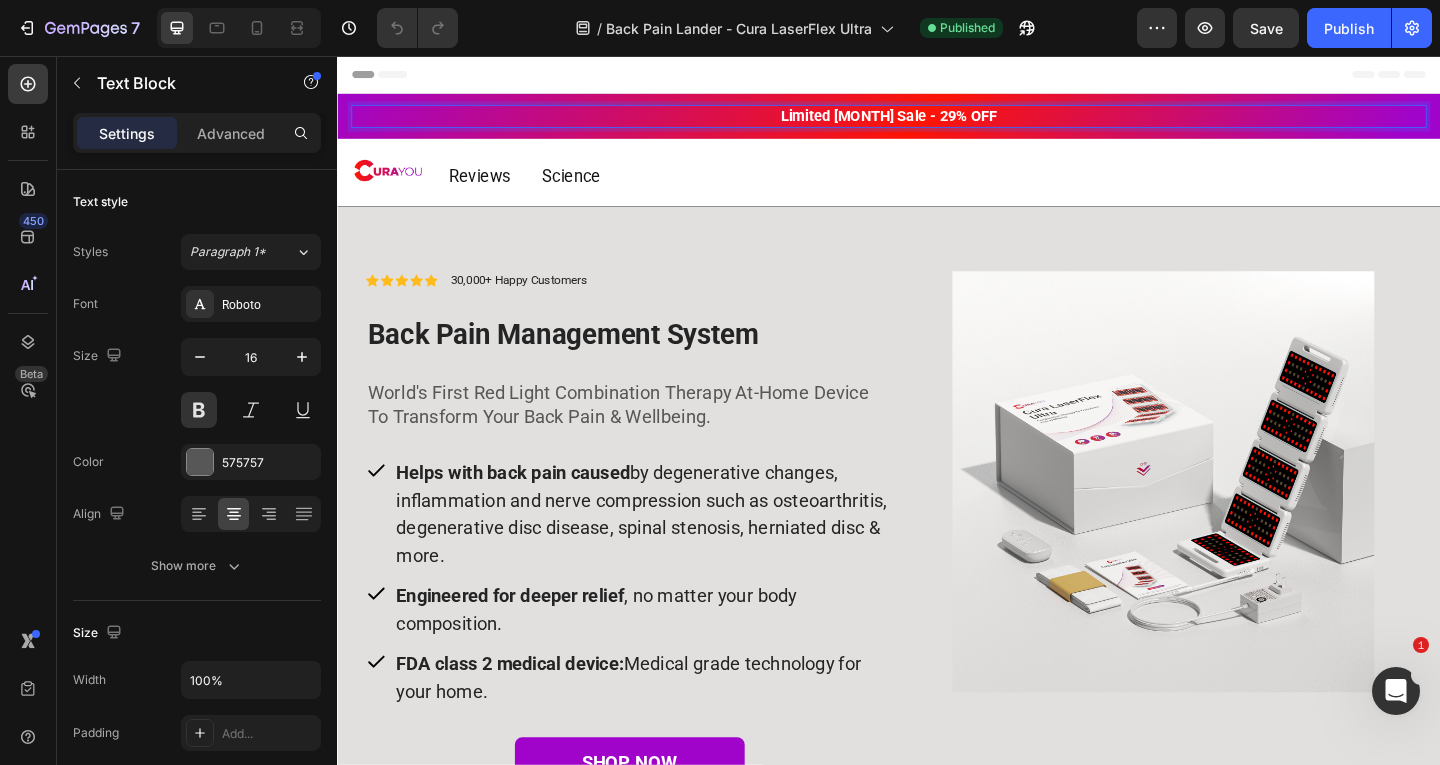 click on "Limited [MONTH] Sale - 29% OFF" at bounding box center (937, 120) 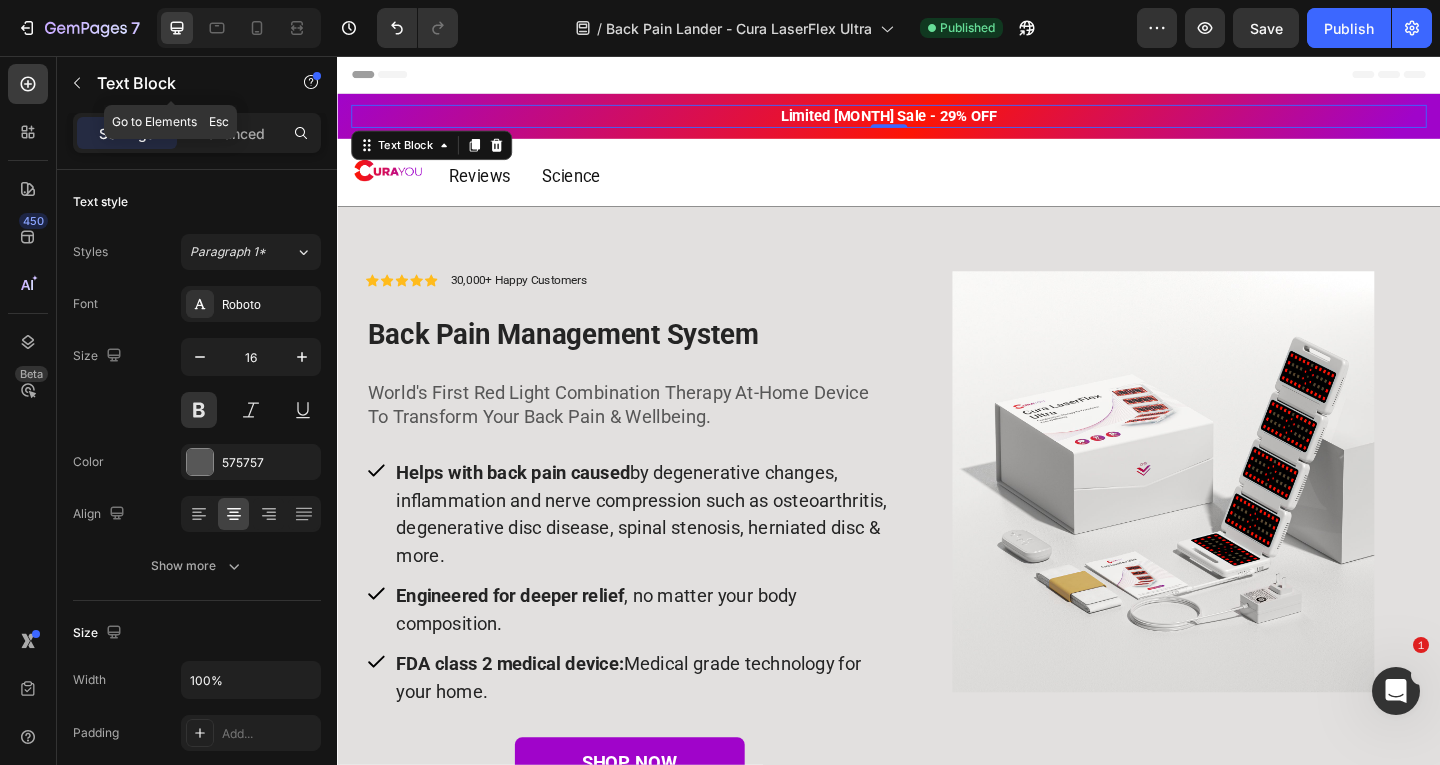 click at bounding box center [77, 83] 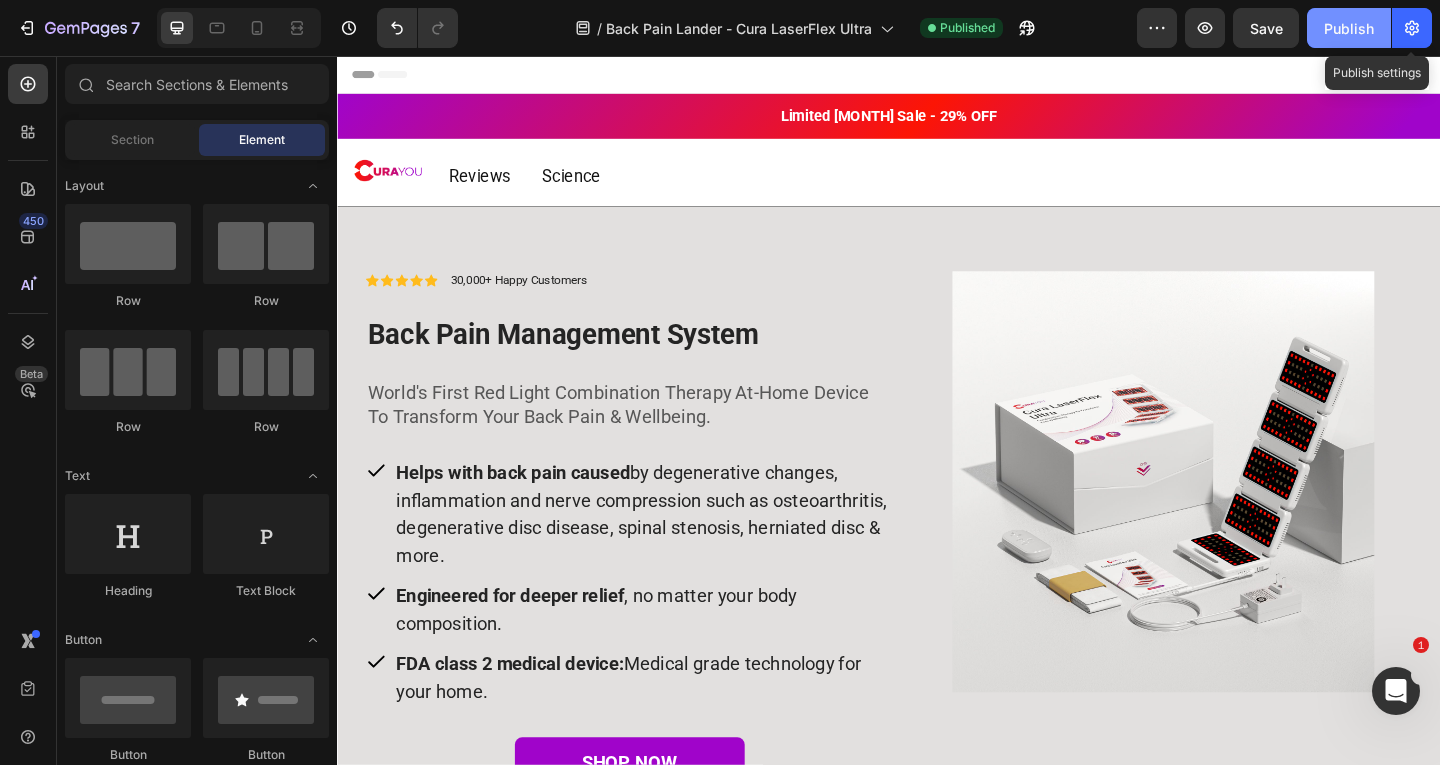 click on "Publish" at bounding box center [1349, 28] 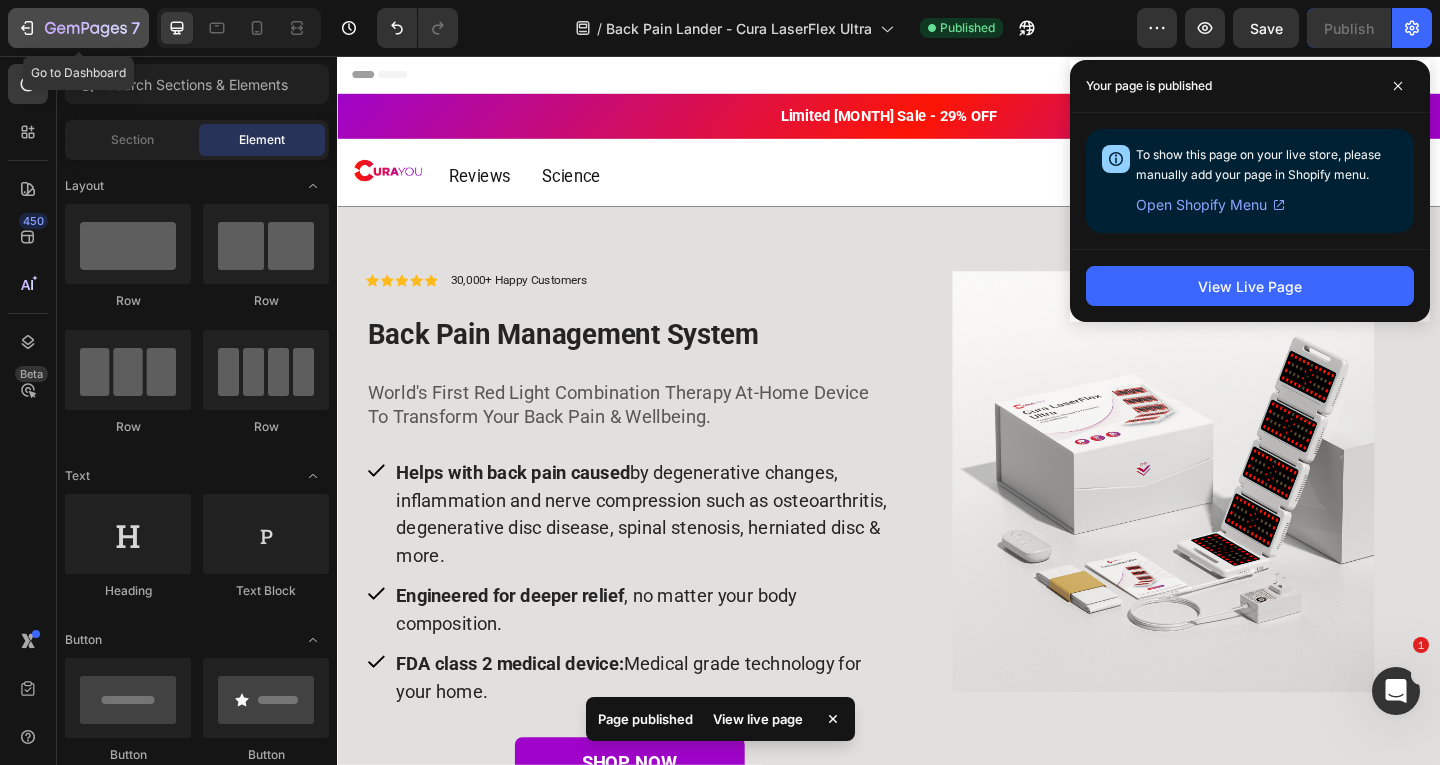 click 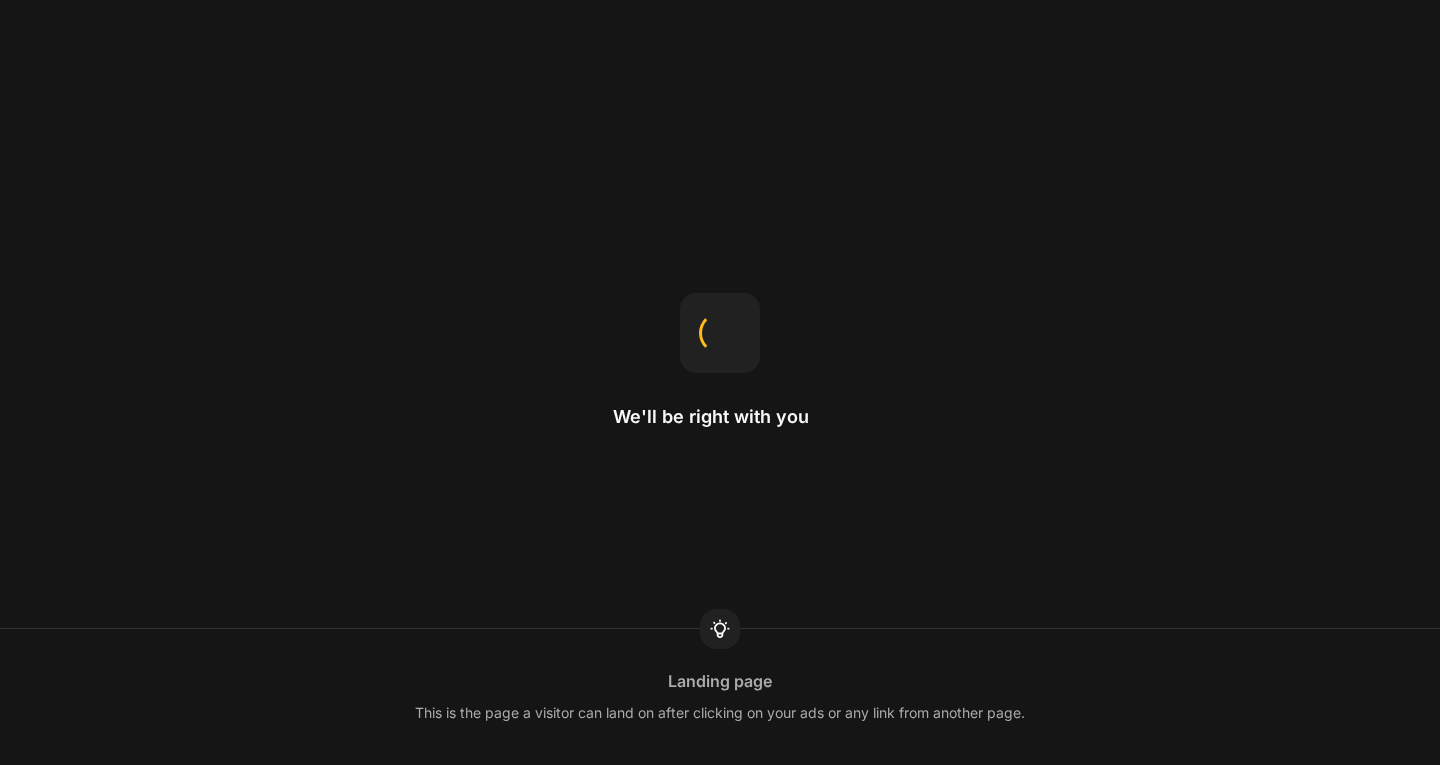 scroll, scrollTop: 0, scrollLeft: 0, axis: both 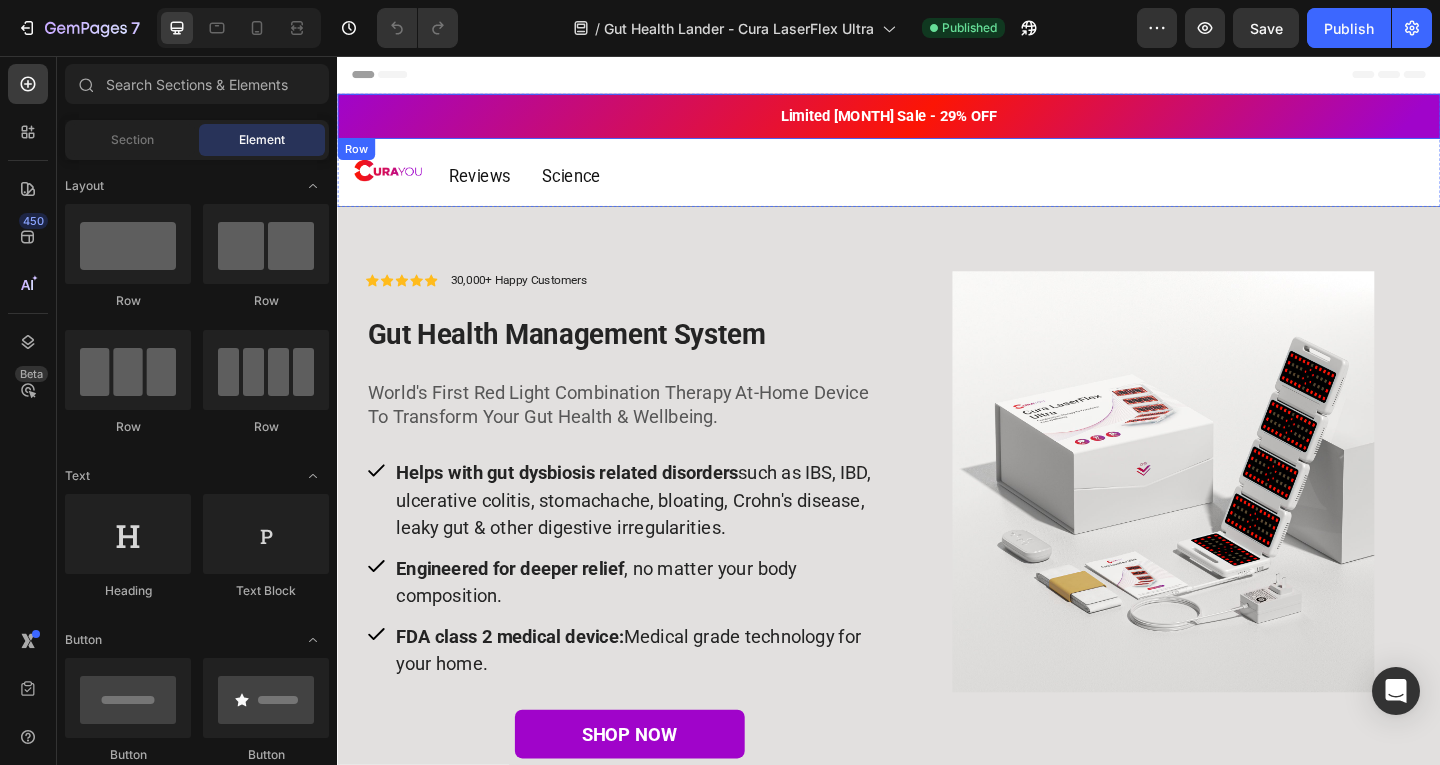 click on "Limited [MONTH] Sale - 29% OFF" at bounding box center (937, 120) 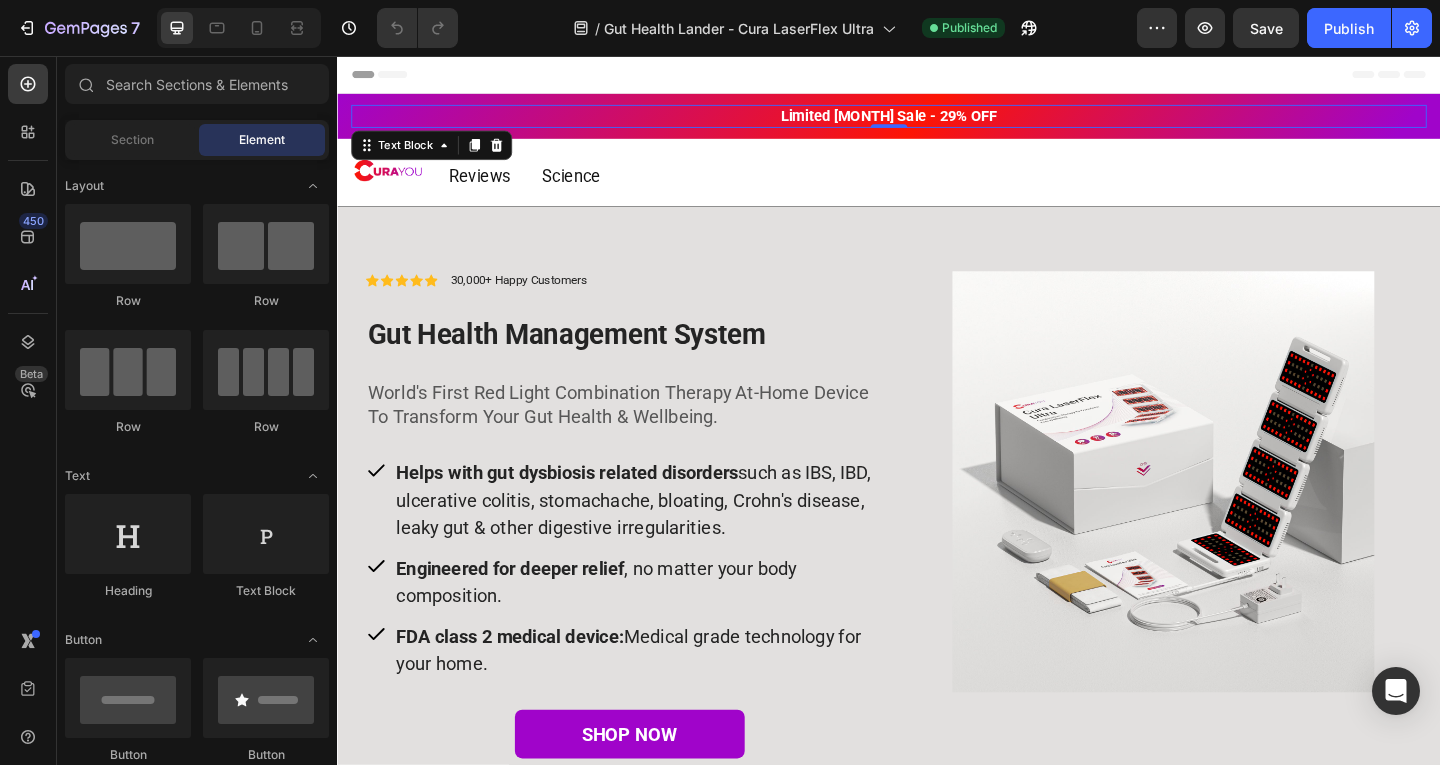 click on "Limited [MONTH] Sale - 29% OFF" at bounding box center (937, 120) 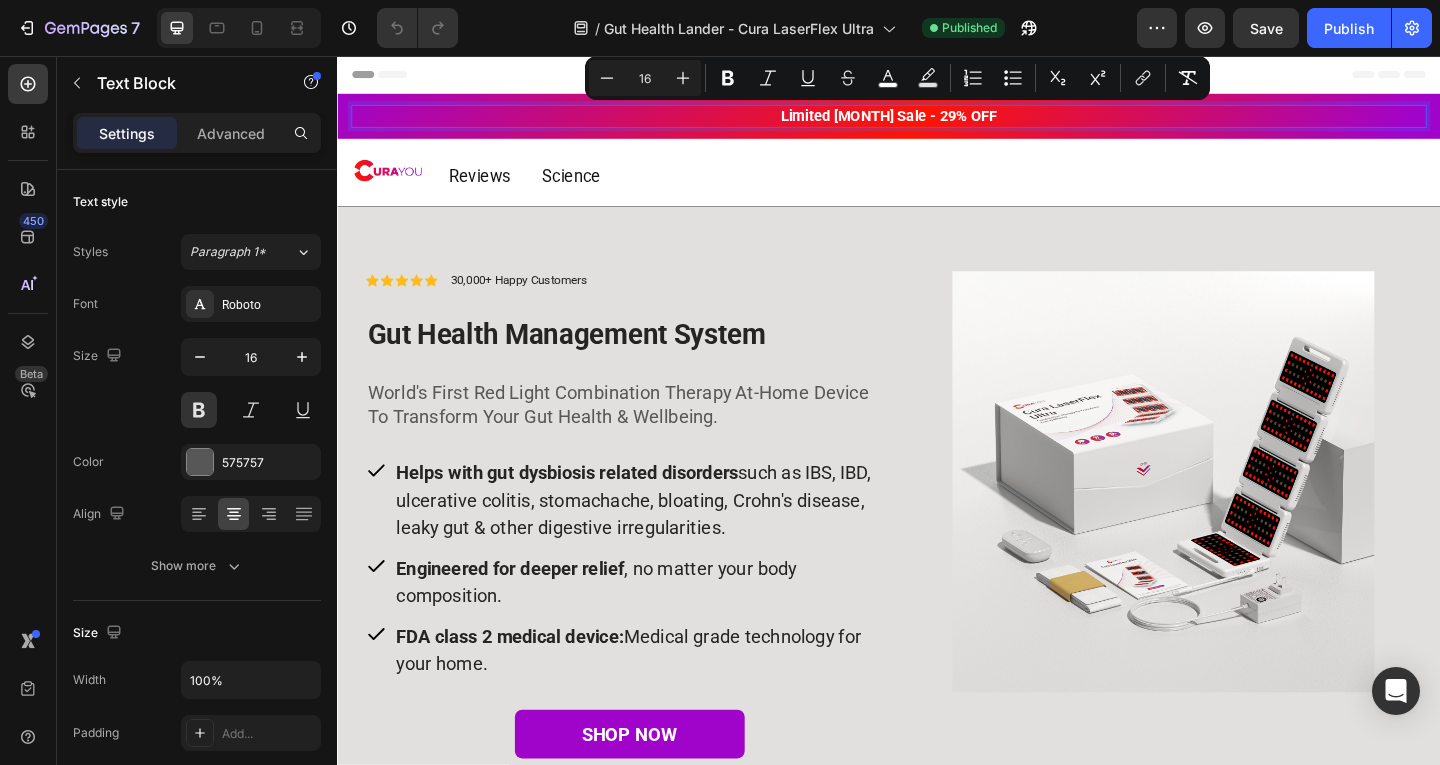 click on "Limited [MONTH] Sale - 29% OFF" at bounding box center (937, 120) 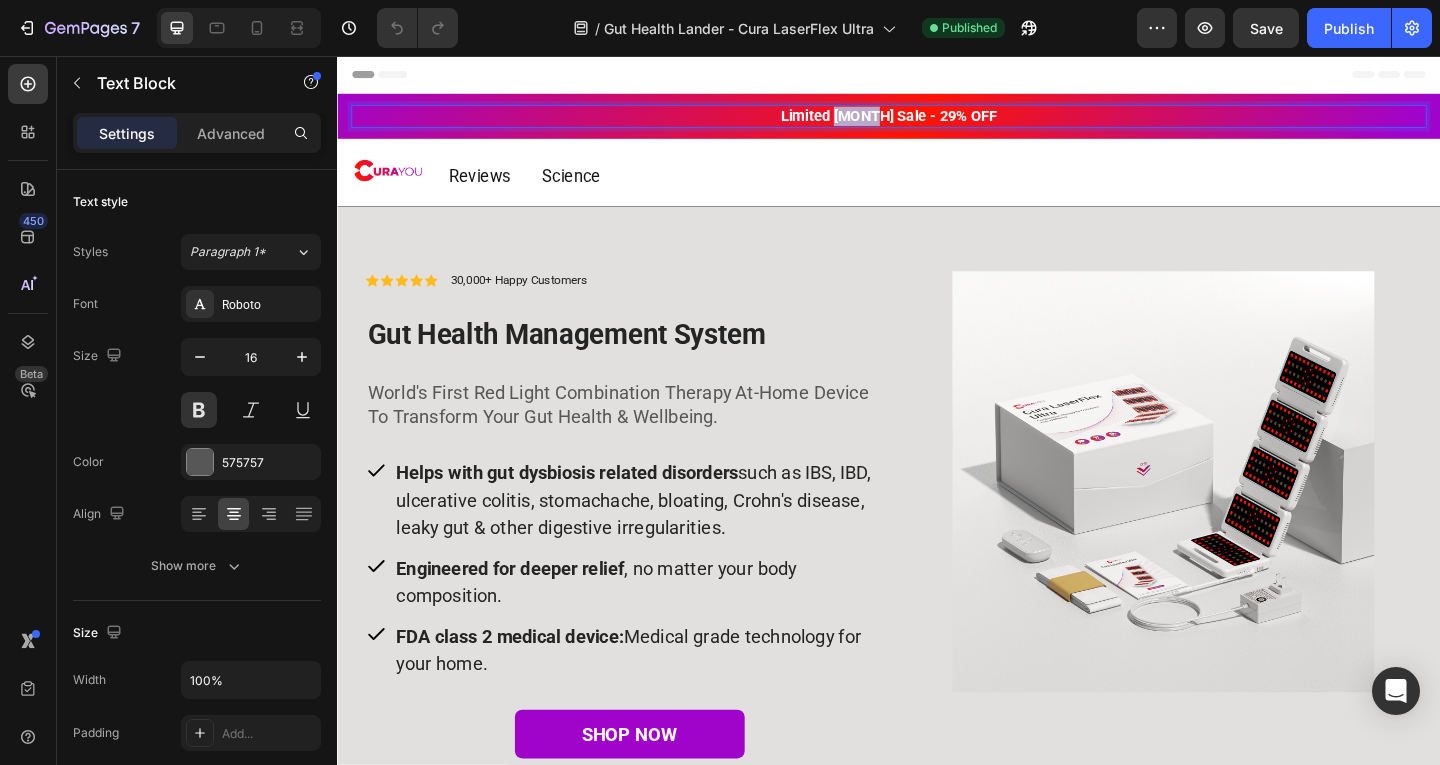 click on "Limited [MONTH] Sale - 29% OFF" at bounding box center (937, 120) 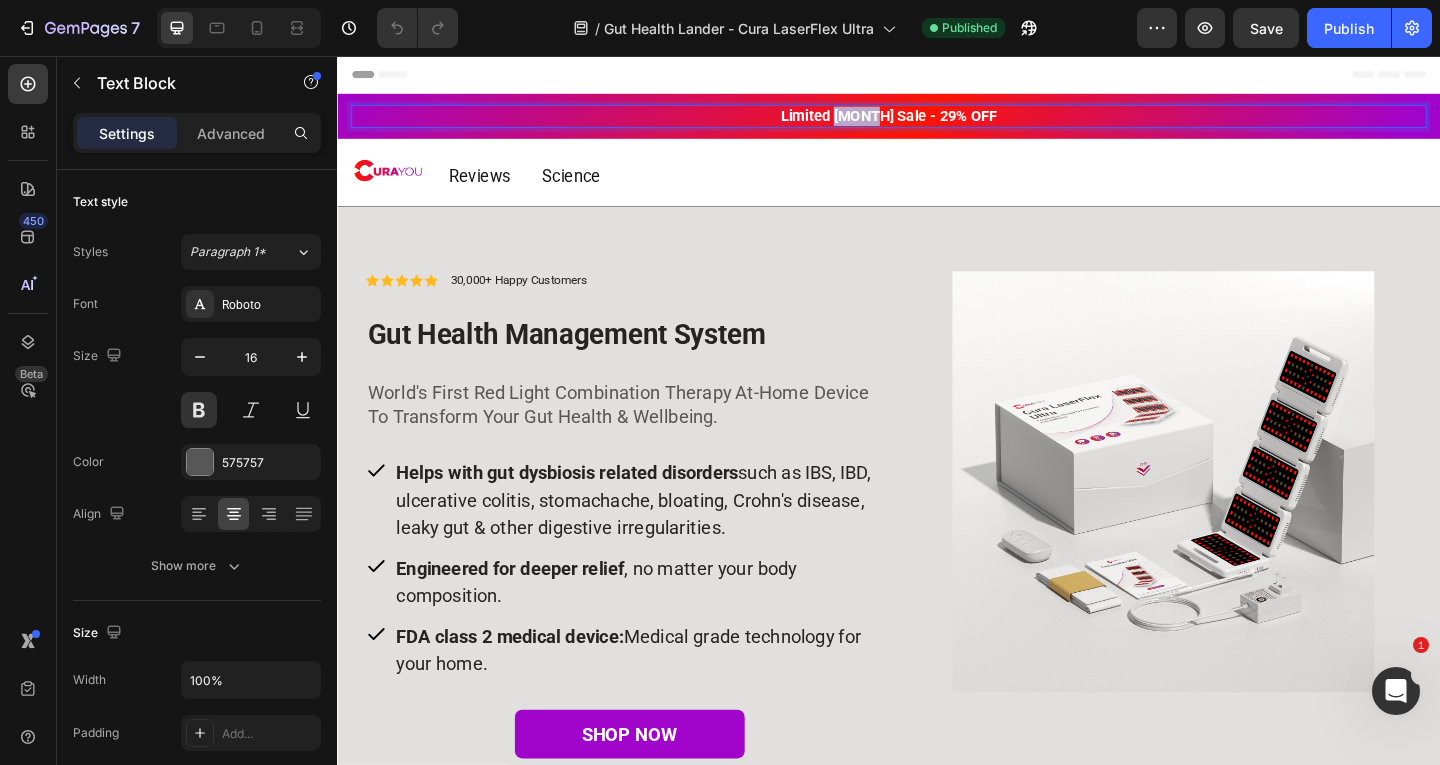 scroll, scrollTop: 0, scrollLeft: 0, axis: both 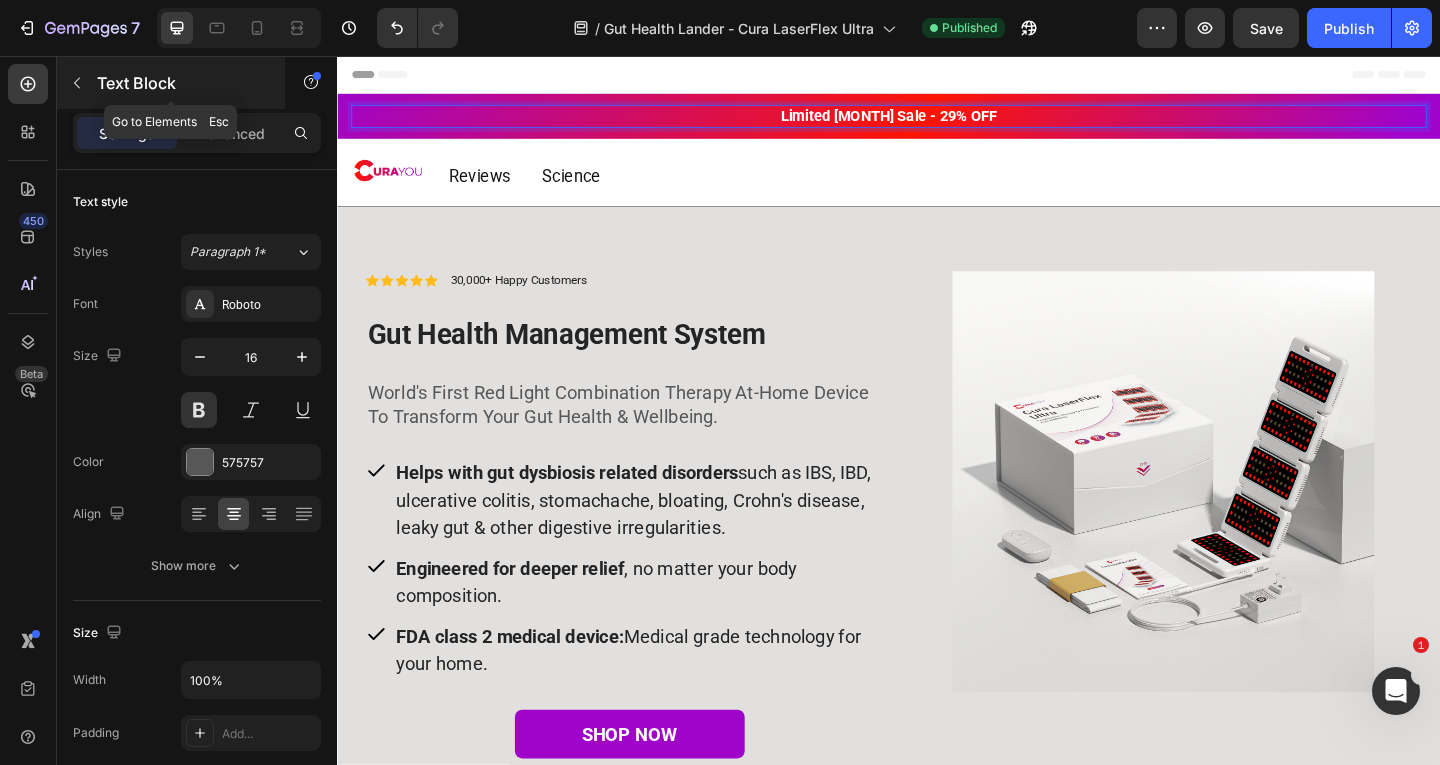click 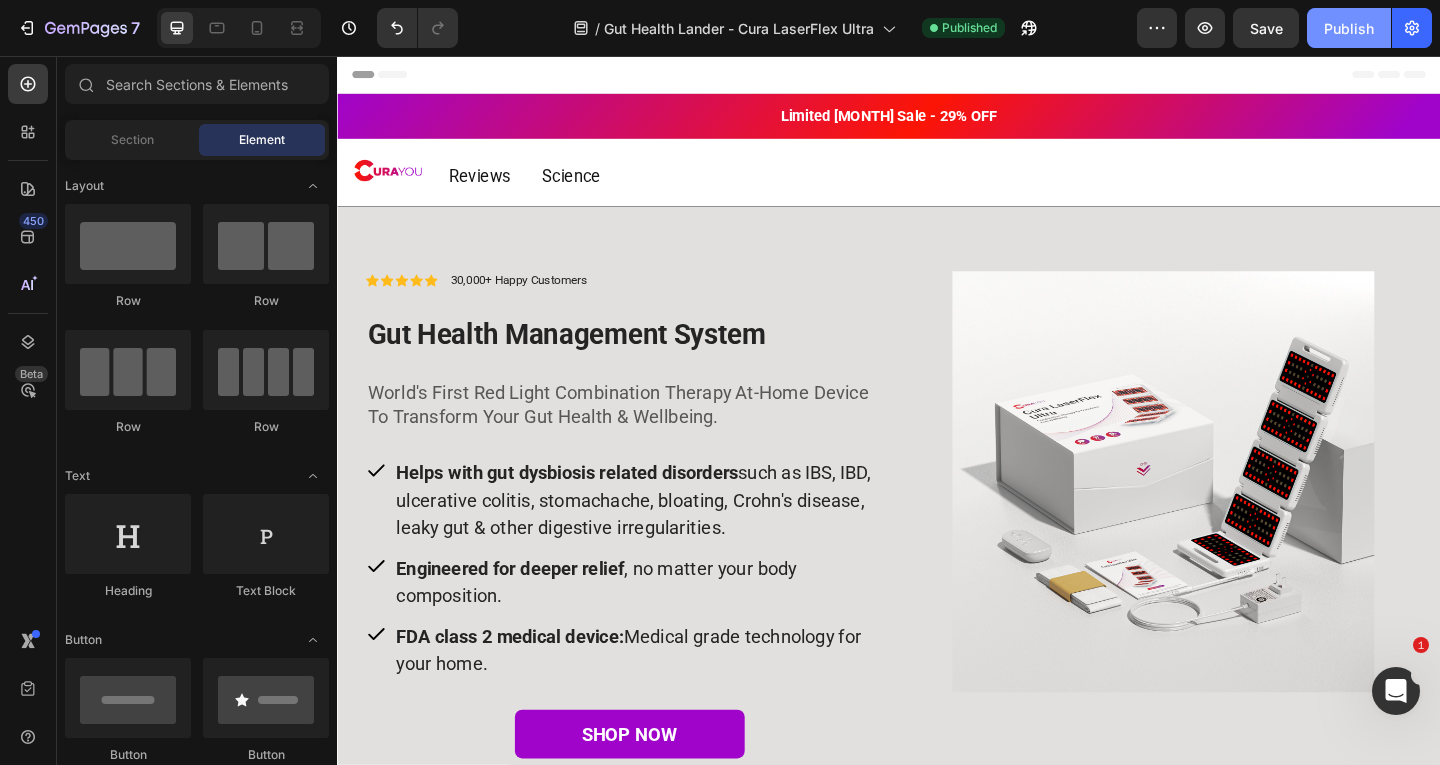 drag, startPoint x: 1373, startPoint y: 28, endPoint x: 1372, endPoint y: 41, distance: 13.038404 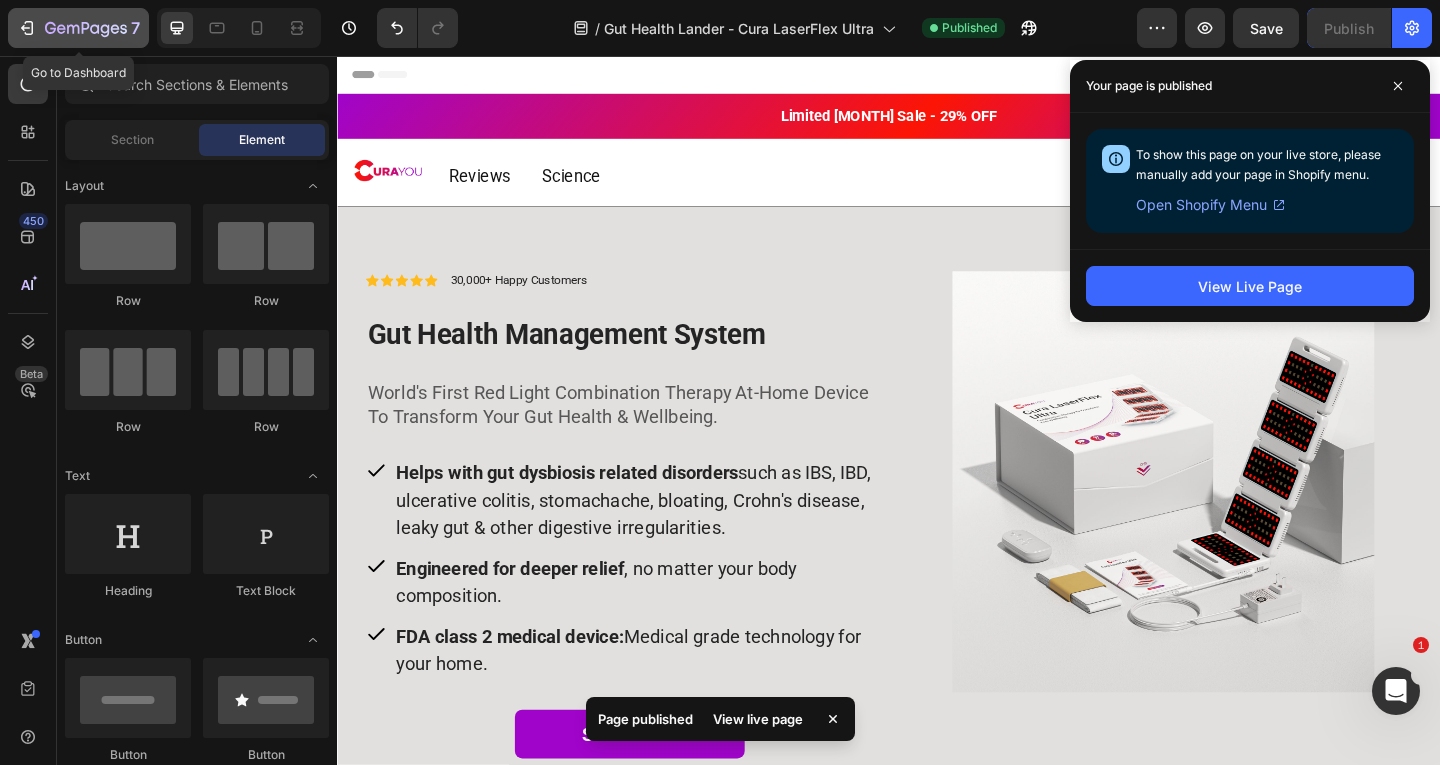 click 